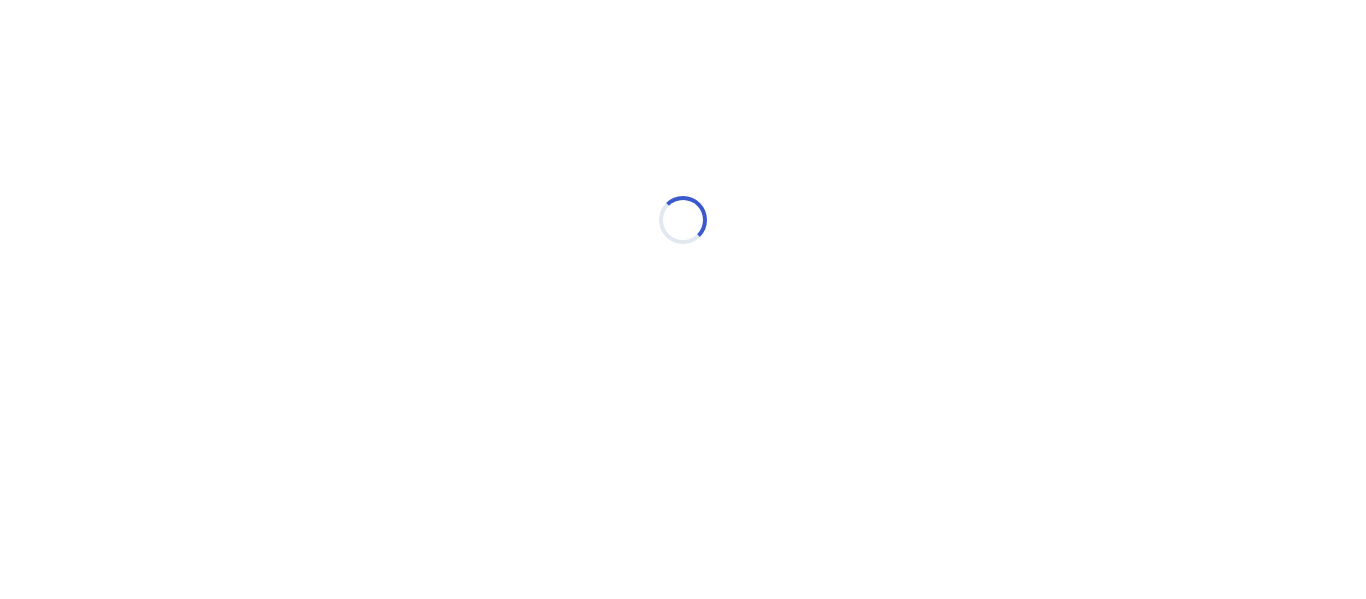 scroll, scrollTop: 0, scrollLeft: 0, axis: both 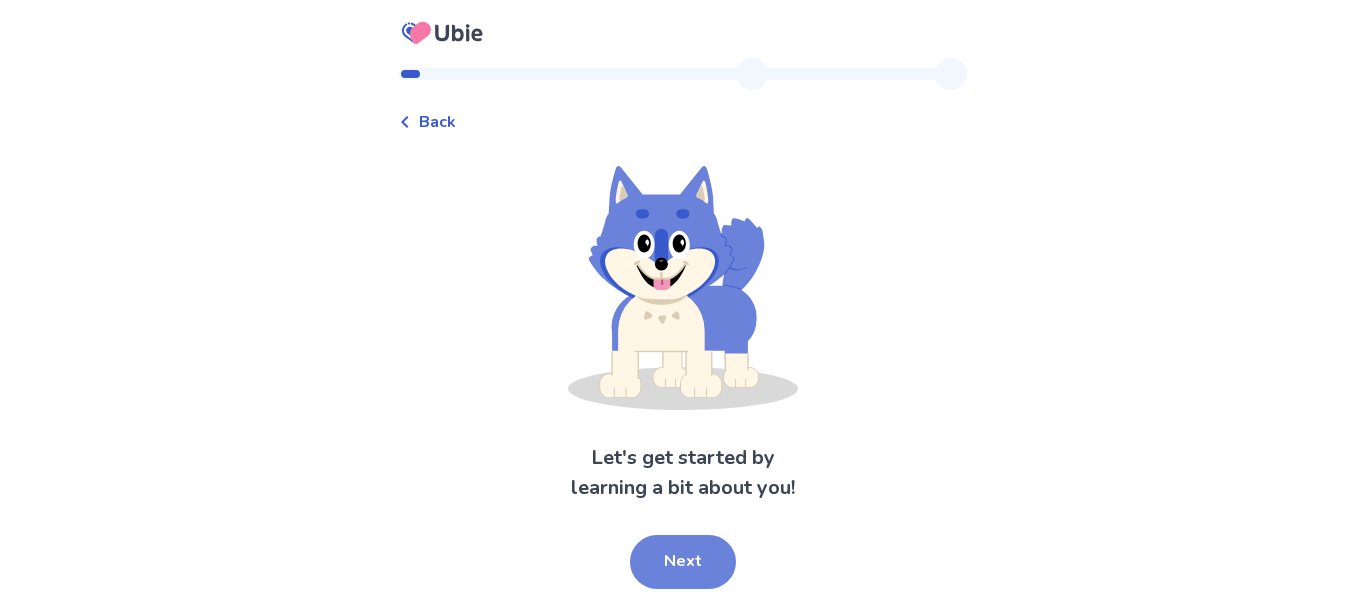 click on "Next" at bounding box center (683, 562) 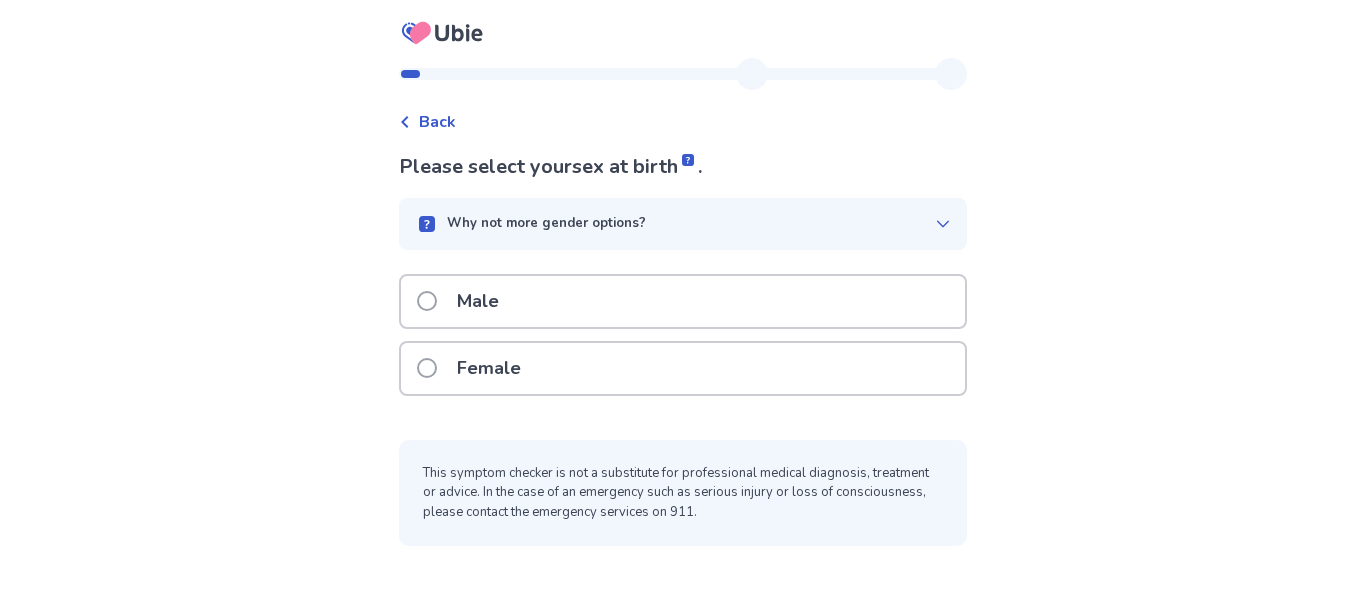 click on "Female" at bounding box center [489, 368] 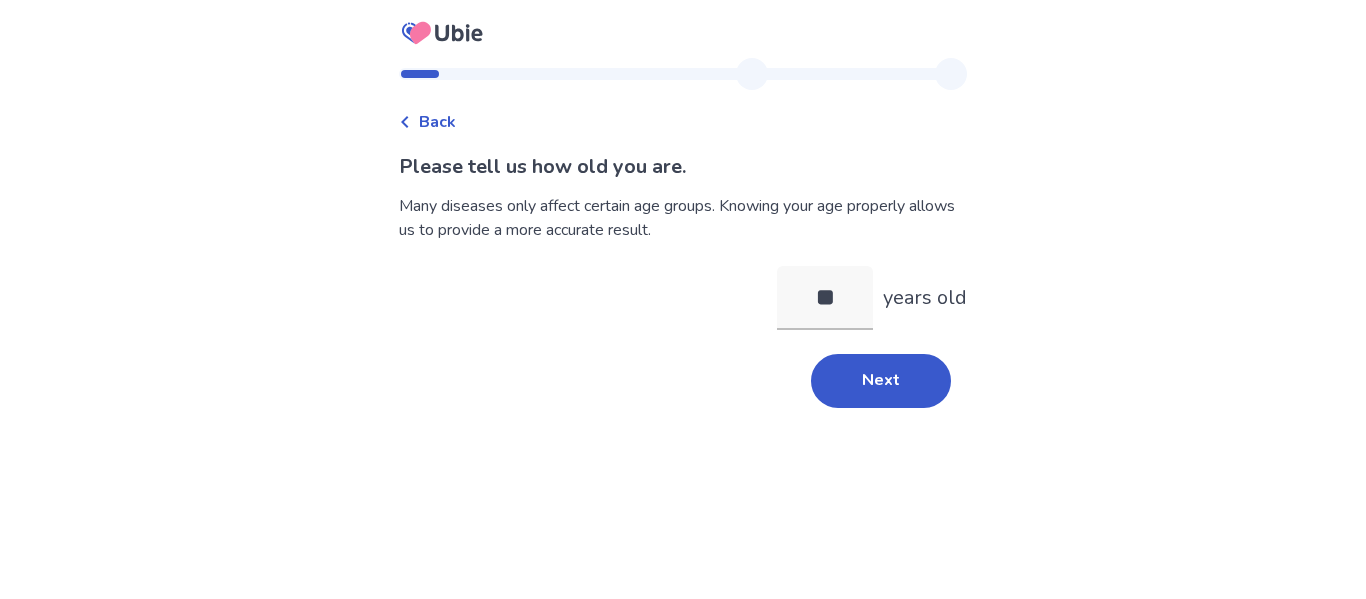type on "**" 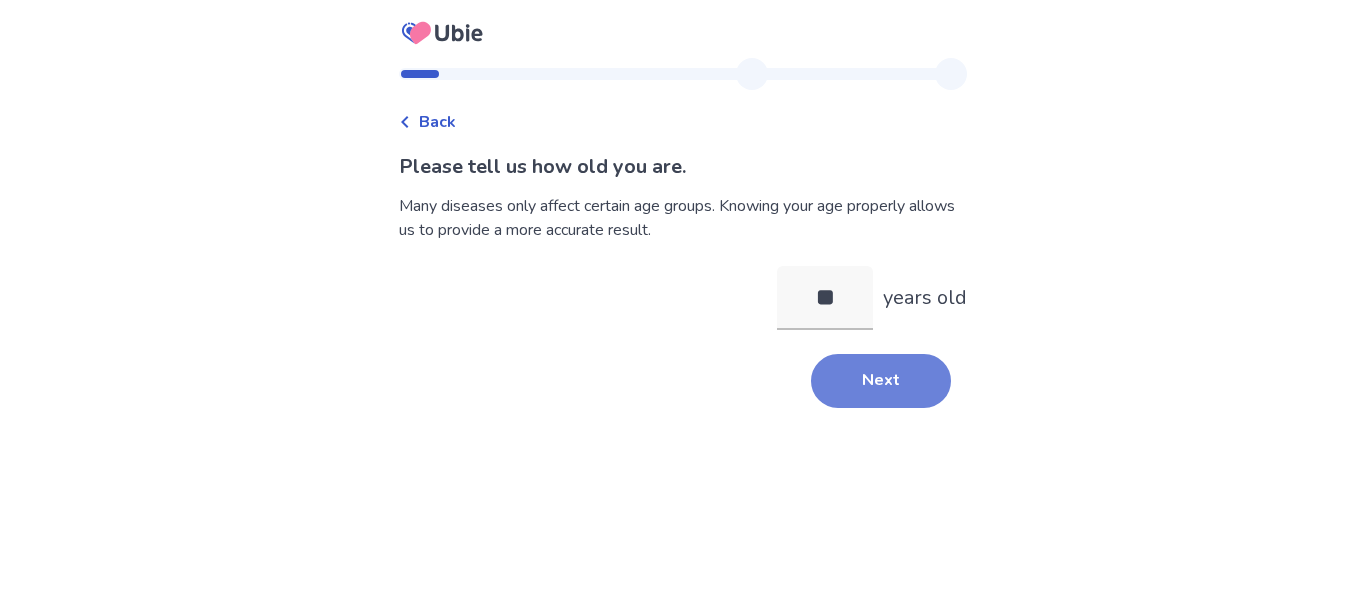 click on "Next" at bounding box center [881, 381] 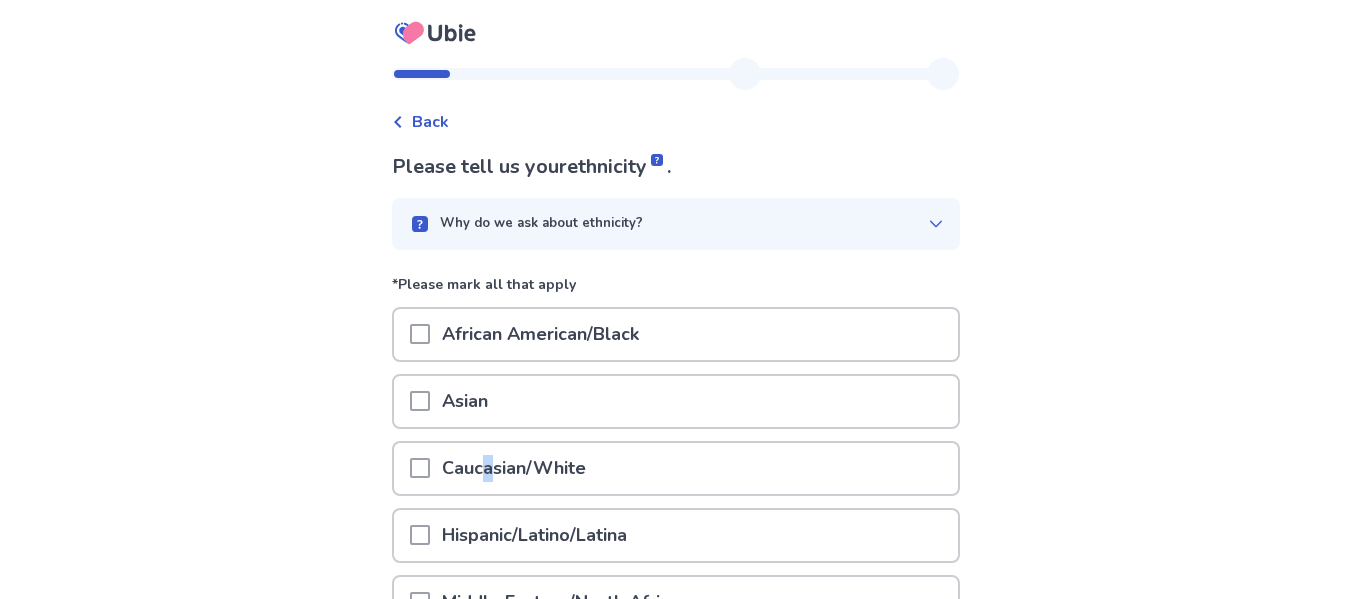 click on "Caucasian/White" at bounding box center [514, 468] 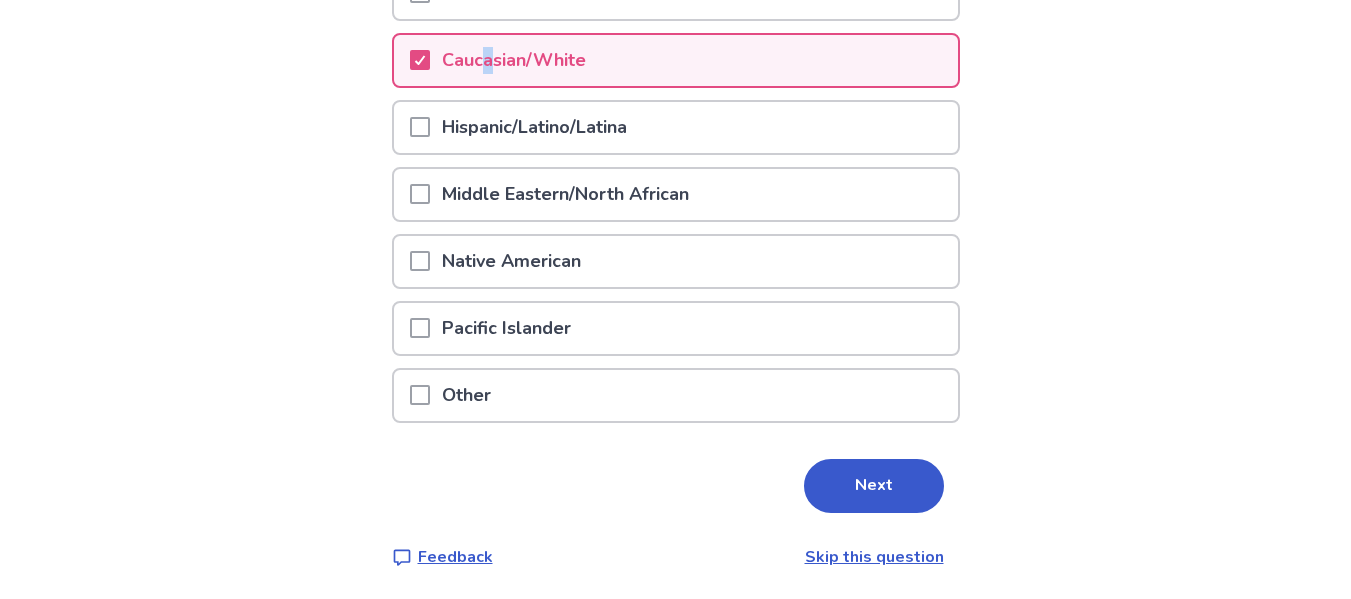 scroll, scrollTop: 410, scrollLeft: 0, axis: vertical 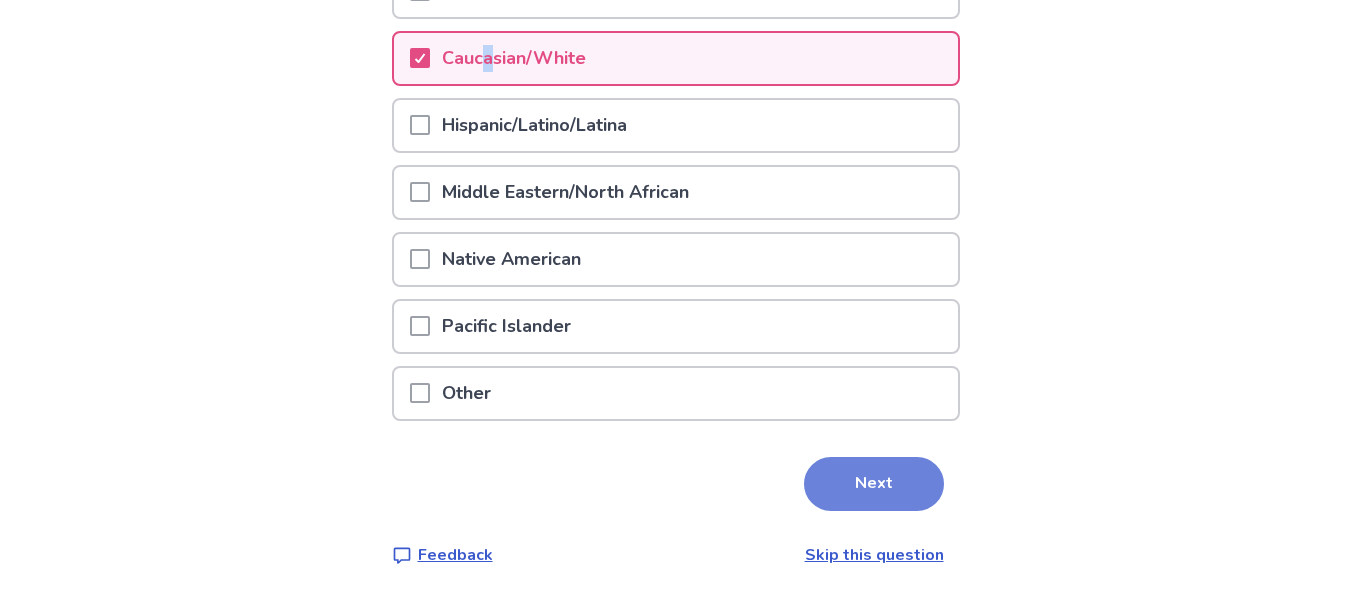 click on "Next" at bounding box center [874, 484] 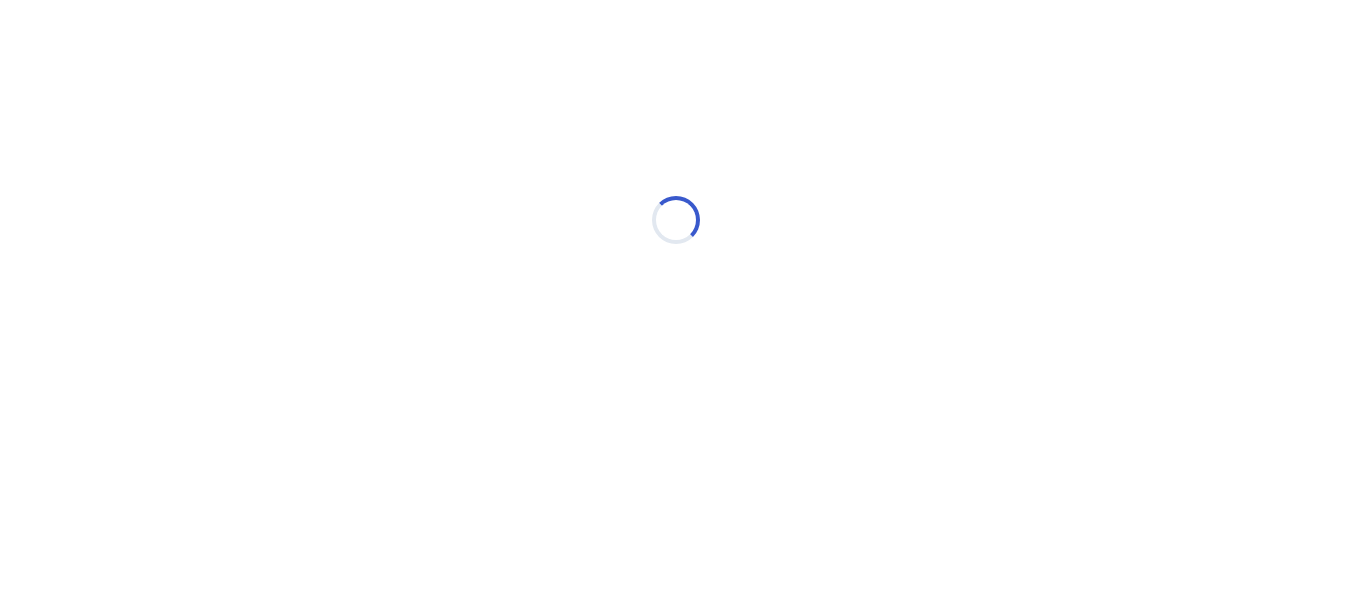 scroll, scrollTop: 0, scrollLeft: 0, axis: both 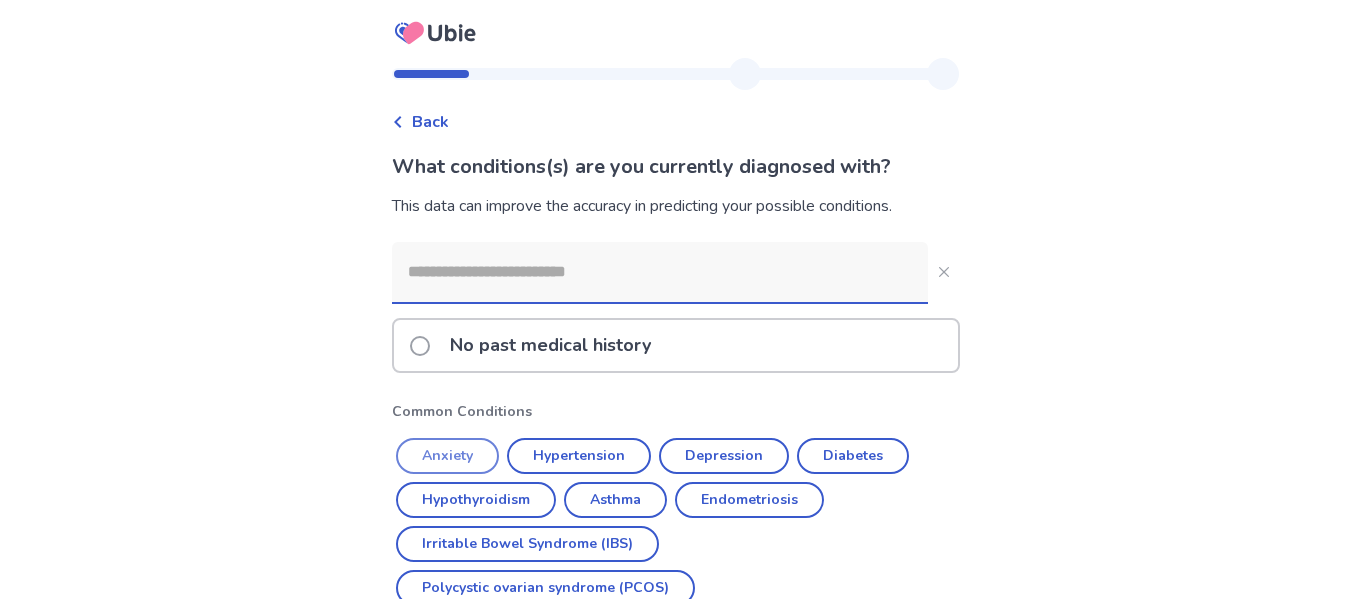 click on "Anxiety" at bounding box center (447, 456) 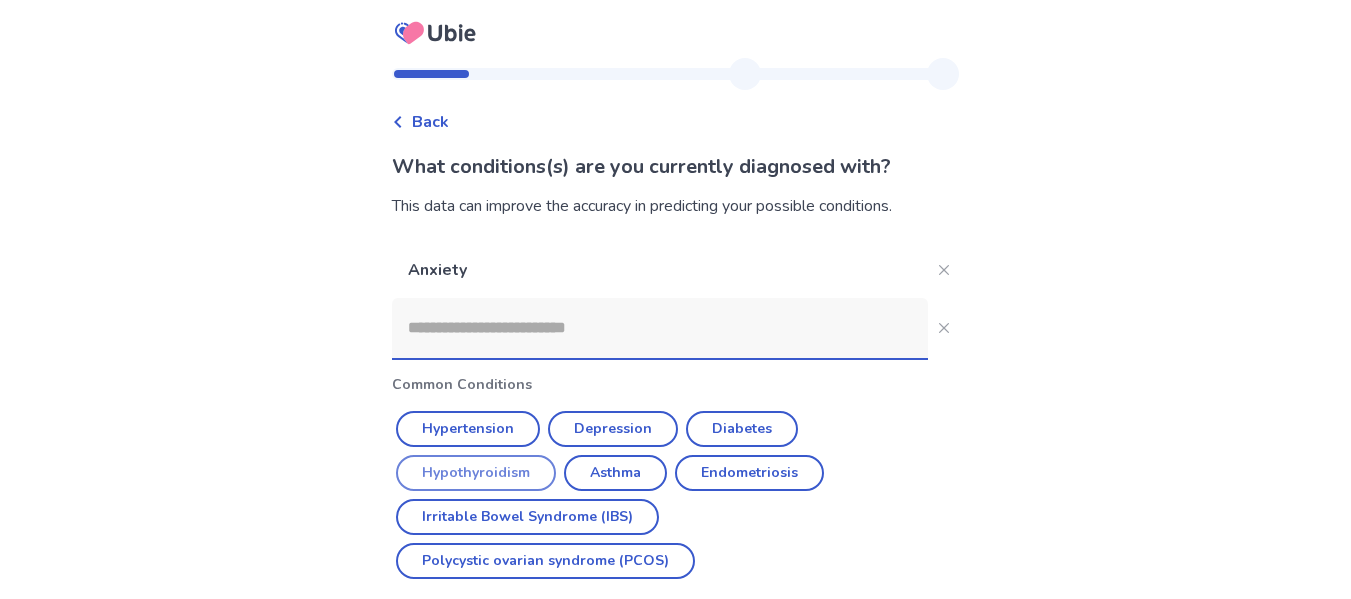 click on "Hypothyroidism" at bounding box center (476, 473) 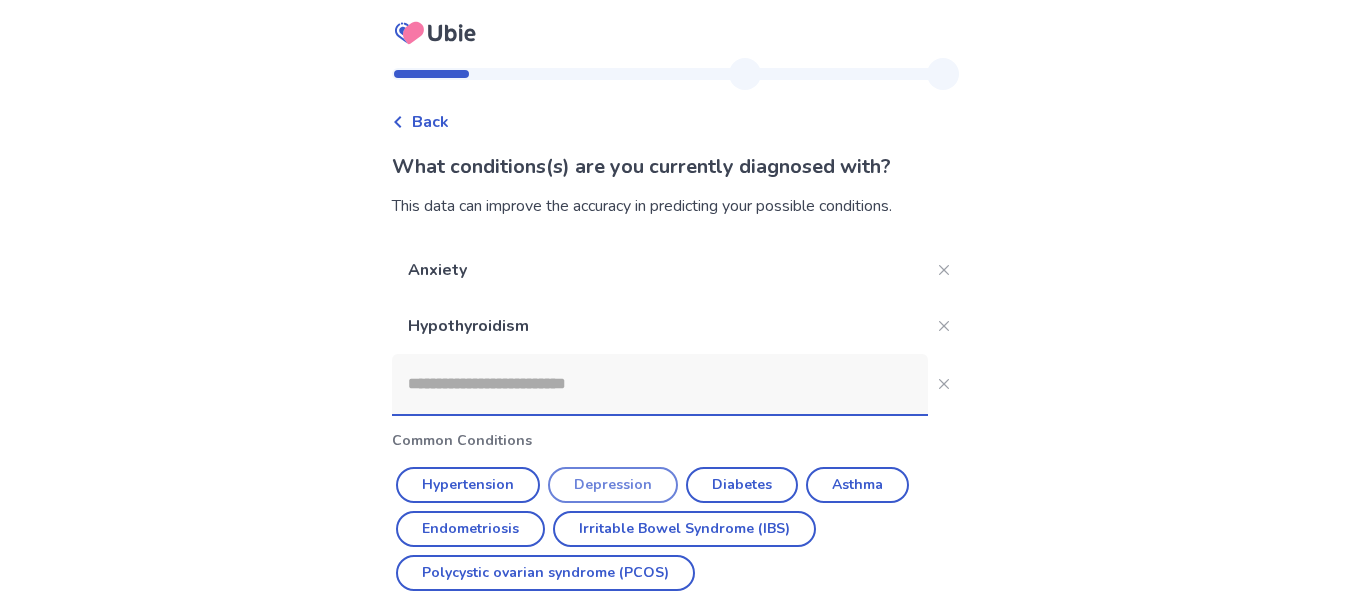 click on "Depression" at bounding box center (613, 485) 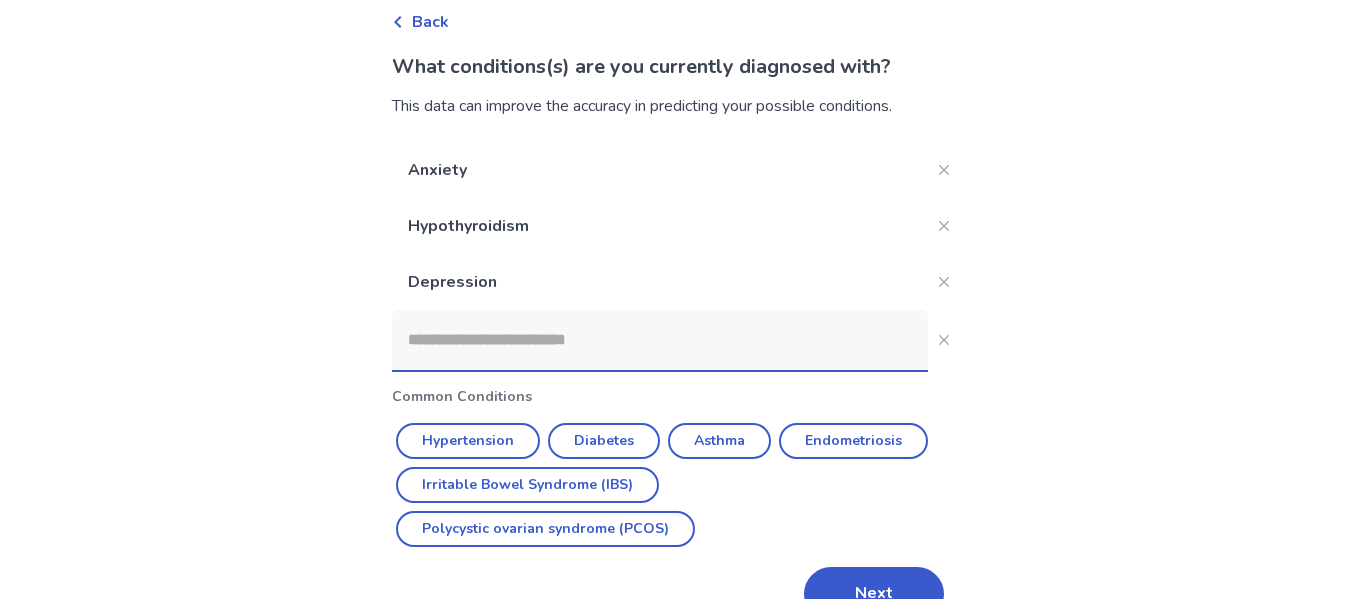 scroll, scrollTop: 146, scrollLeft: 0, axis: vertical 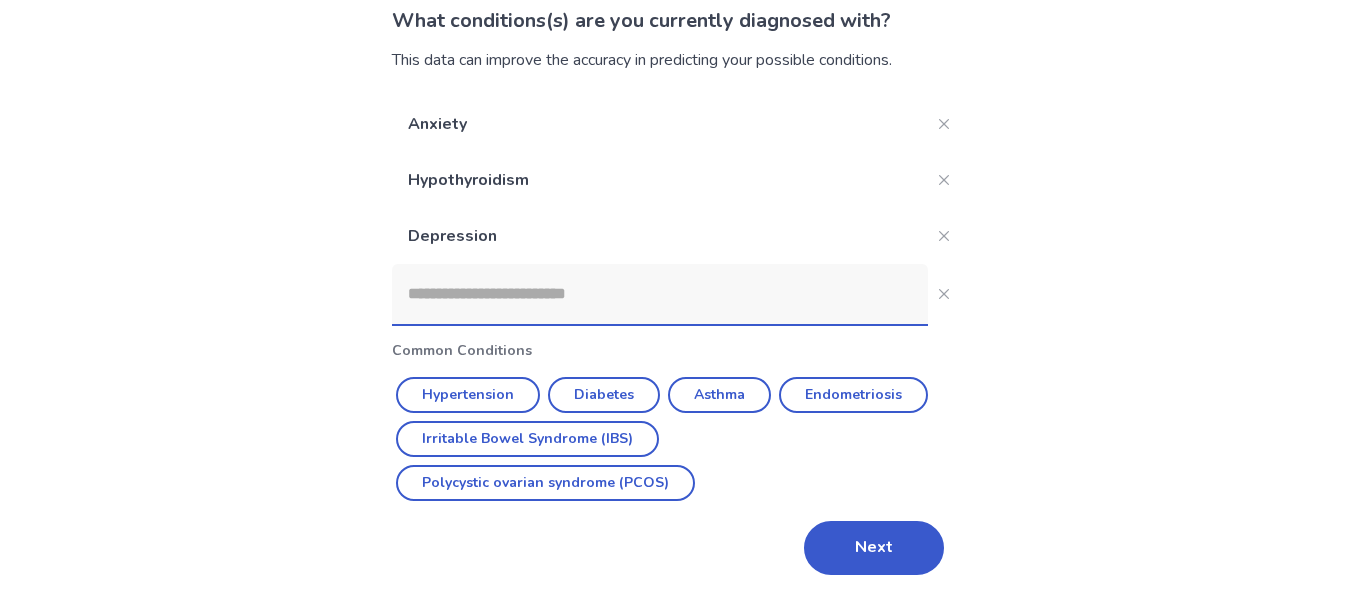 click at bounding box center (660, 294) 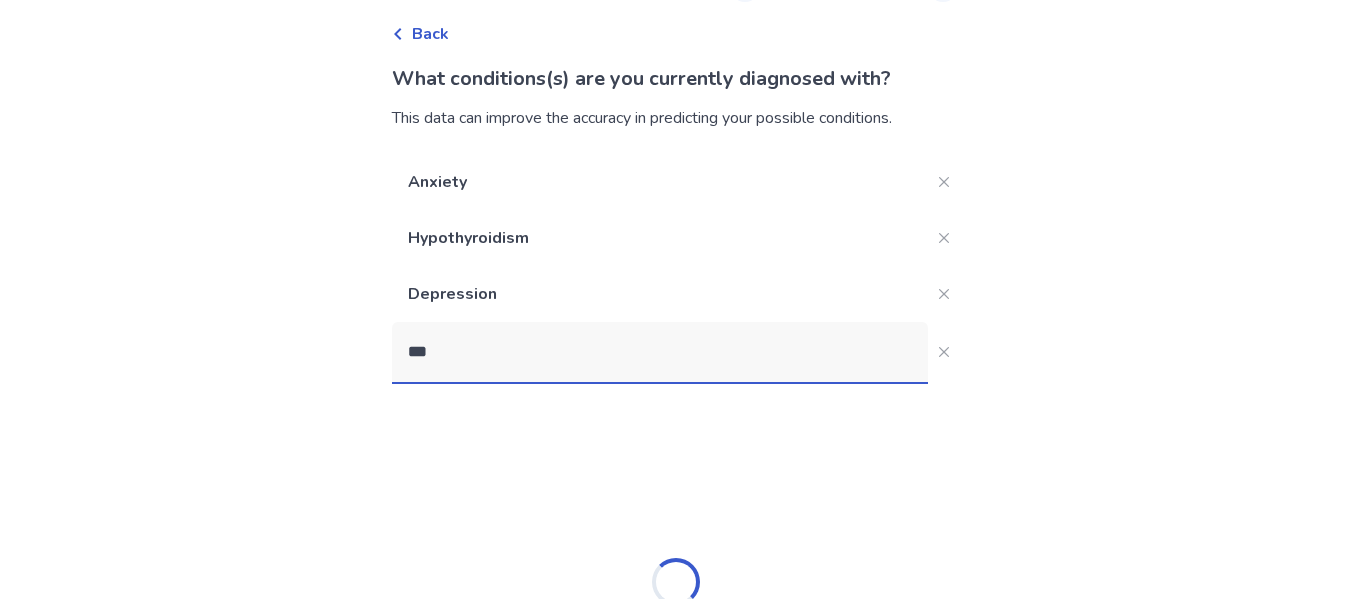 scroll, scrollTop: 146, scrollLeft: 0, axis: vertical 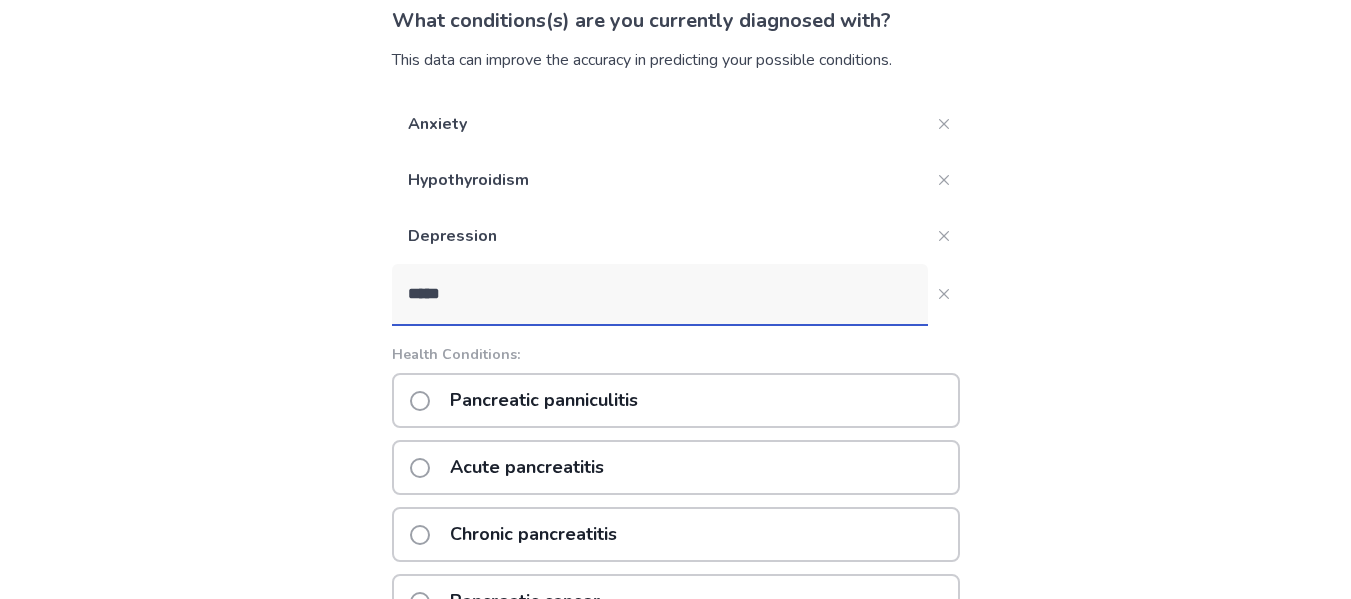 type on "*****" 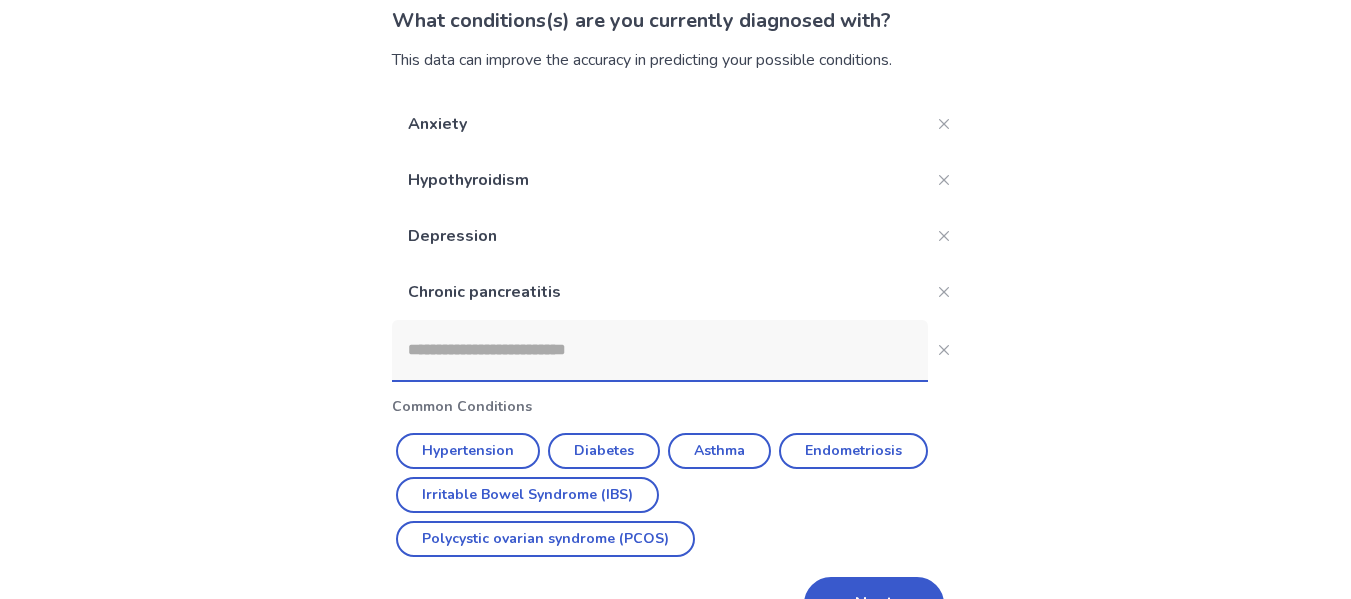 click at bounding box center (660, 350) 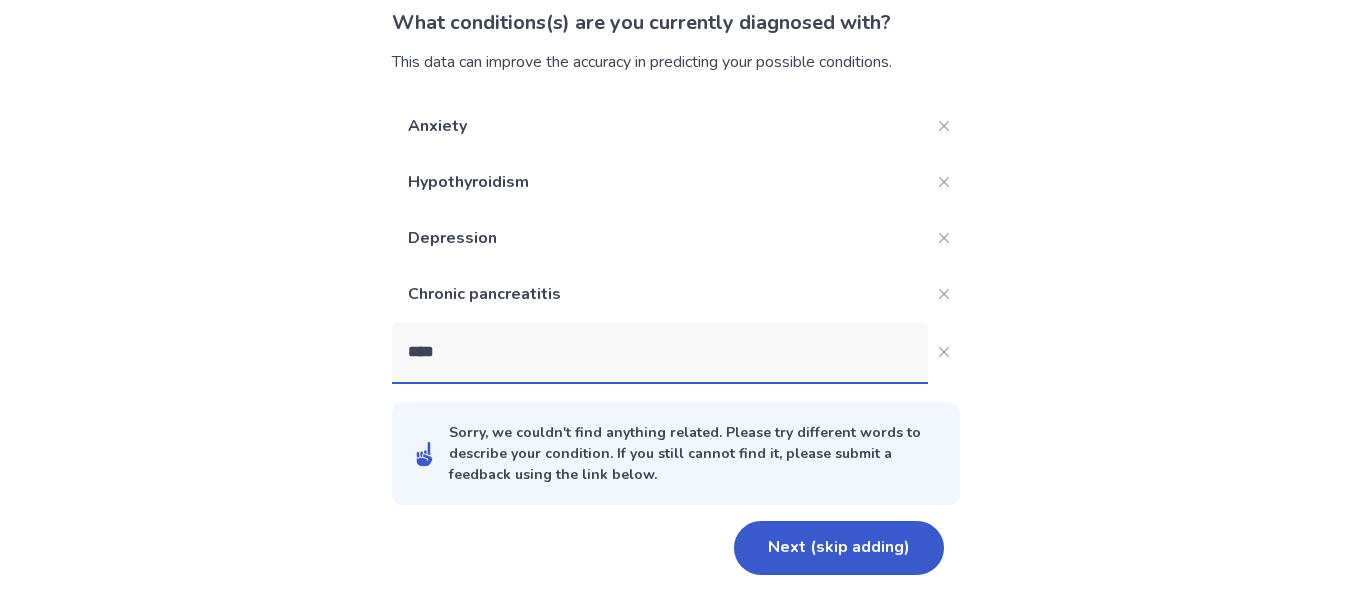 scroll, scrollTop: 146, scrollLeft: 0, axis: vertical 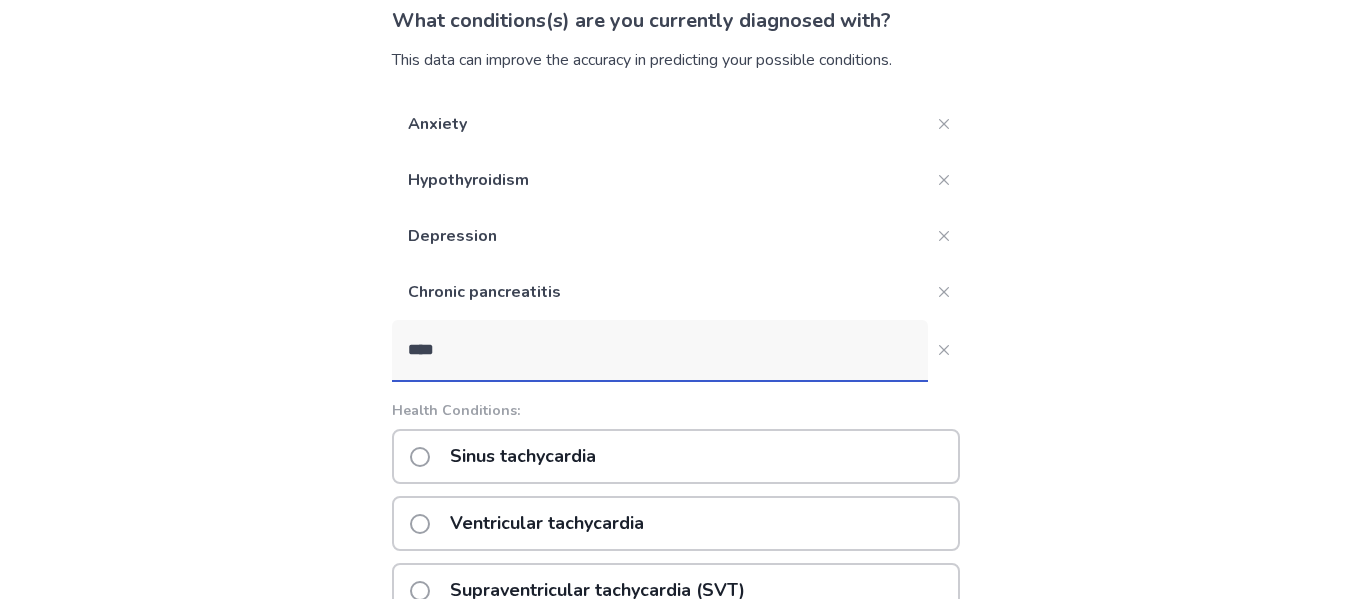 type on "***" 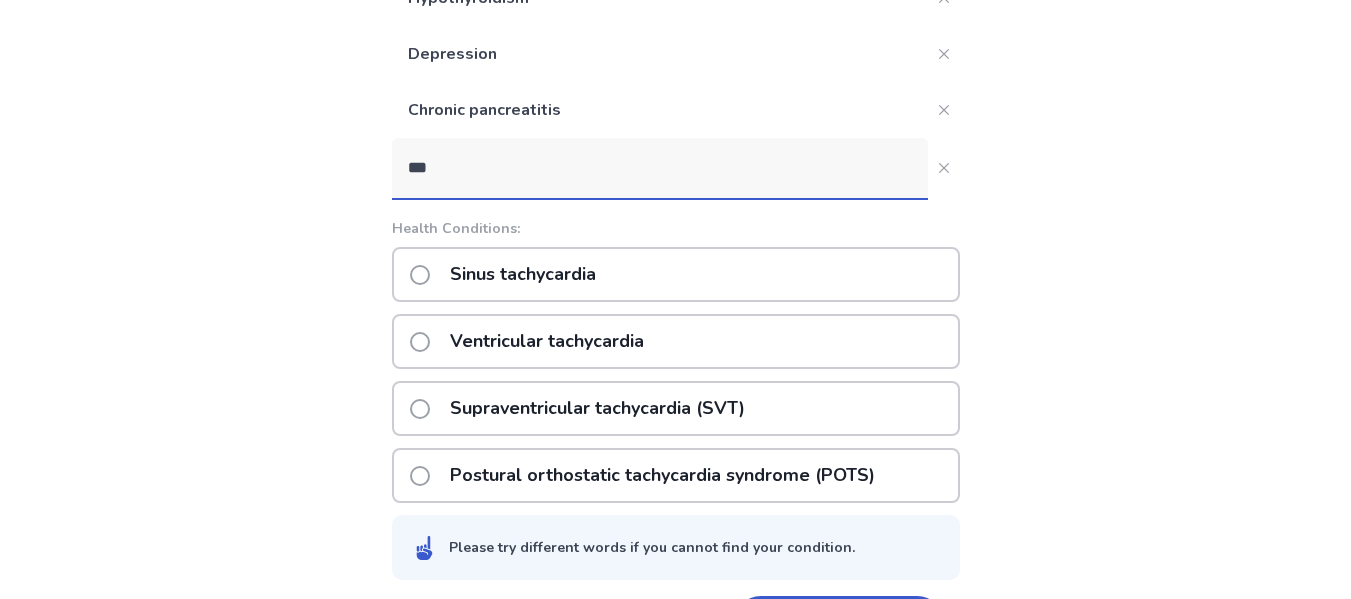 scroll, scrollTop: 346, scrollLeft: 0, axis: vertical 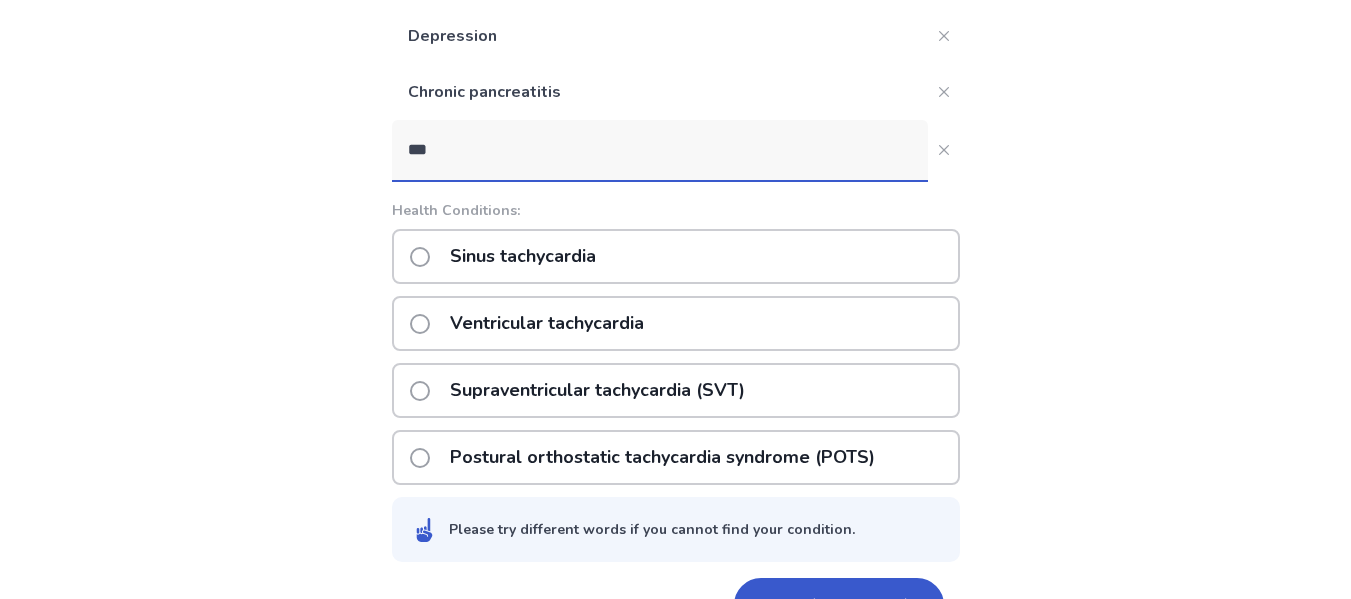 click on "Ventricular tachycardia" at bounding box center [547, 323] 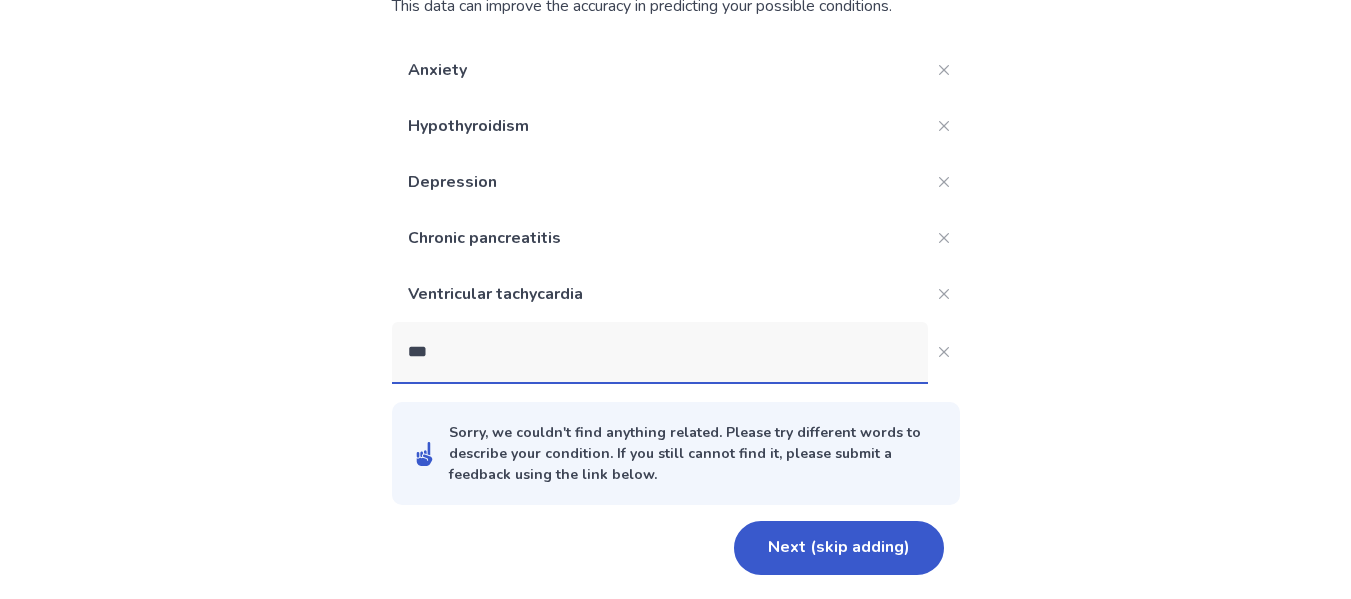 scroll, scrollTop: 346, scrollLeft: 0, axis: vertical 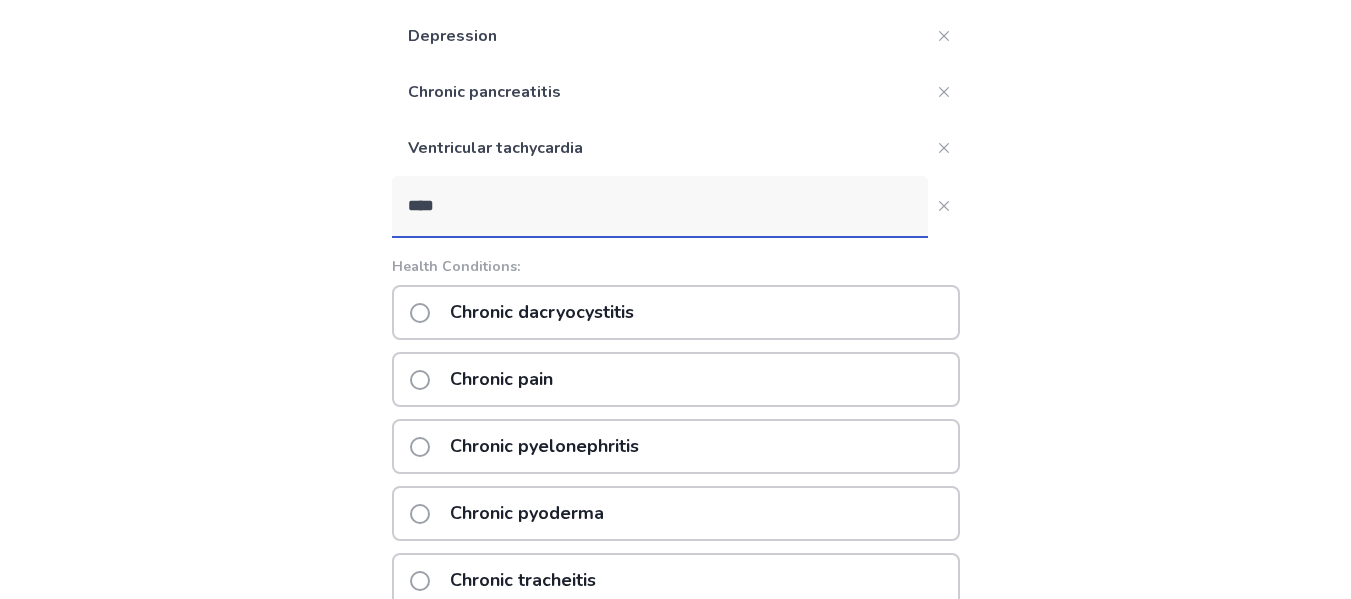 click on "Chronic pyelonephritis" at bounding box center (544, 446) 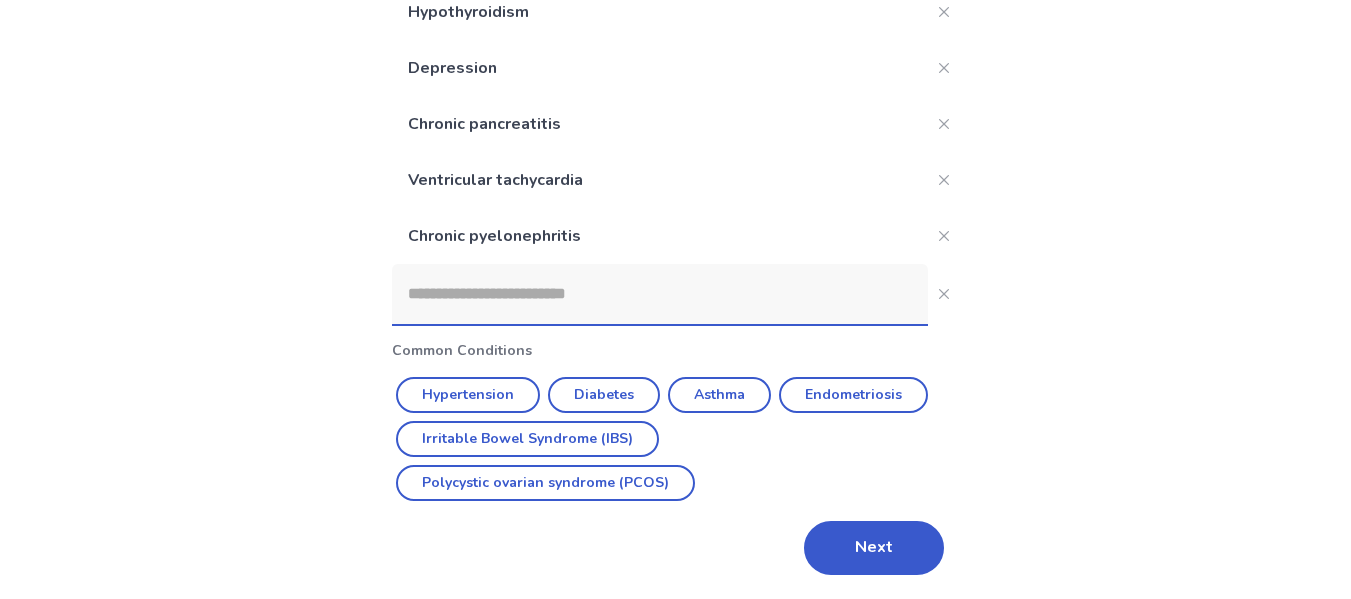 scroll, scrollTop: 314, scrollLeft: 0, axis: vertical 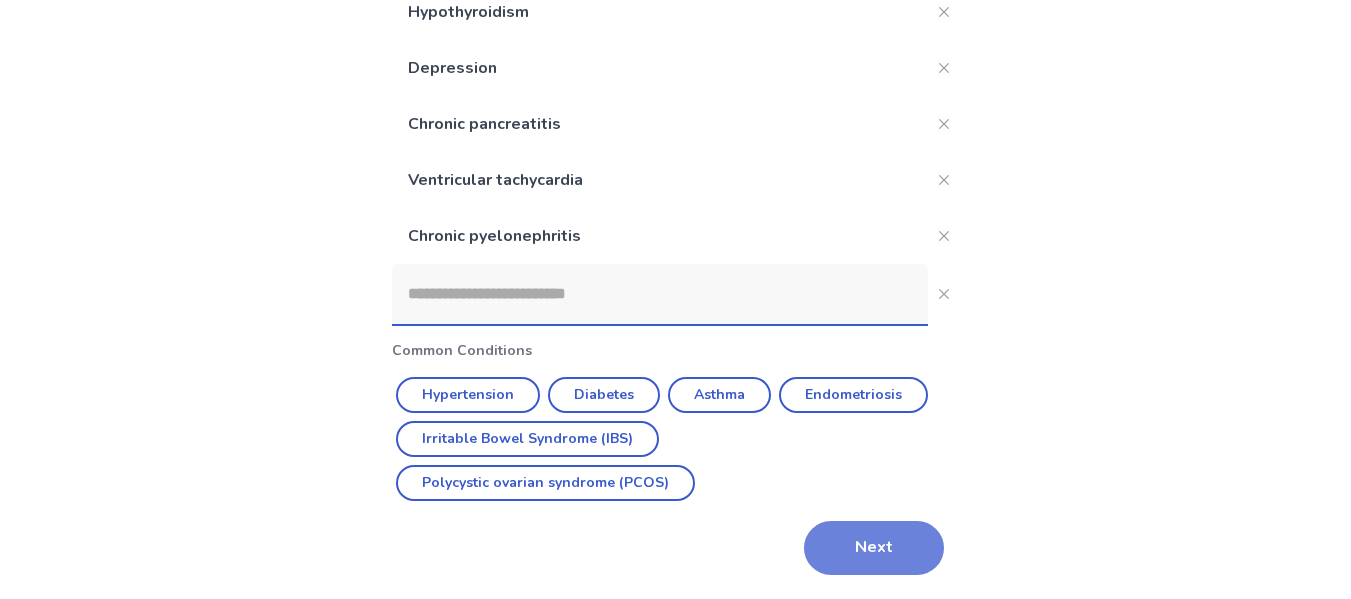 click on "Next" at bounding box center [874, 548] 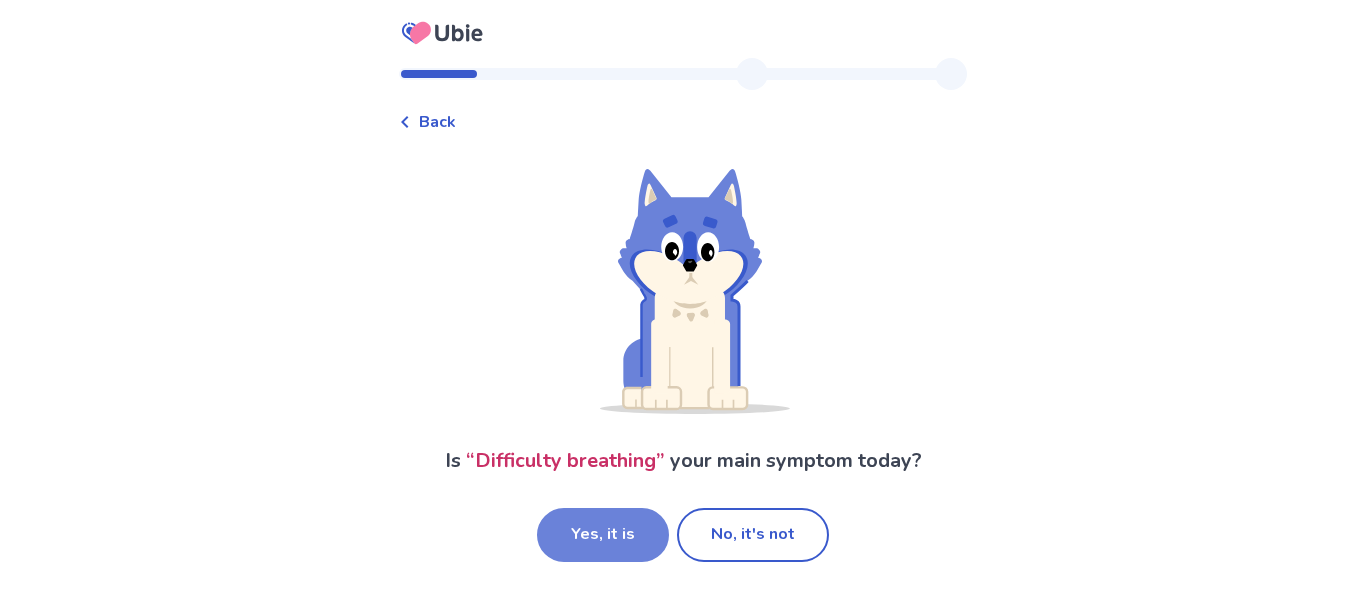 click on "Yes, it is" at bounding box center (603, 535) 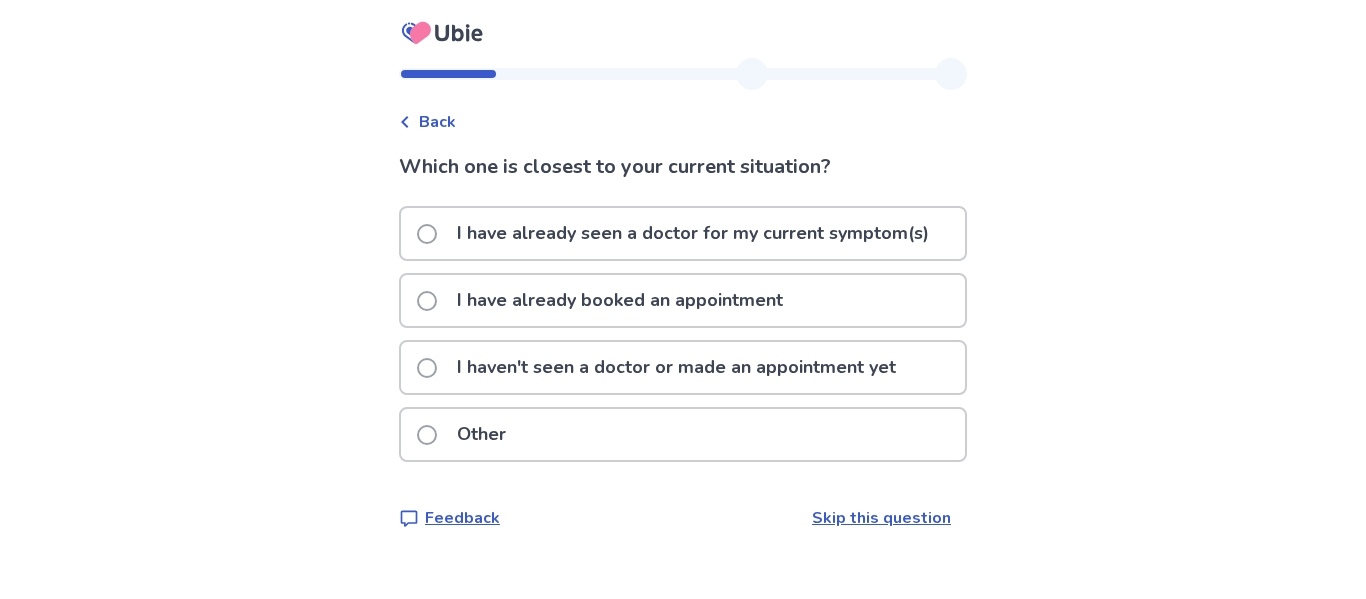 click on "I have already booked an appointment" at bounding box center [620, 300] 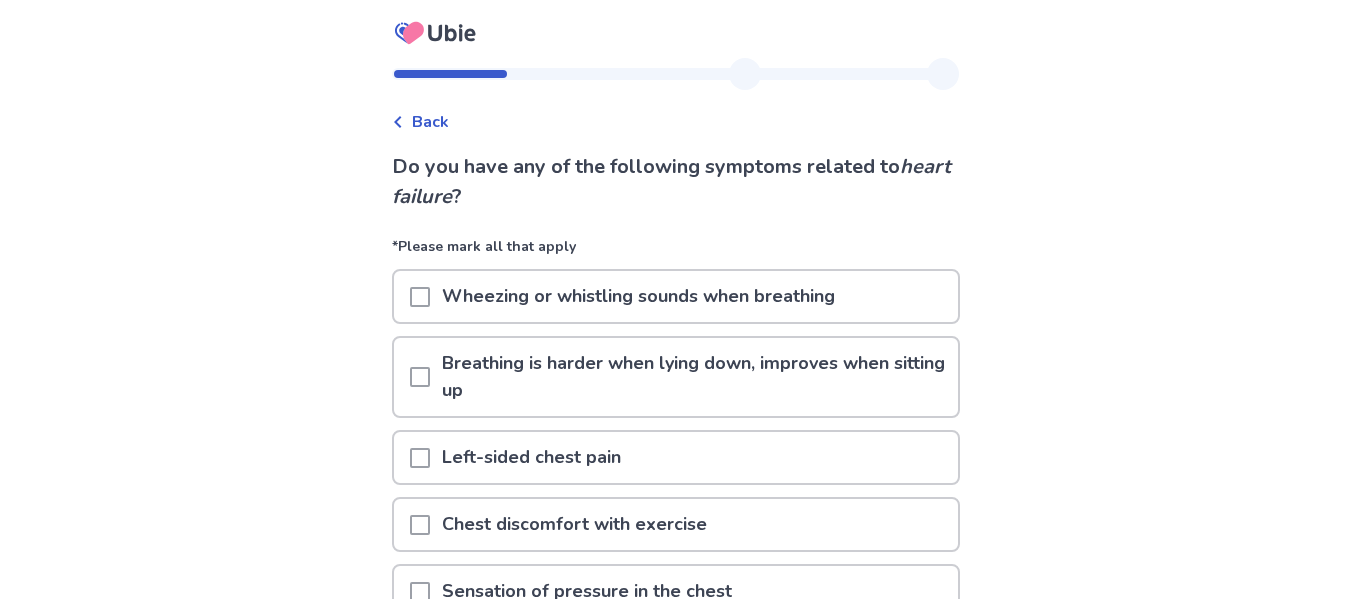 click at bounding box center [420, 297] 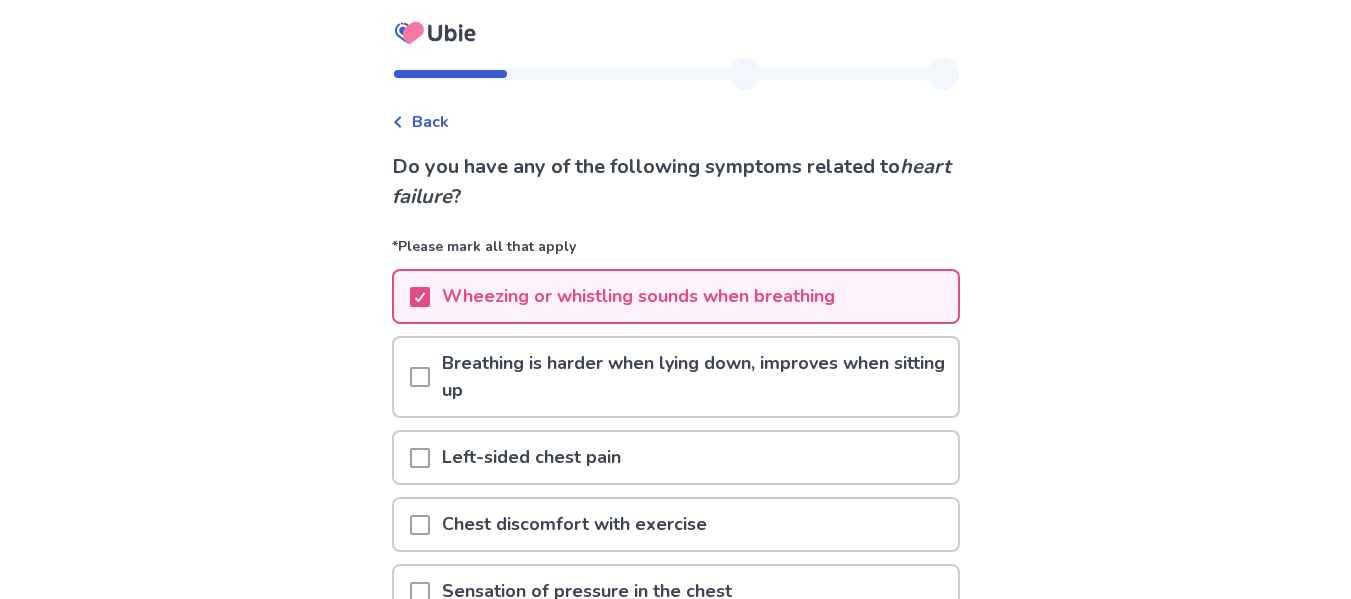 click at bounding box center (420, 377) 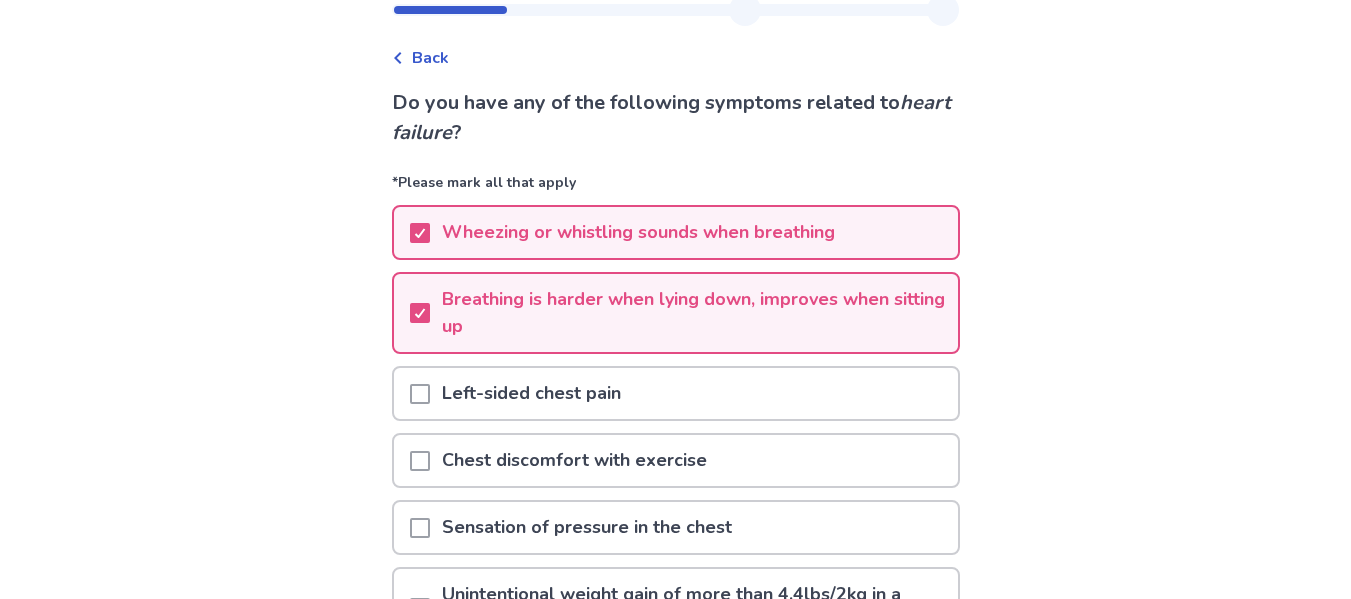 scroll, scrollTop: 100, scrollLeft: 0, axis: vertical 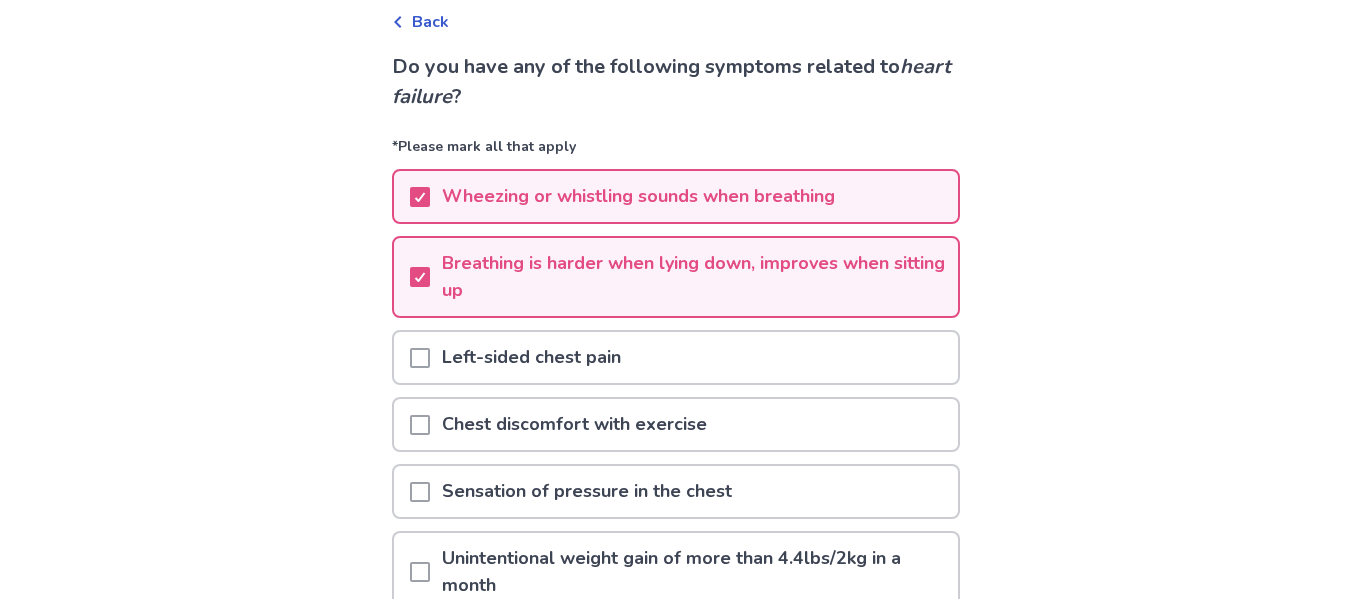 click at bounding box center [420, 358] 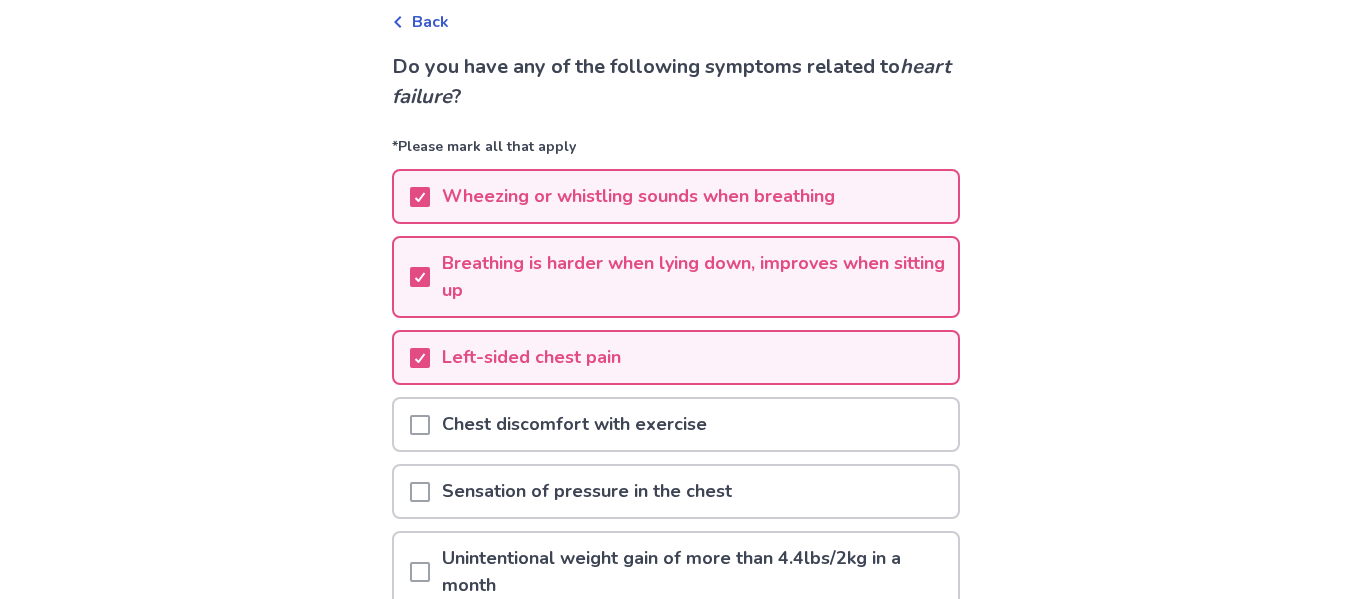click at bounding box center [420, 425] 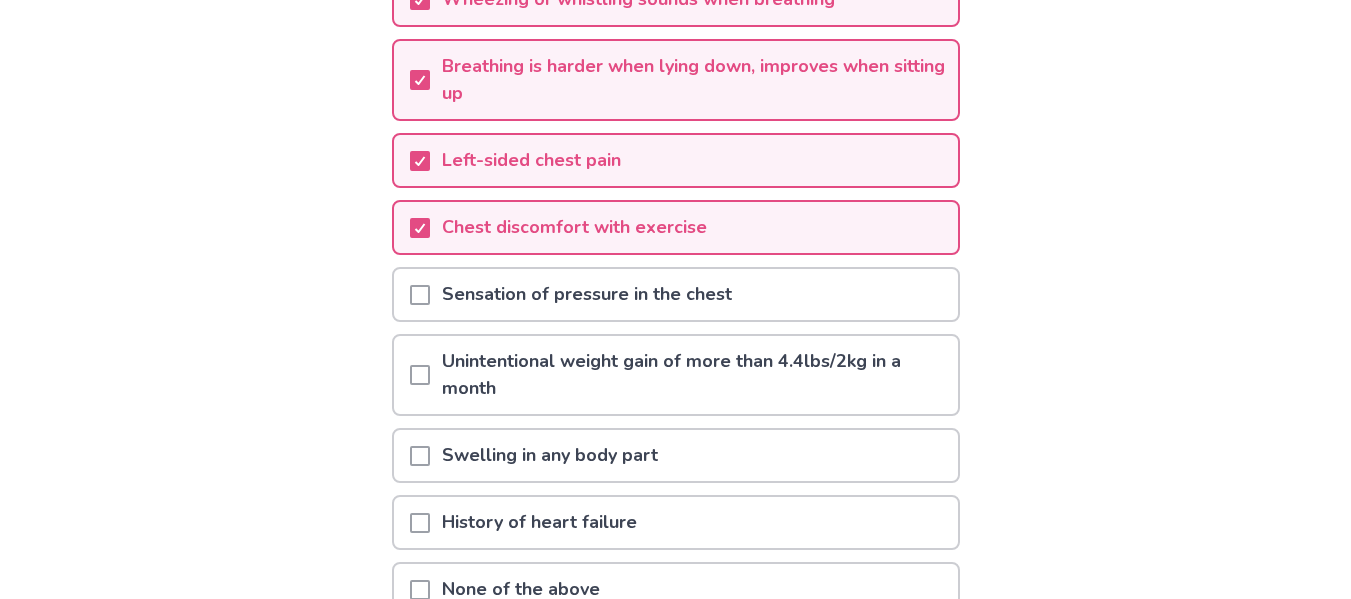 scroll, scrollTop: 300, scrollLeft: 0, axis: vertical 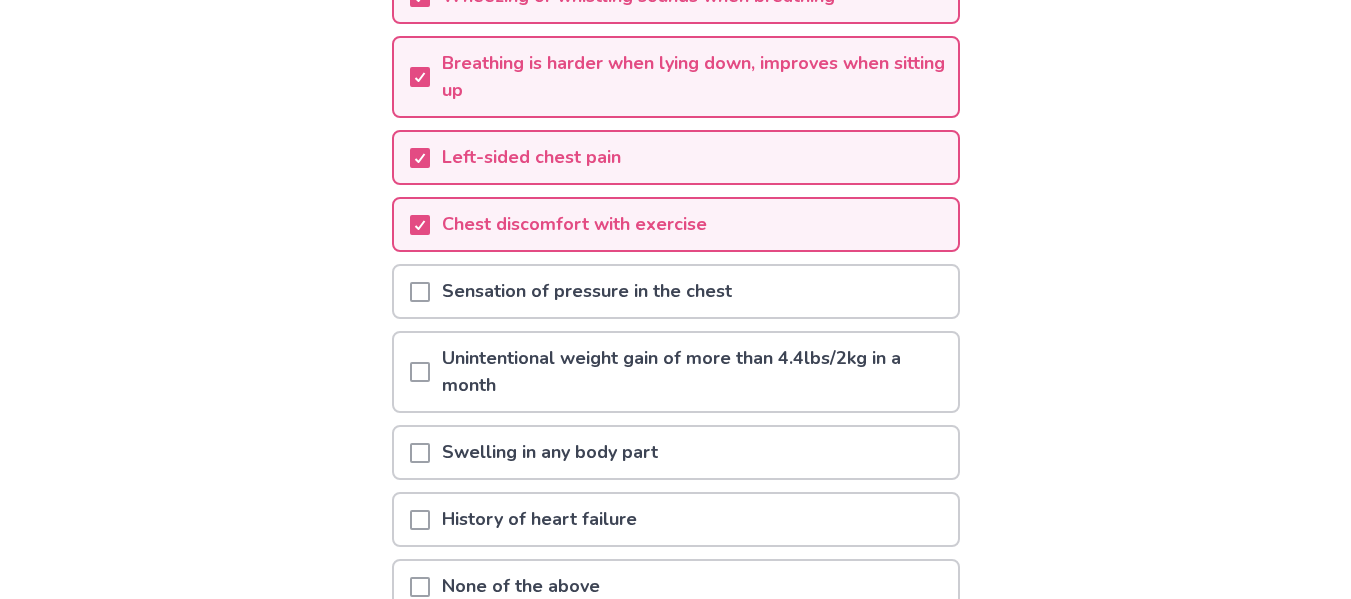 click on "Sensation of pressure in the chest" at bounding box center [587, 291] 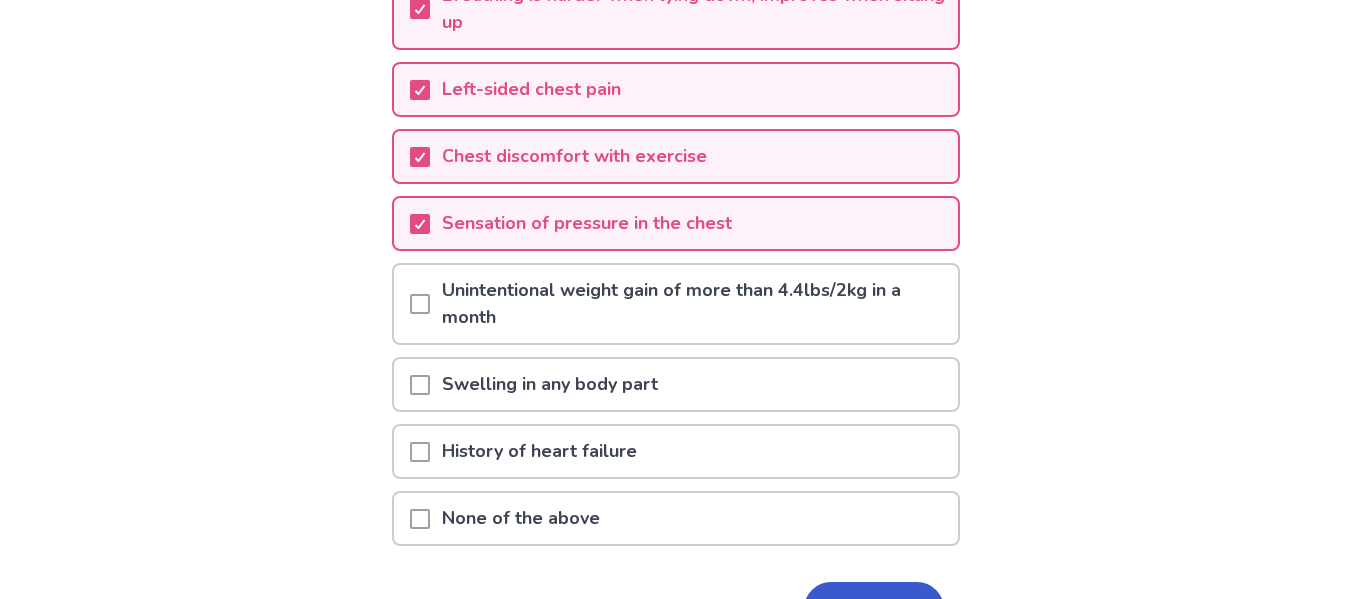 scroll, scrollTop: 400, scrollLeft: 0, axis: vertical 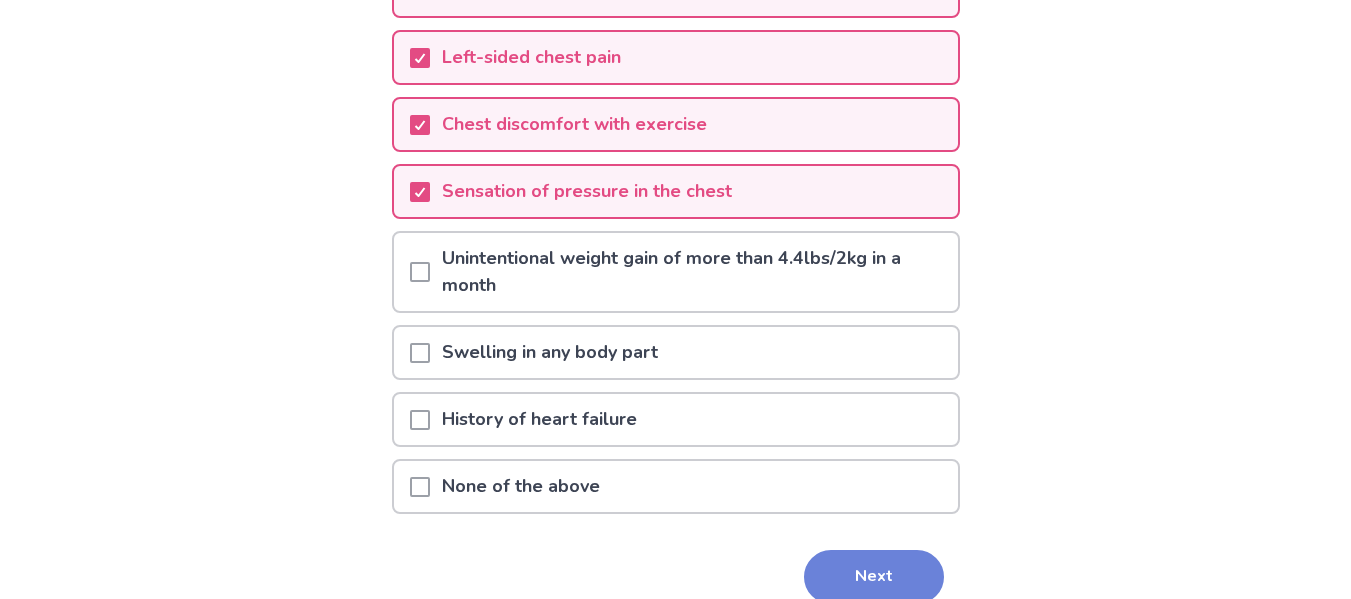 click on "Next" at bounding box center [874, 577] 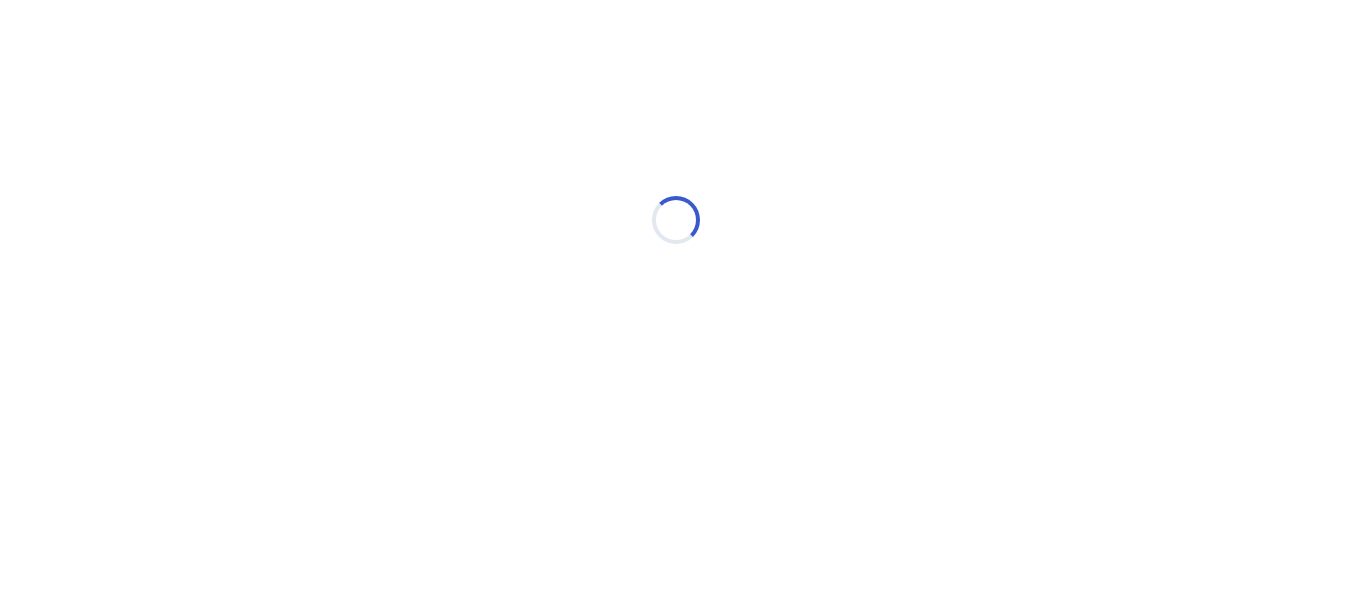scroll, scrollTop: 0, scrollLeft: 0, axis: both 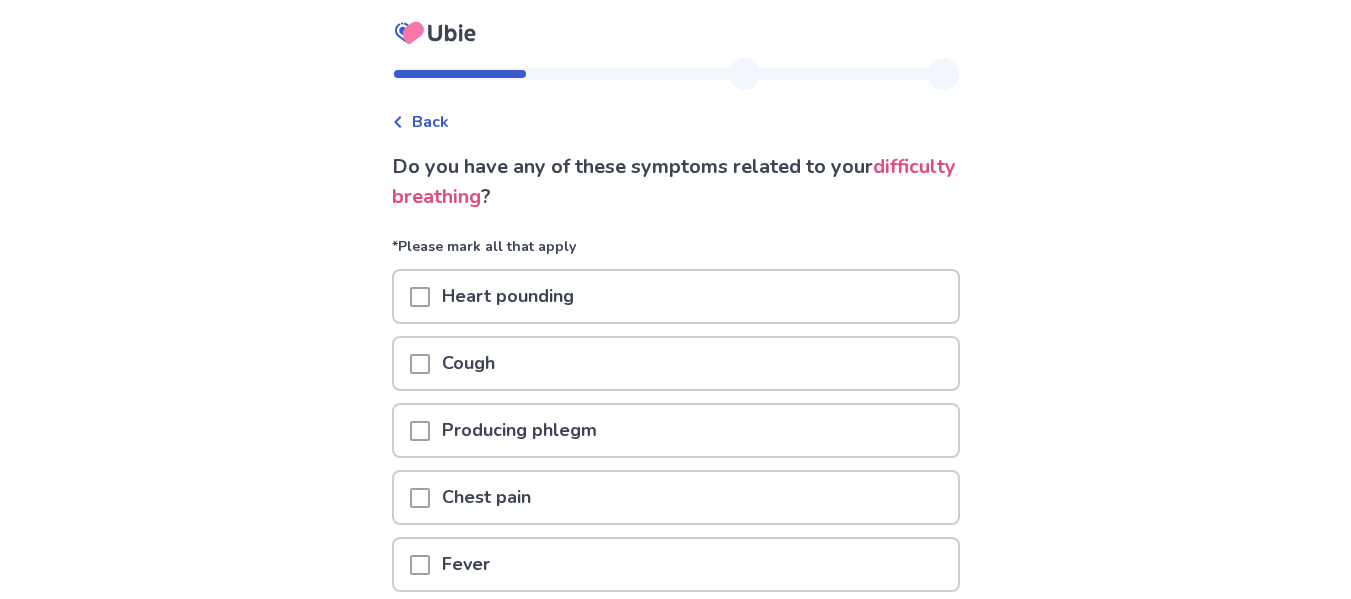 click at bounding box center (420, 297) 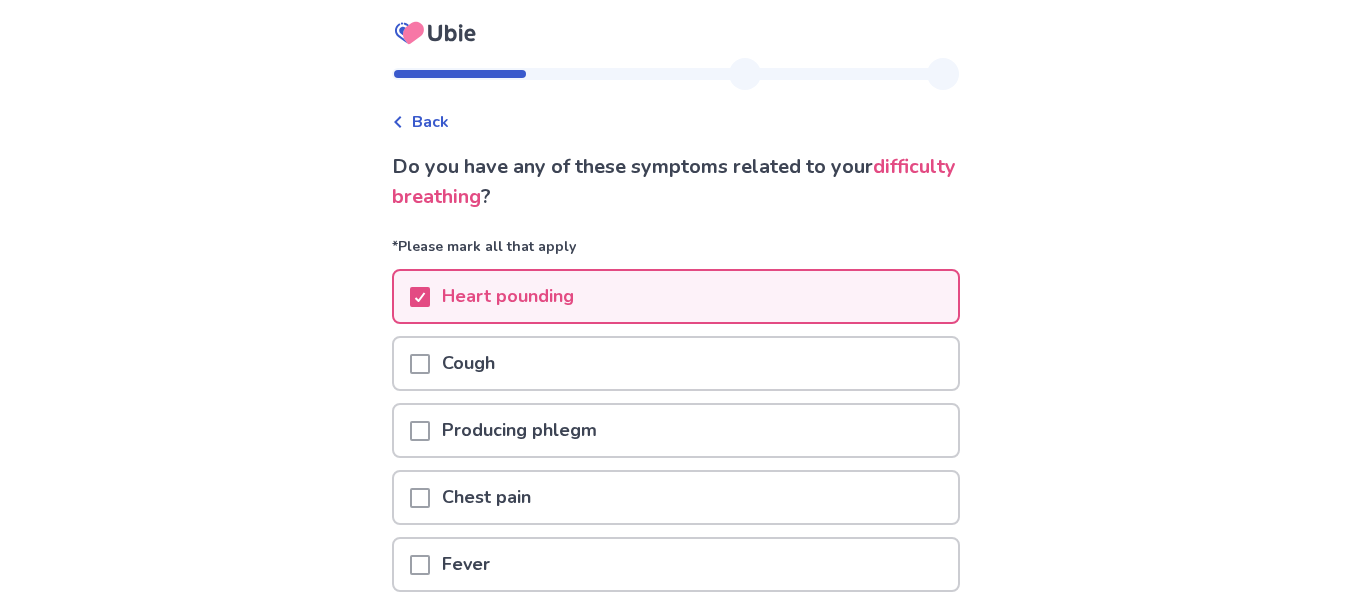 click at bounding box center [420, 363] 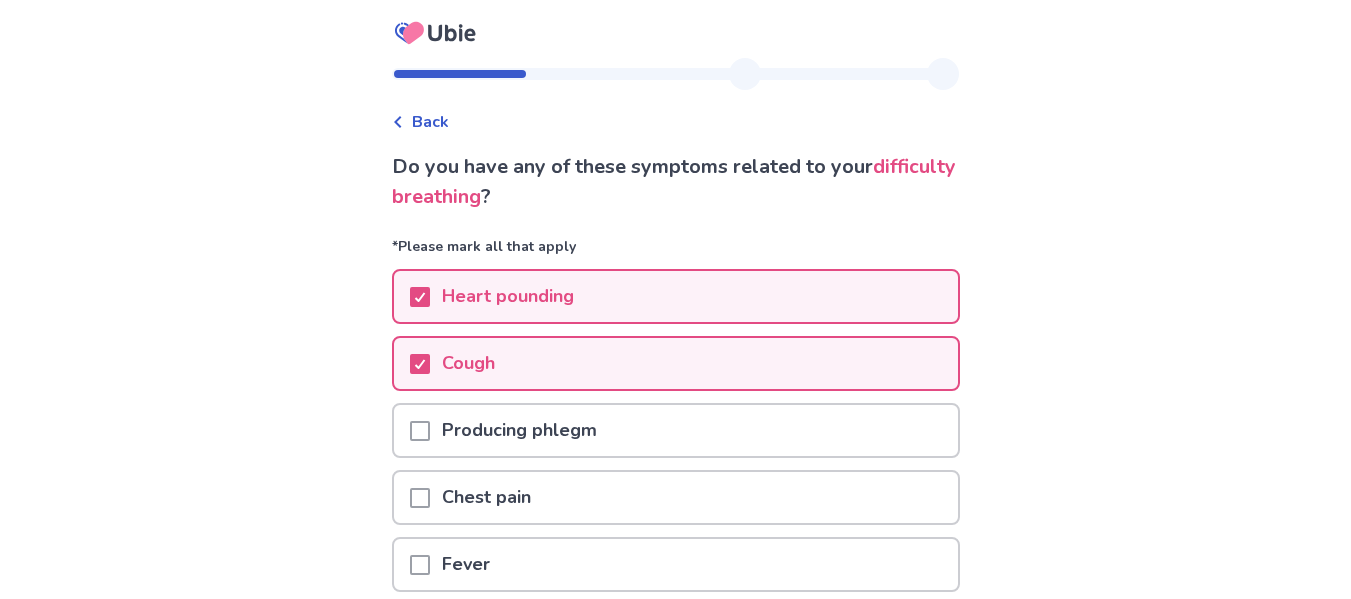 click on "Producing phlegm" at bounding box center (519, 430) 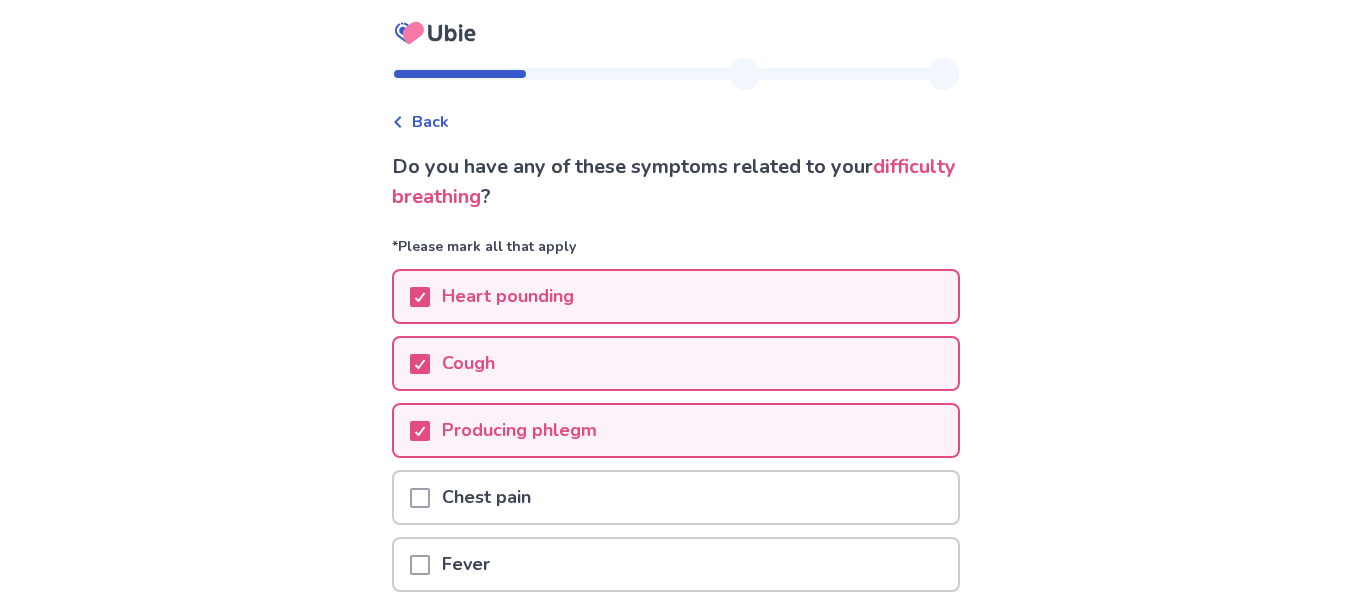 click on "Chest pain" at bounding box center (486, 497) 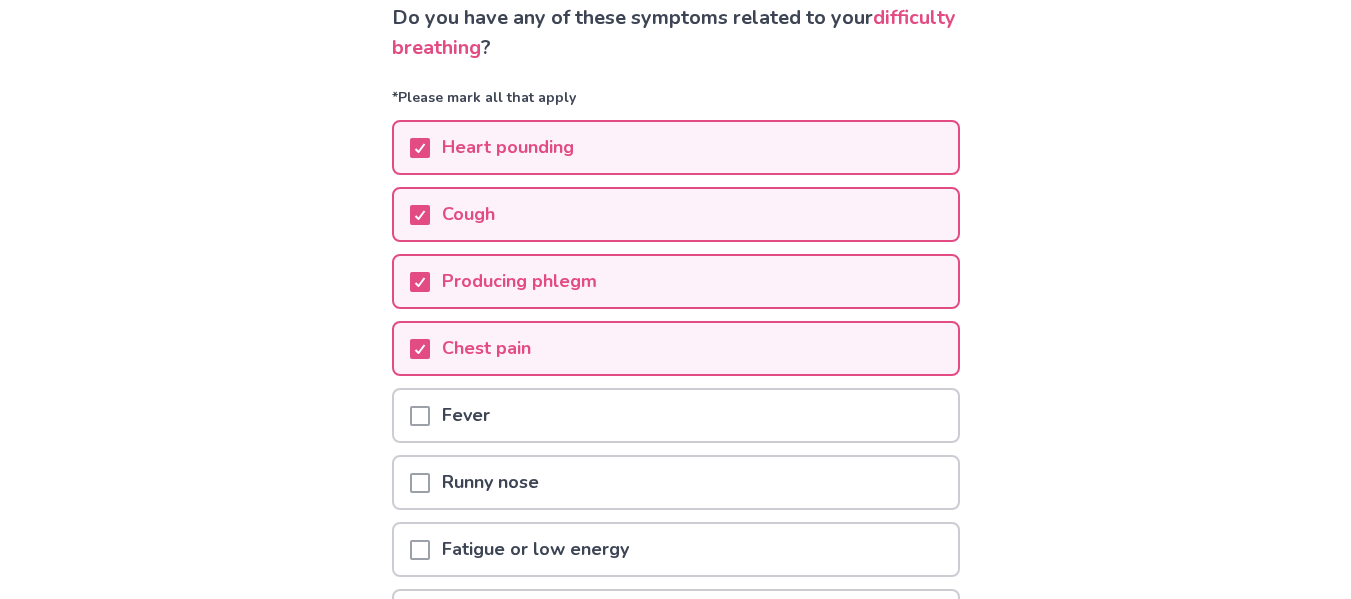 scroll, scrollTop: 300, scrollLeft: 0, axis: vertical 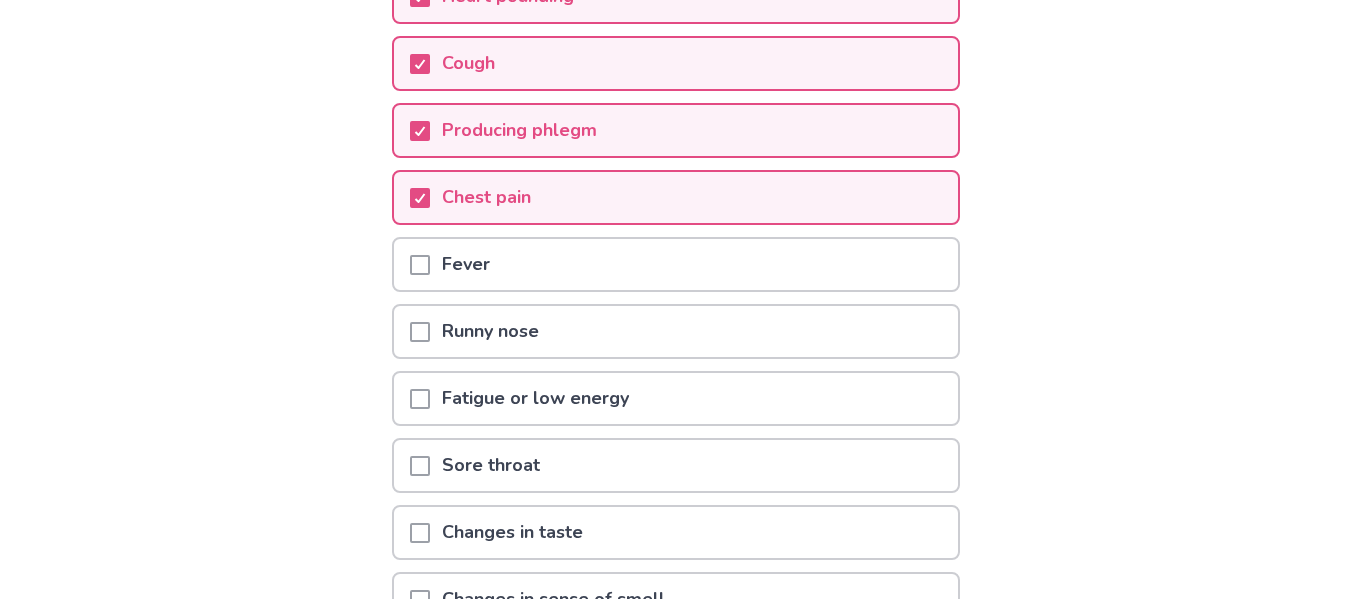 click on "Runny nose" at bounding box center (676, 331) 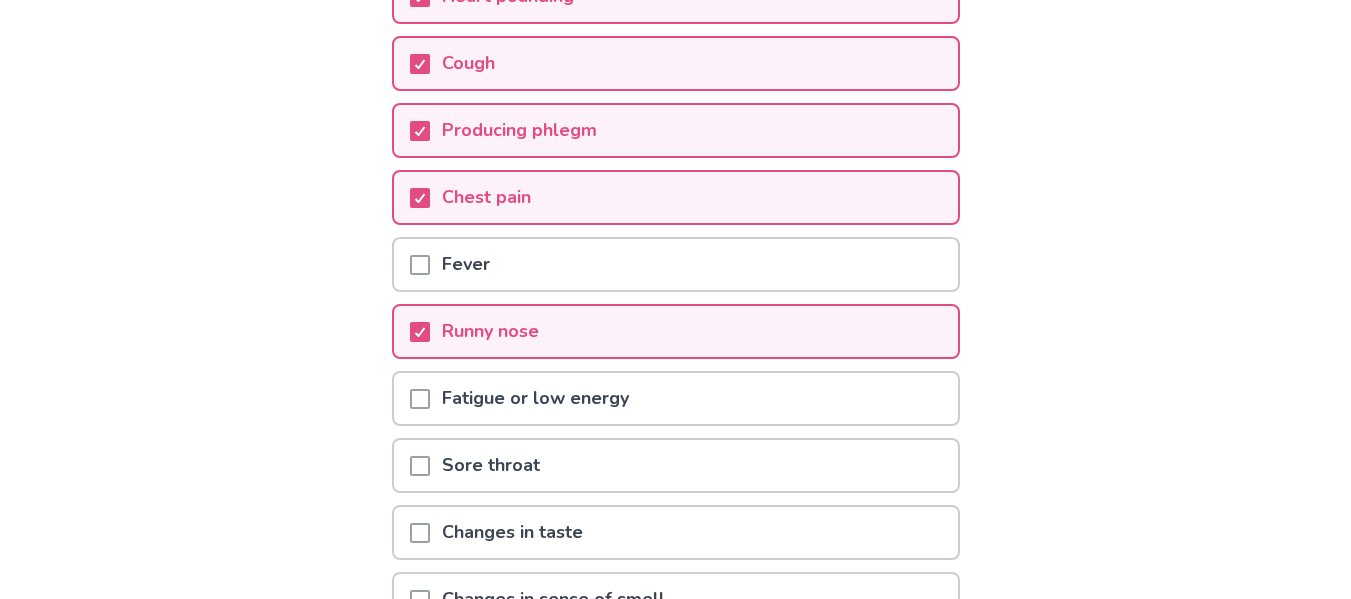 click on "Fatigue or low energy" at bounding box center [535, 398] 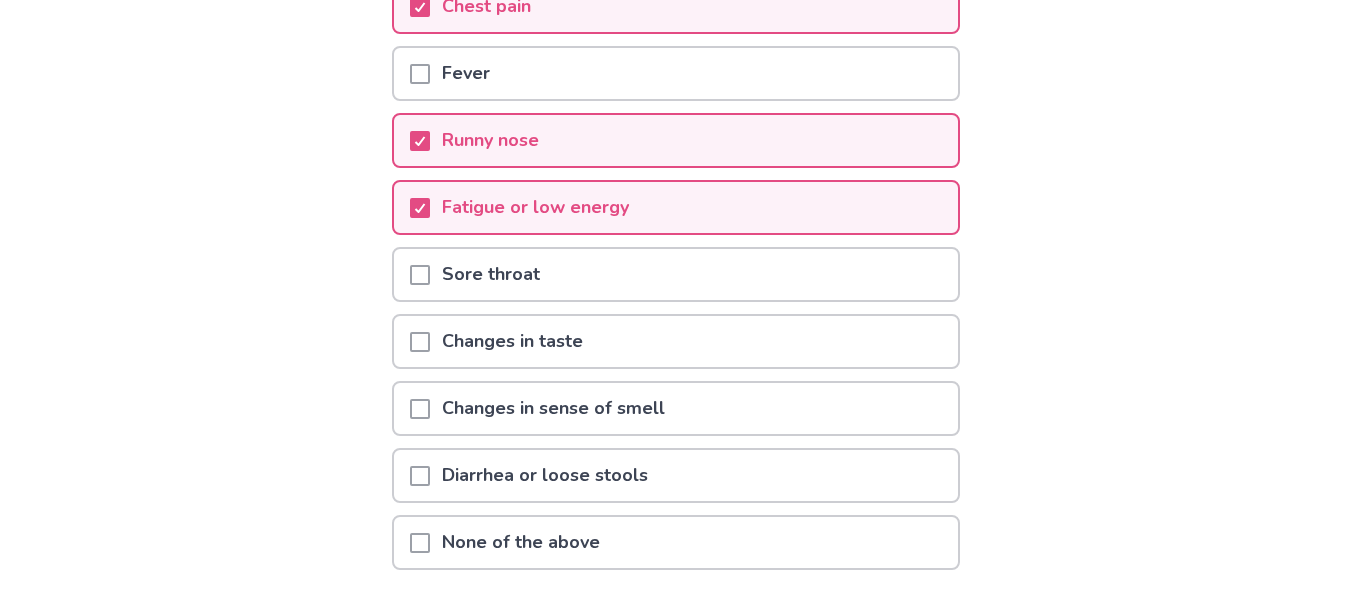 scroll, scrollTop: 500, scrollLeft: 0, axis: vertical 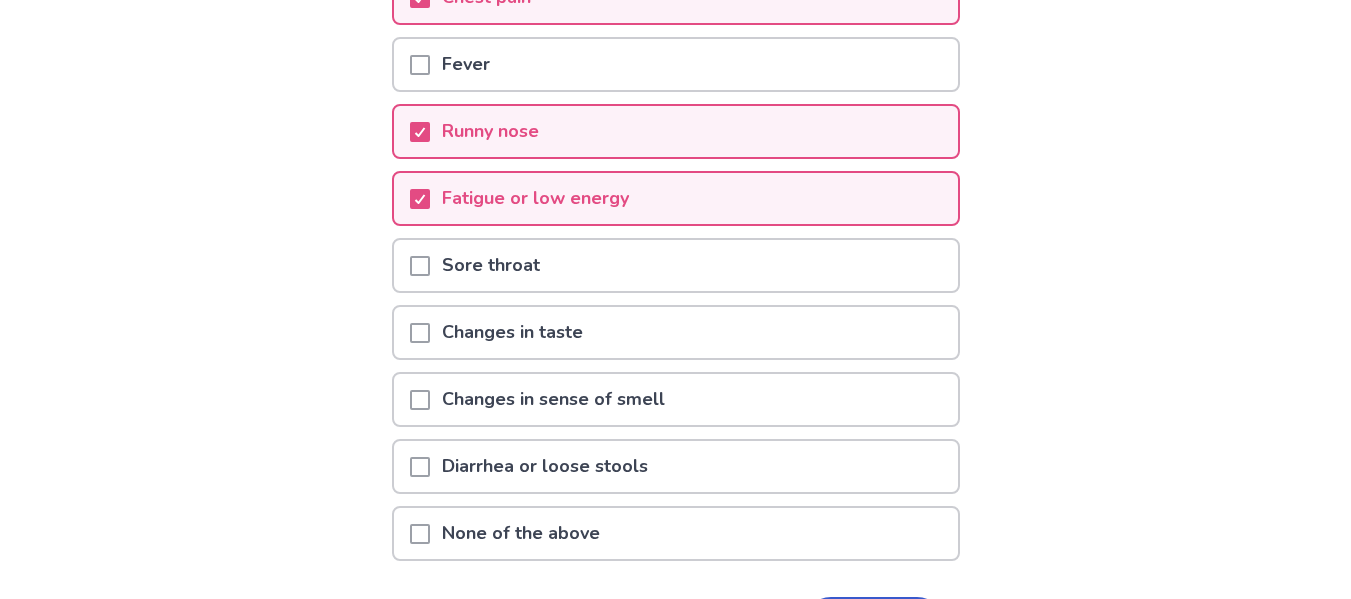 click on "Changes in taste" at bounding box center [512, 332] 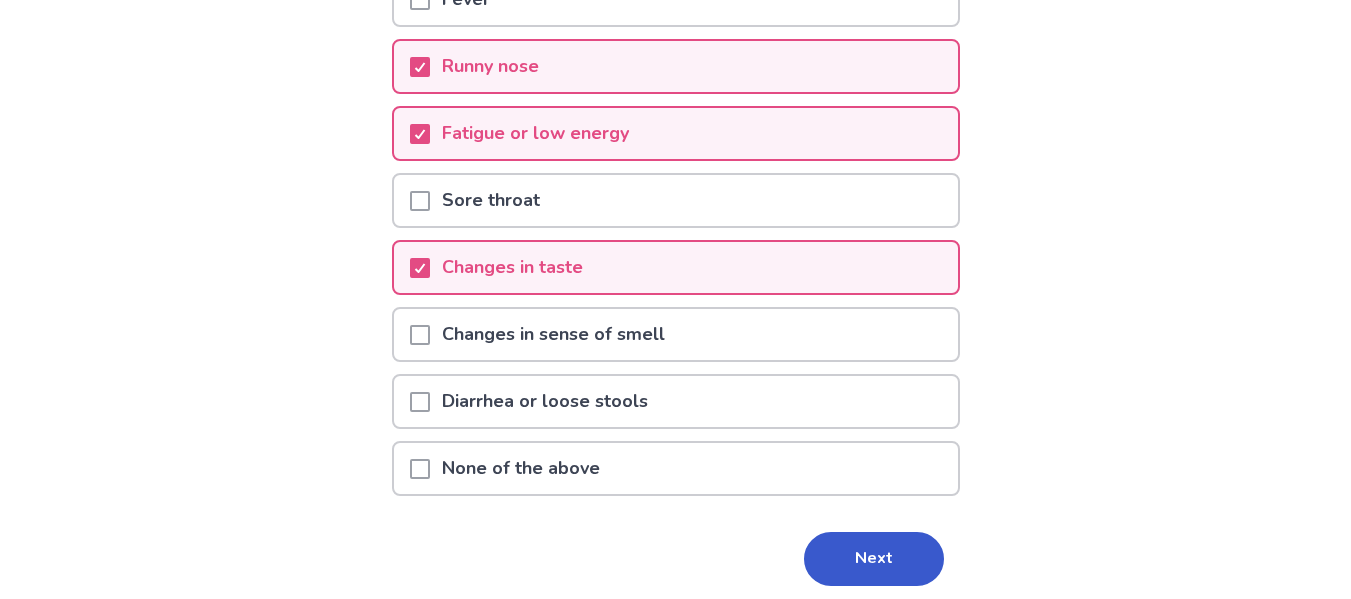 scroll, scrollTop: 600, scrollLeft: 0, axis: vertical 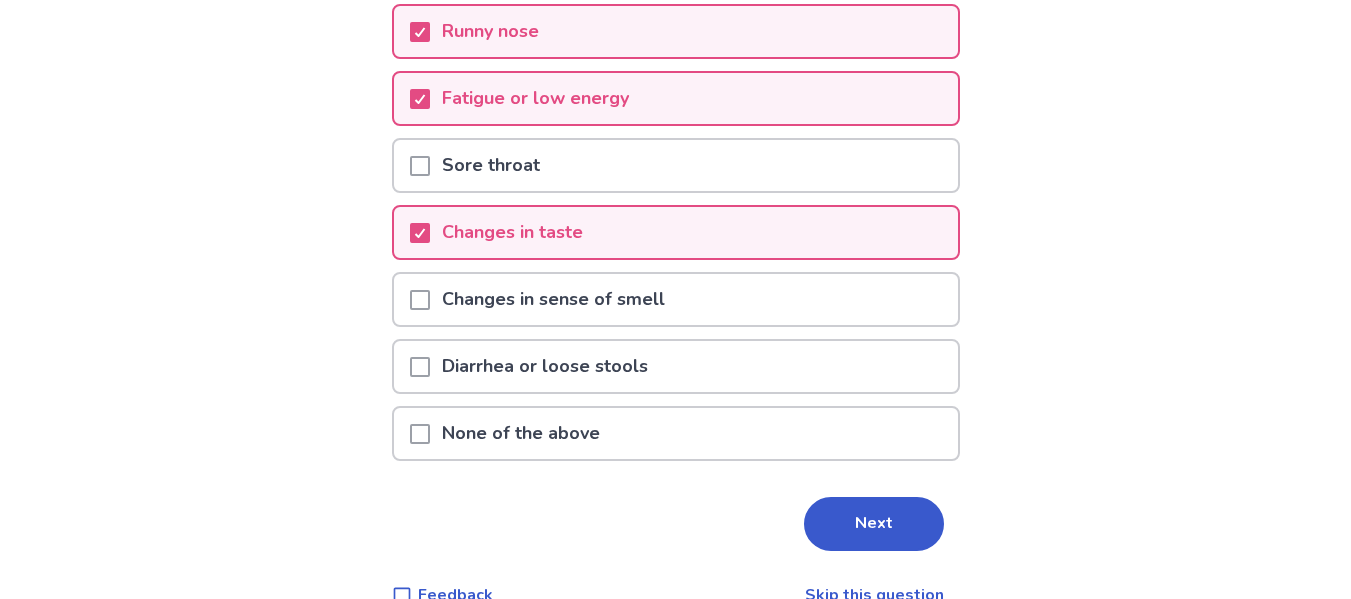 click on "Diarrhea or loose stools" at bounding box center [545, 366] 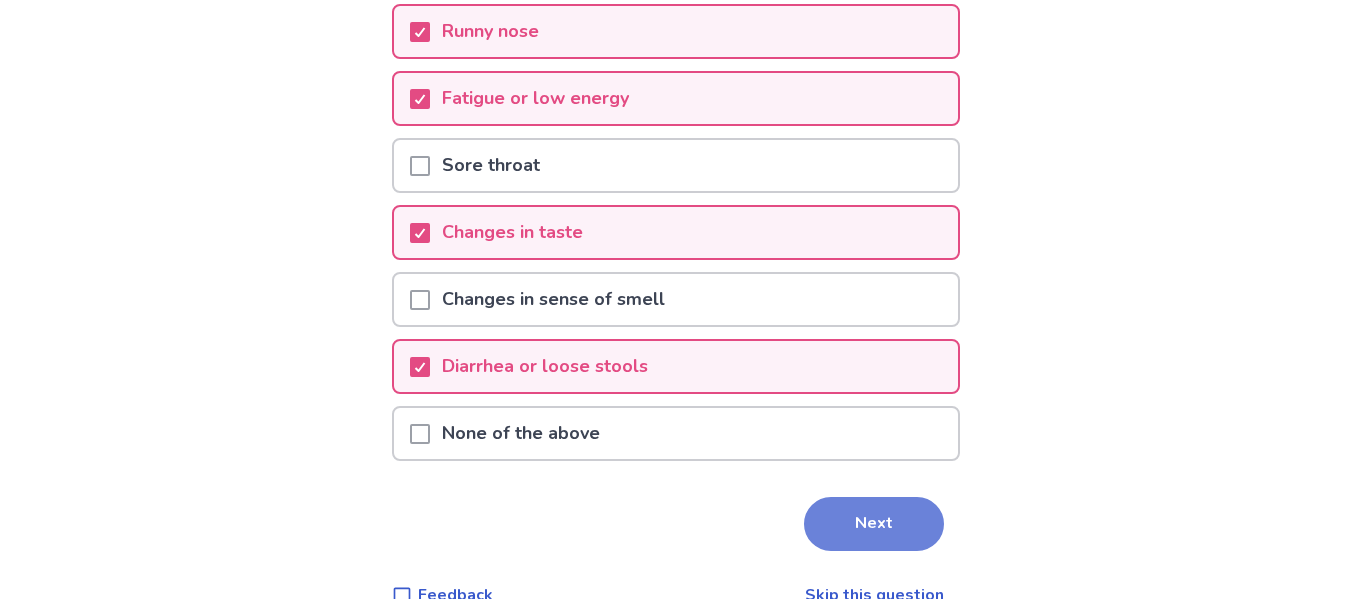 click on "Next" at bounding box center [874, 524] 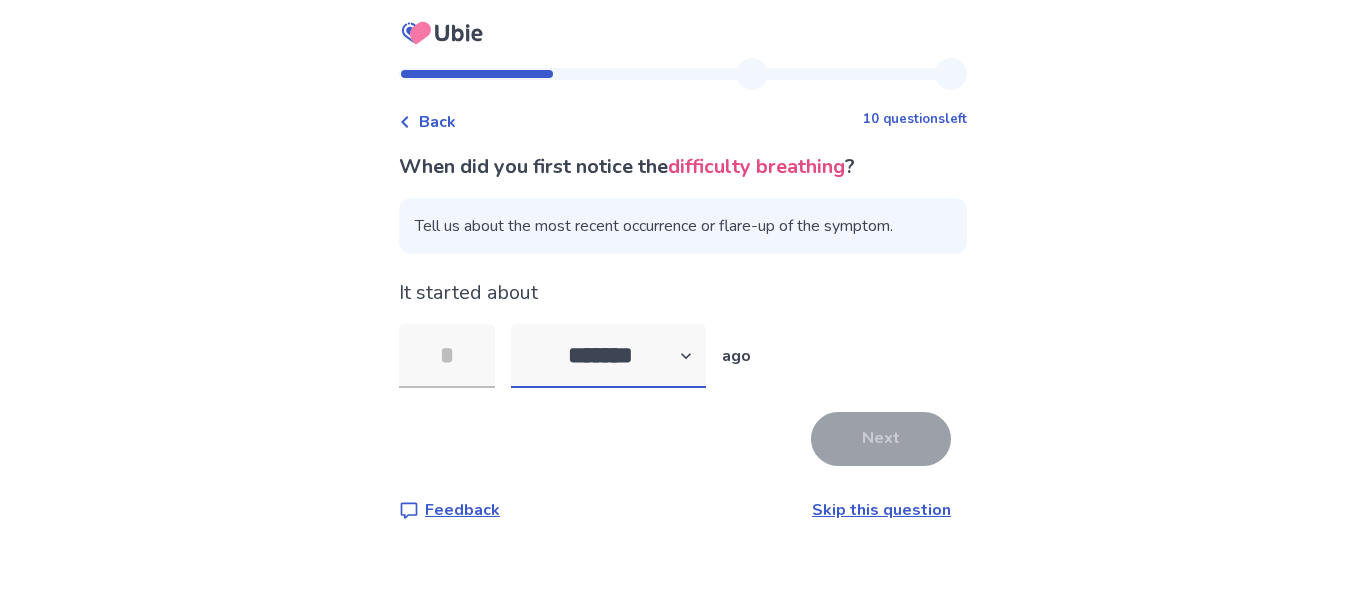 click on "******* ****** ******* ******** *******" at bounding box center [608, 356] 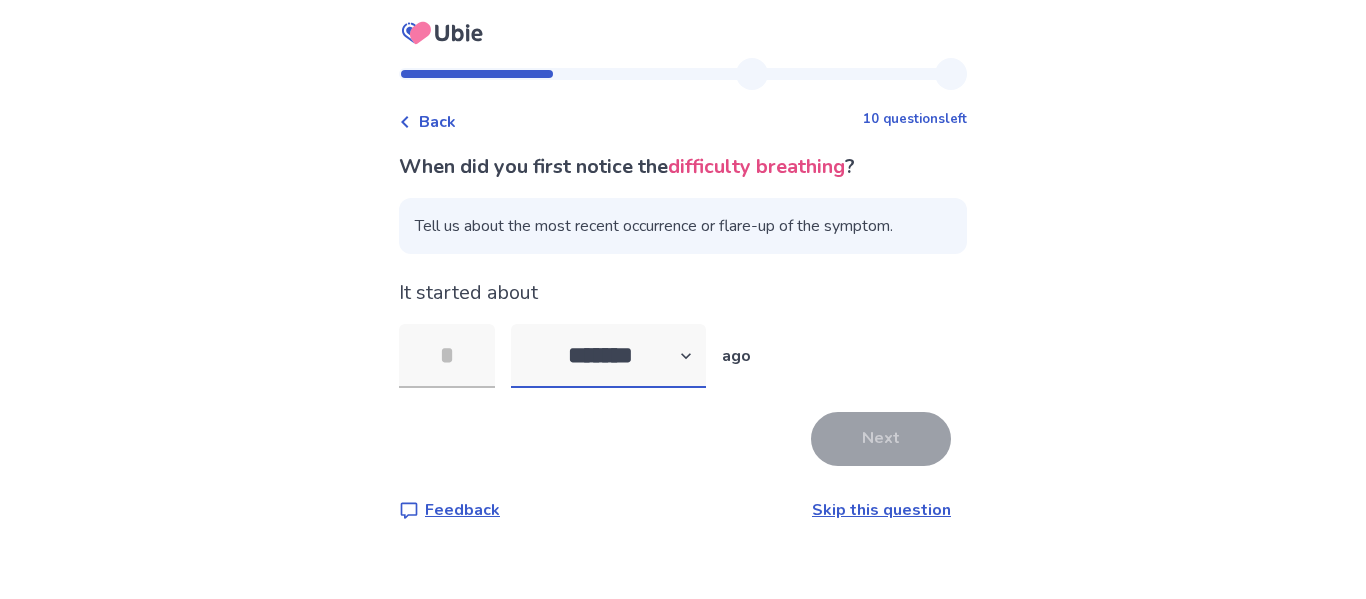select on "*" 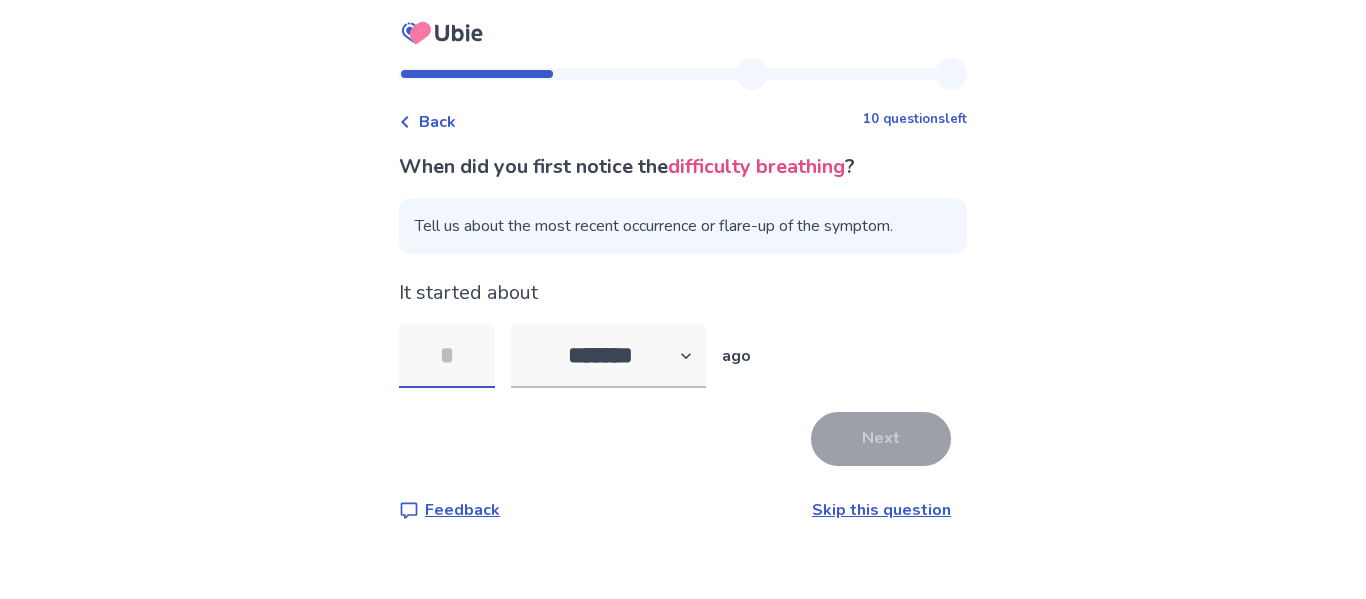 click at bounding box center (447, 356) 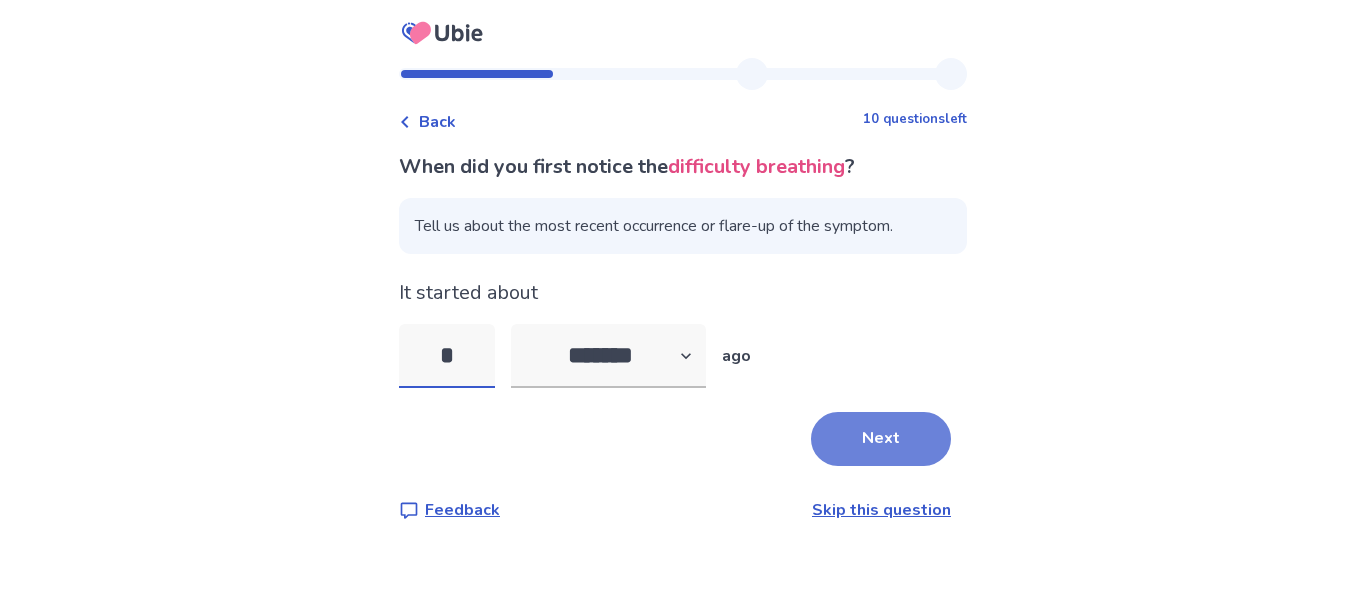 type on "*" 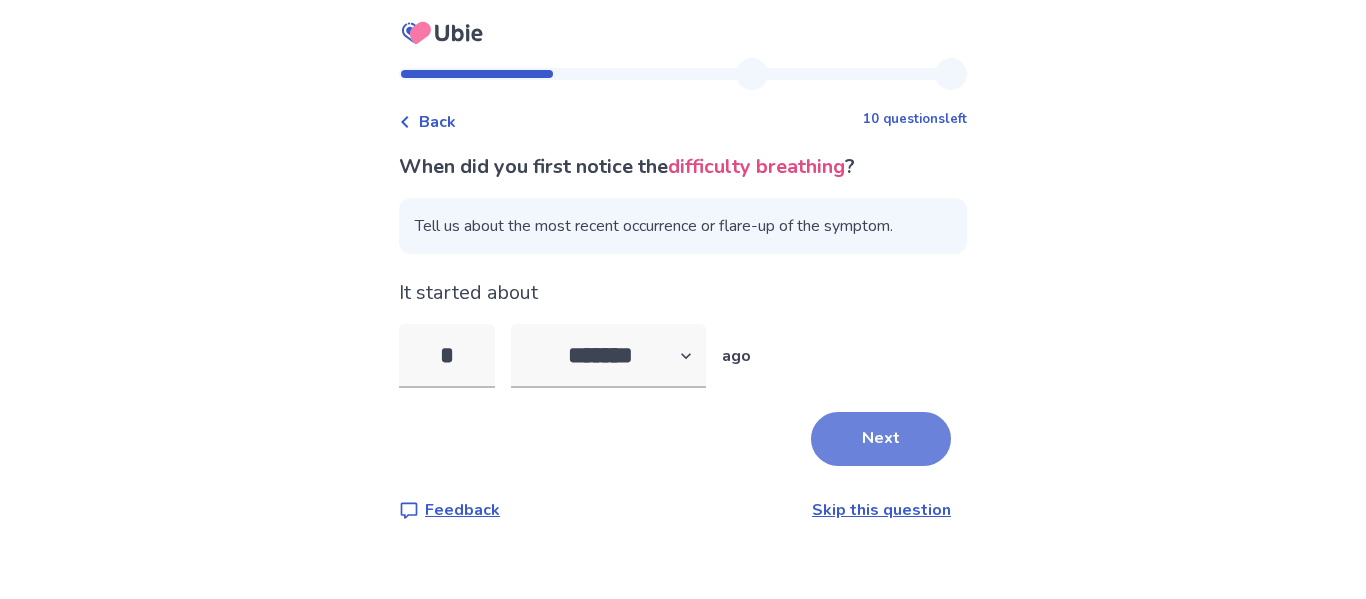 click on "Next" at bounding box center [881, 439] 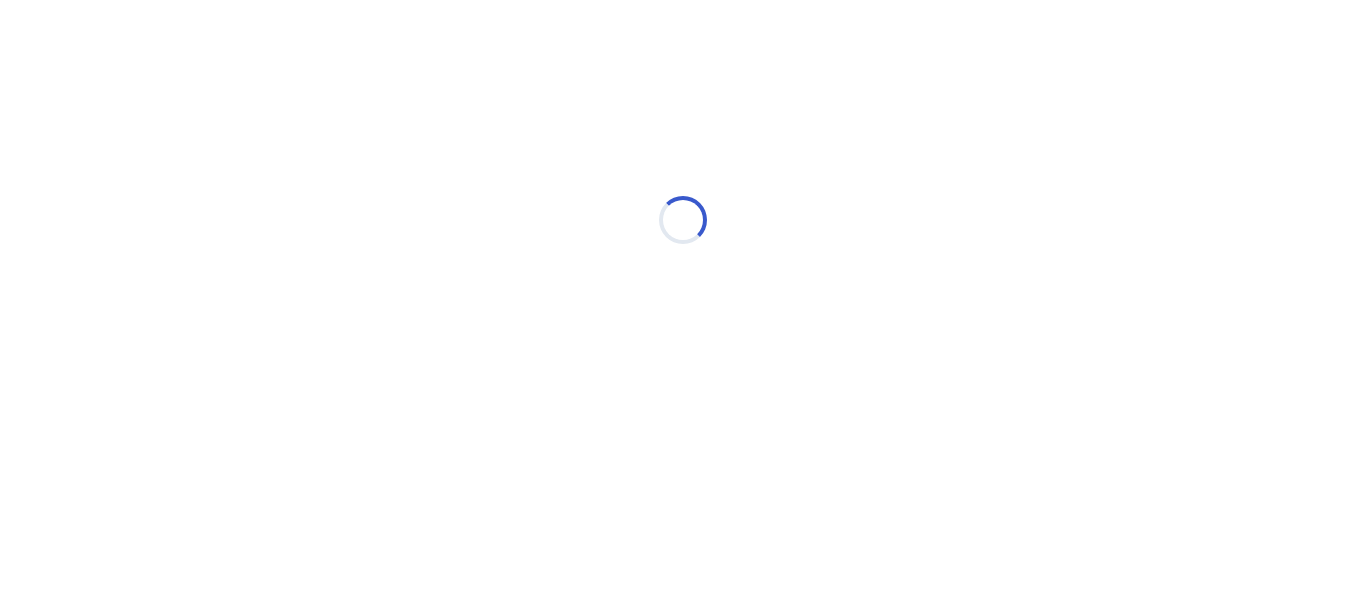 select on "*" 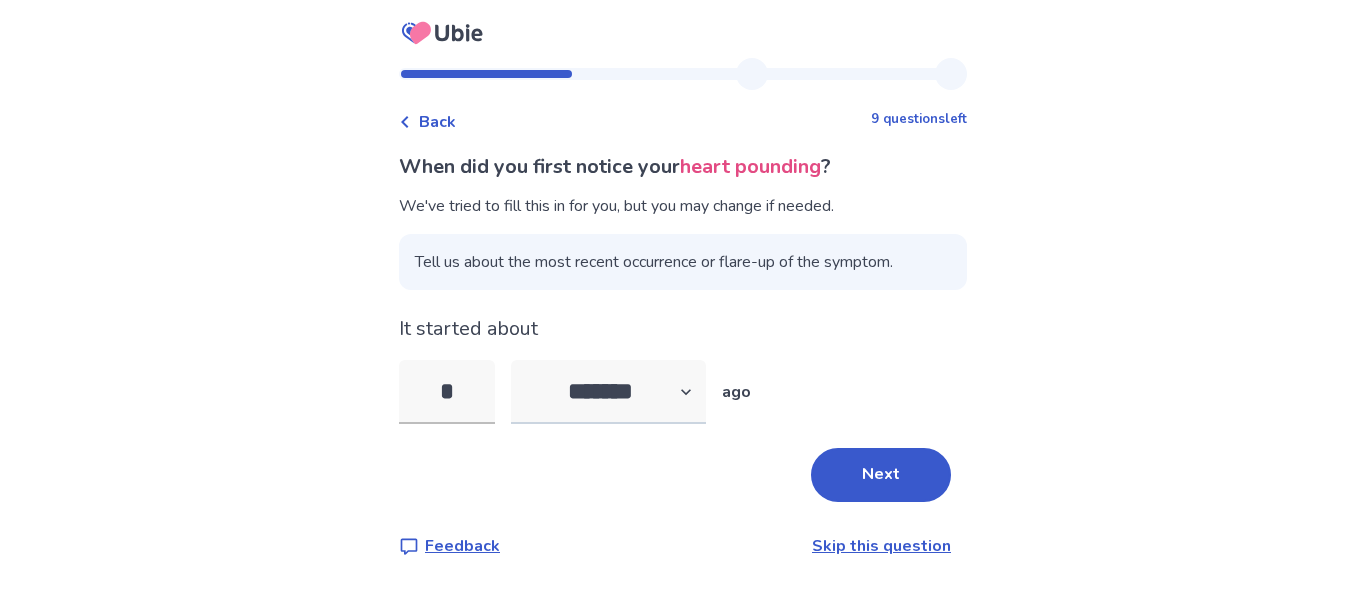 type on "*" 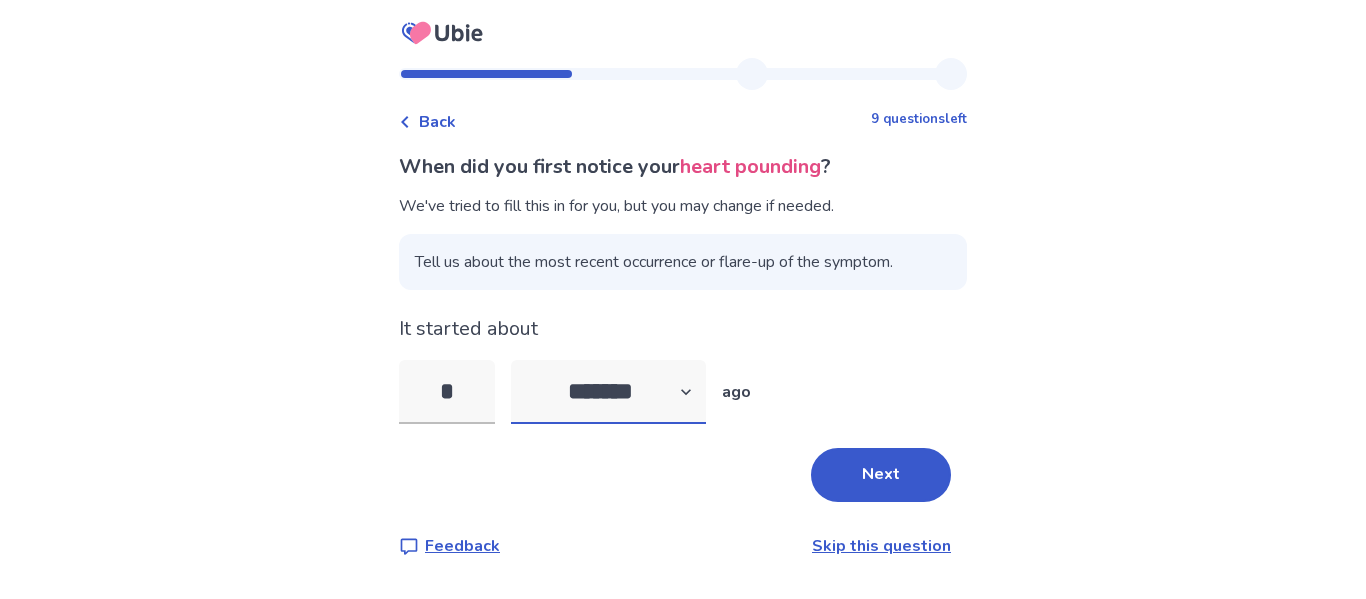 click on "******* ****** ******* ******** *******" at bounding box center [608, 392] 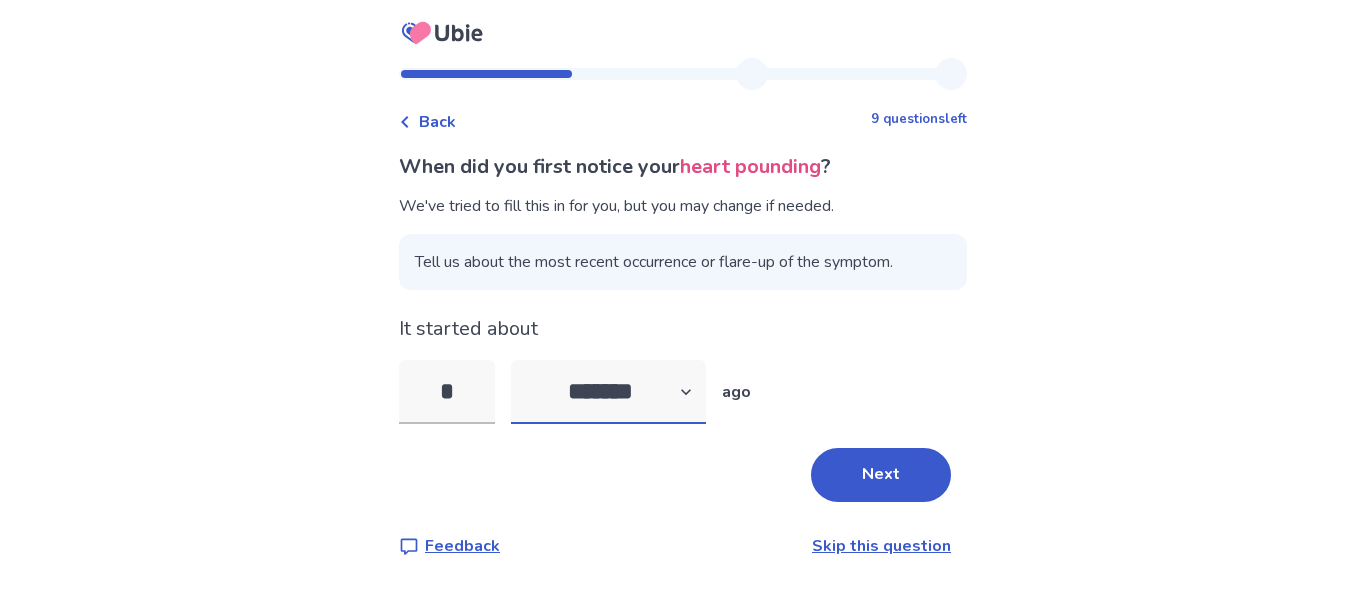 select on "*" 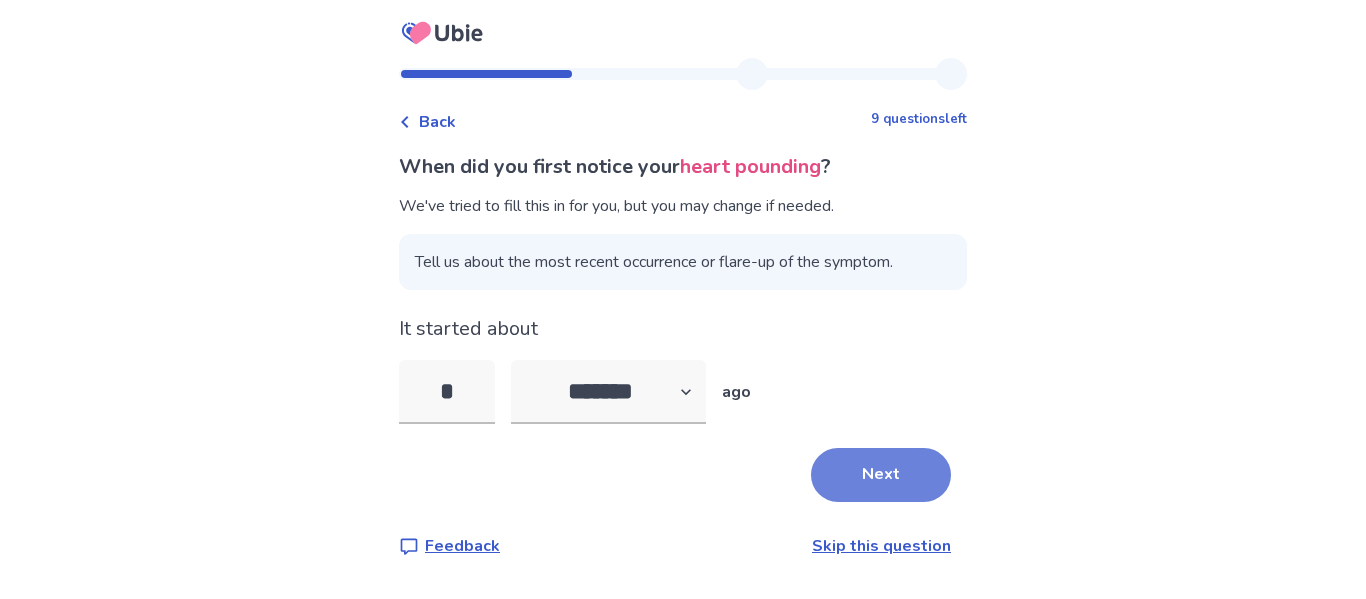 click on "Next" at bounding box center (881, 475) 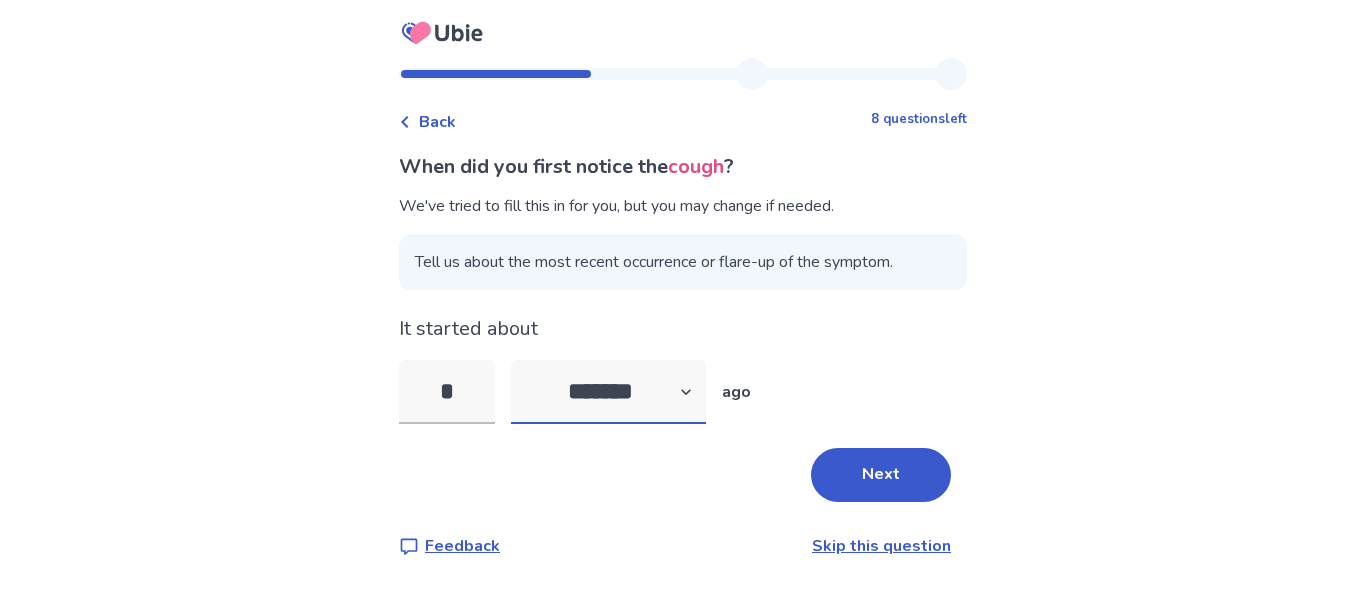 click on "******* ****** ******* ******** *******" at bounding box center (608, 392) 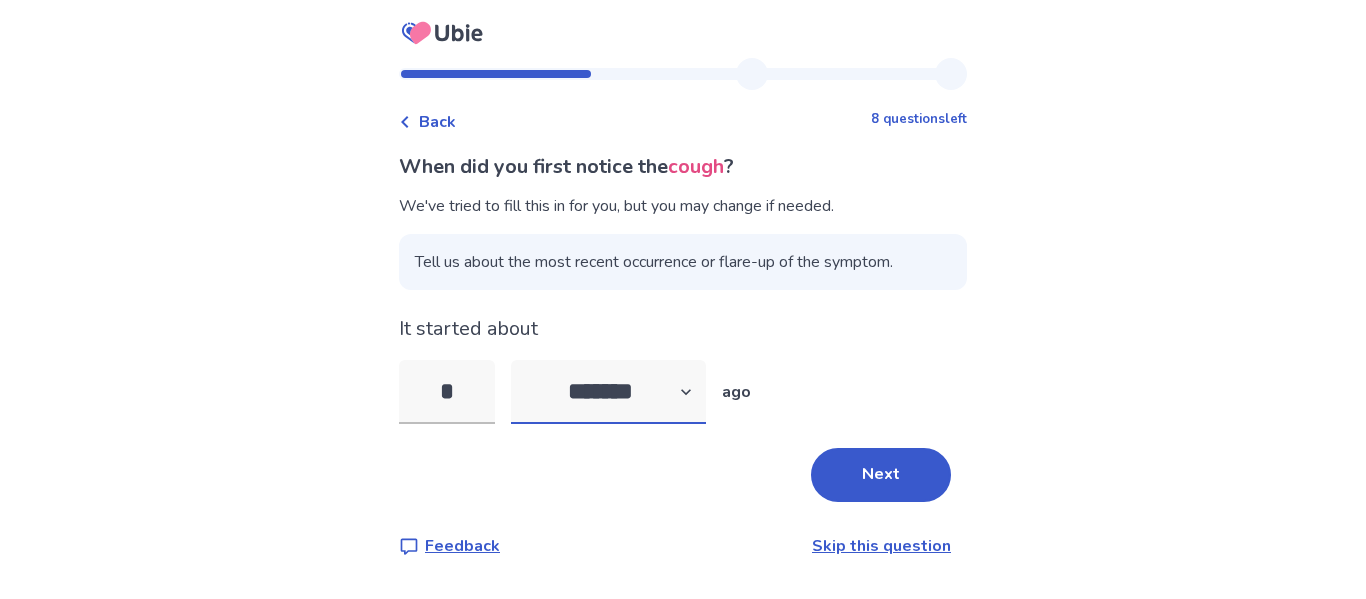 select on "*" 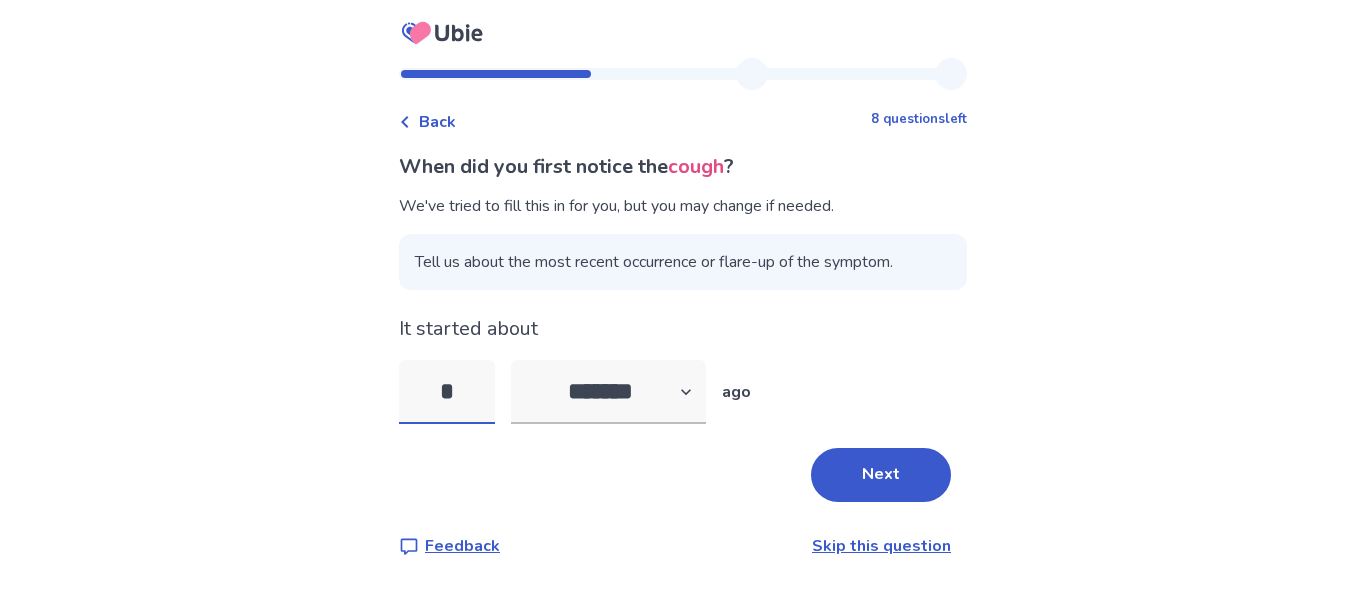 click on "*" at bounding box center [447, 392] 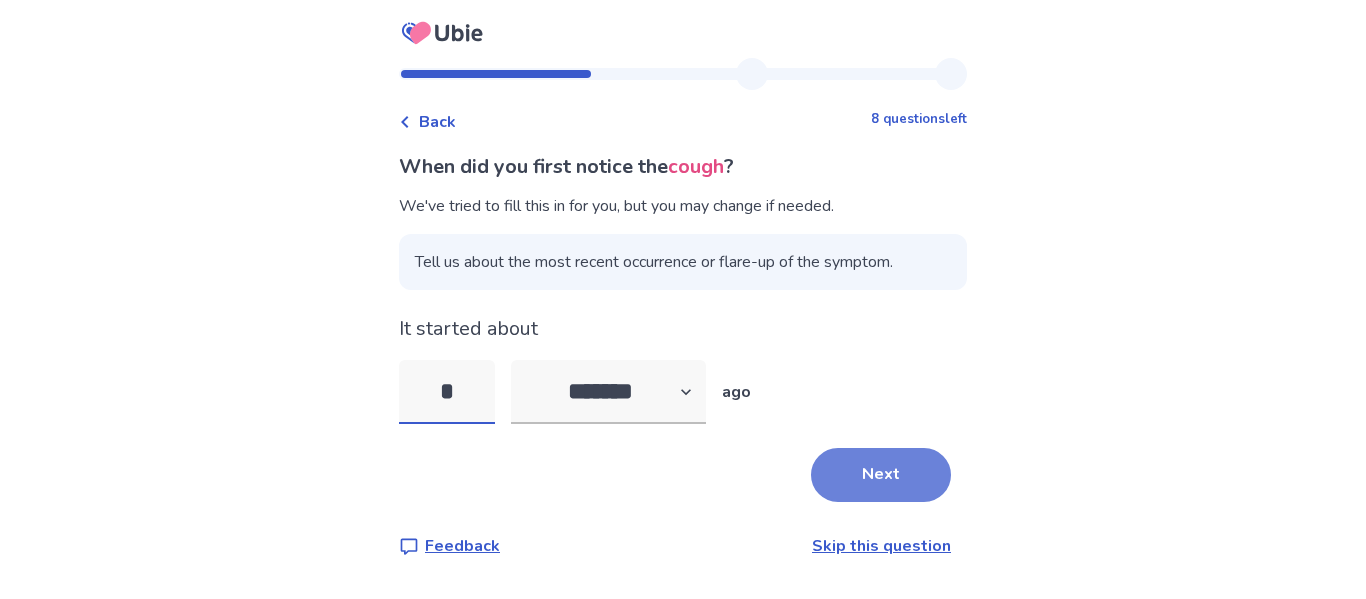 type on "*" 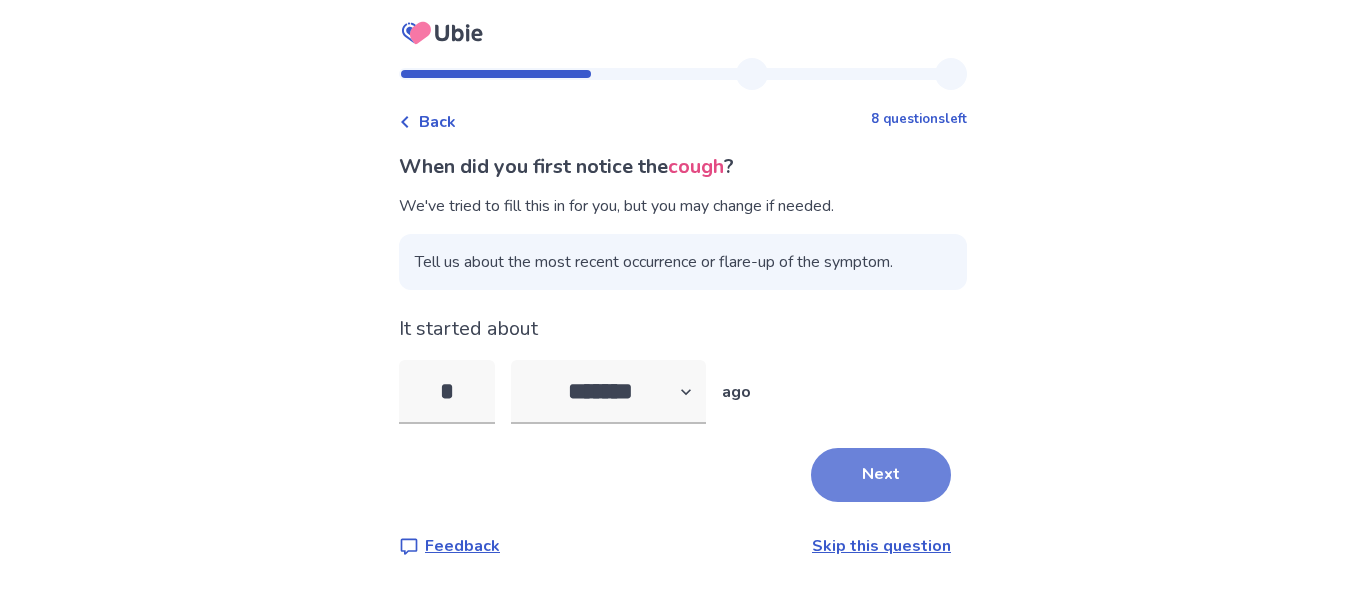 click on "Next" at bounding box center (881, 475) 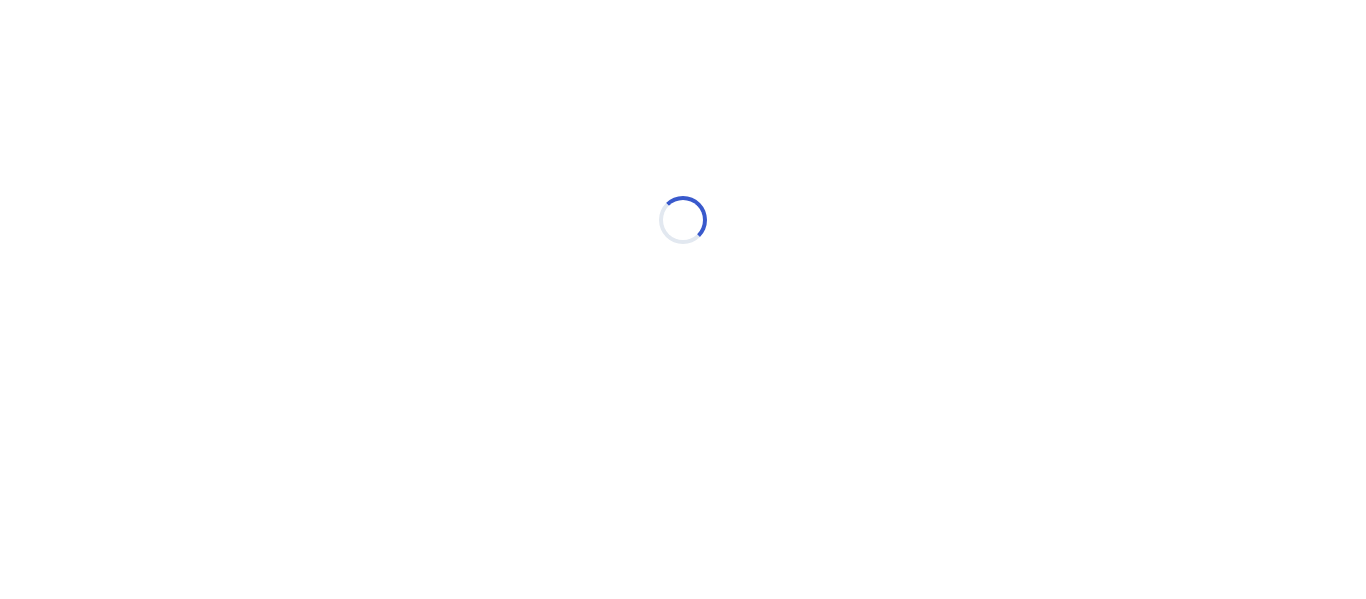 select on "*" 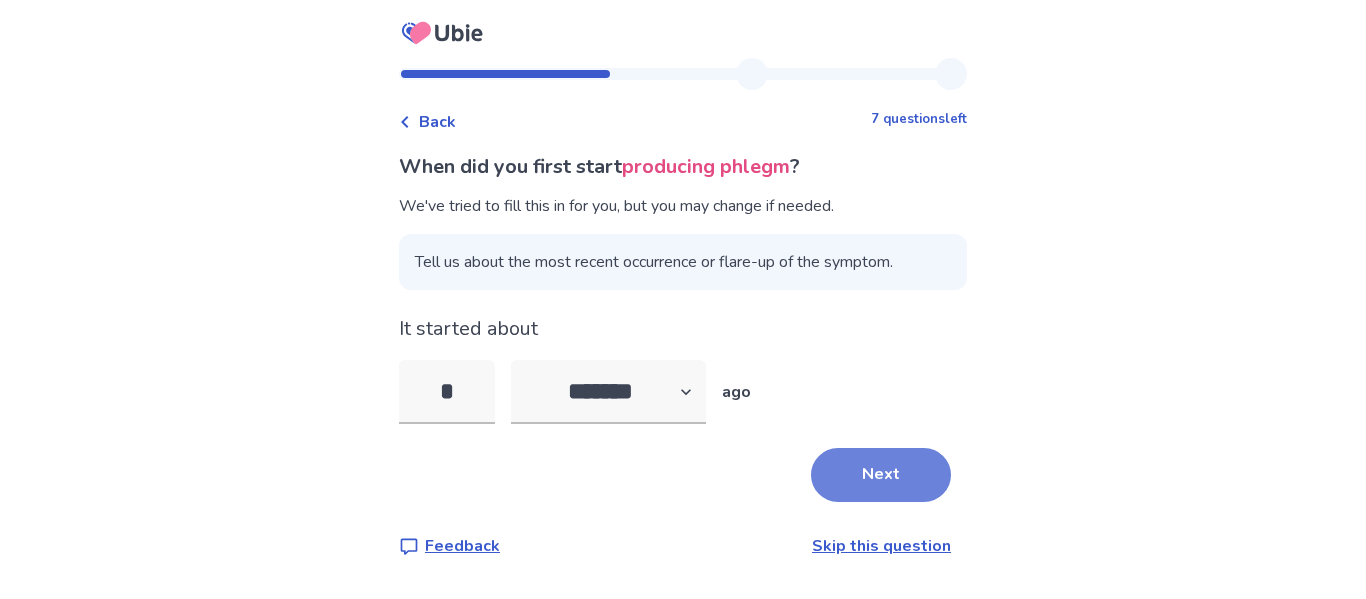 click on "Next" at bounding box center (881, 475) 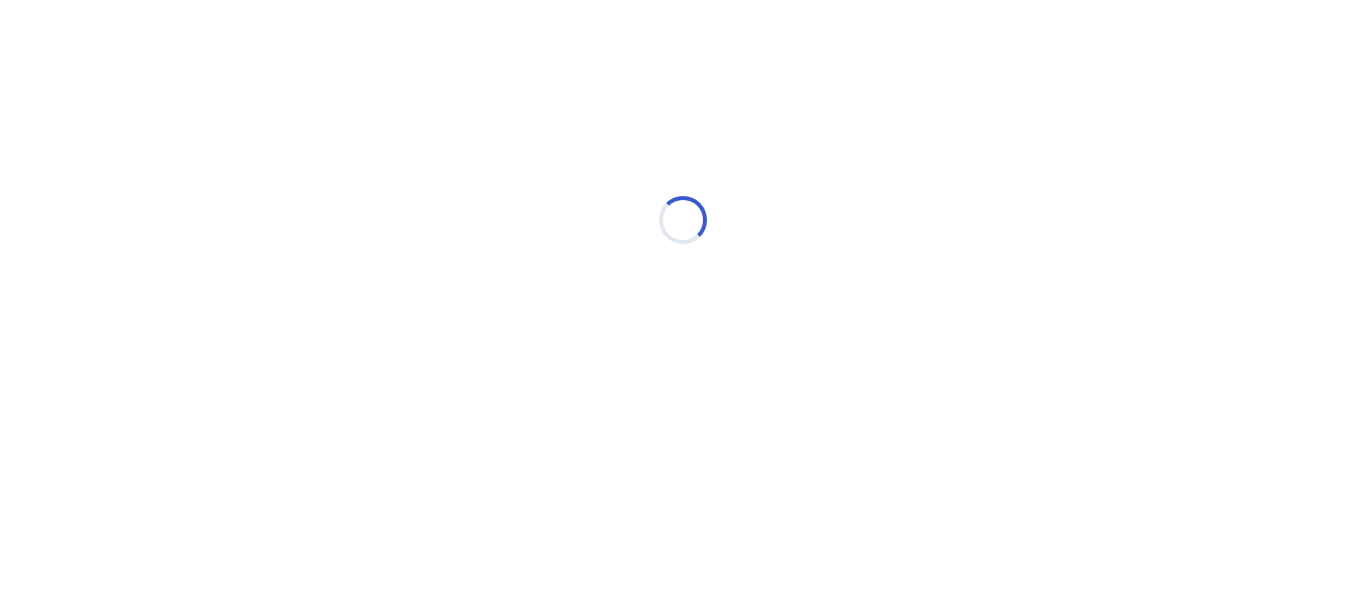 select on "*" 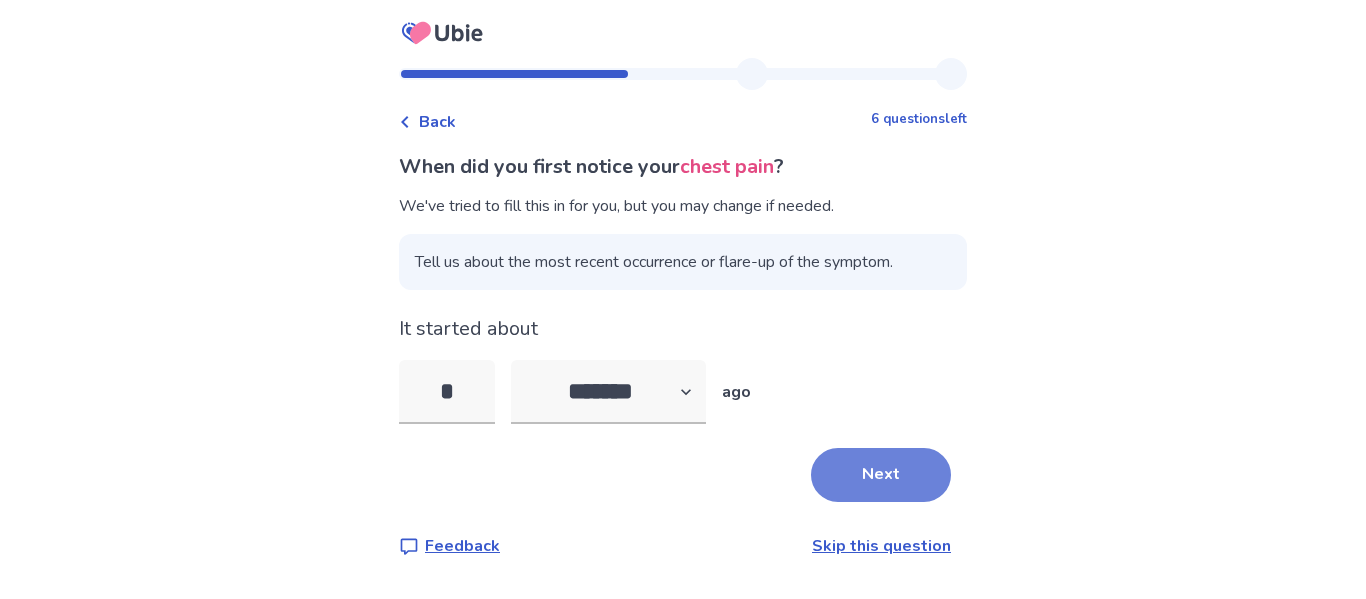 type on "*" 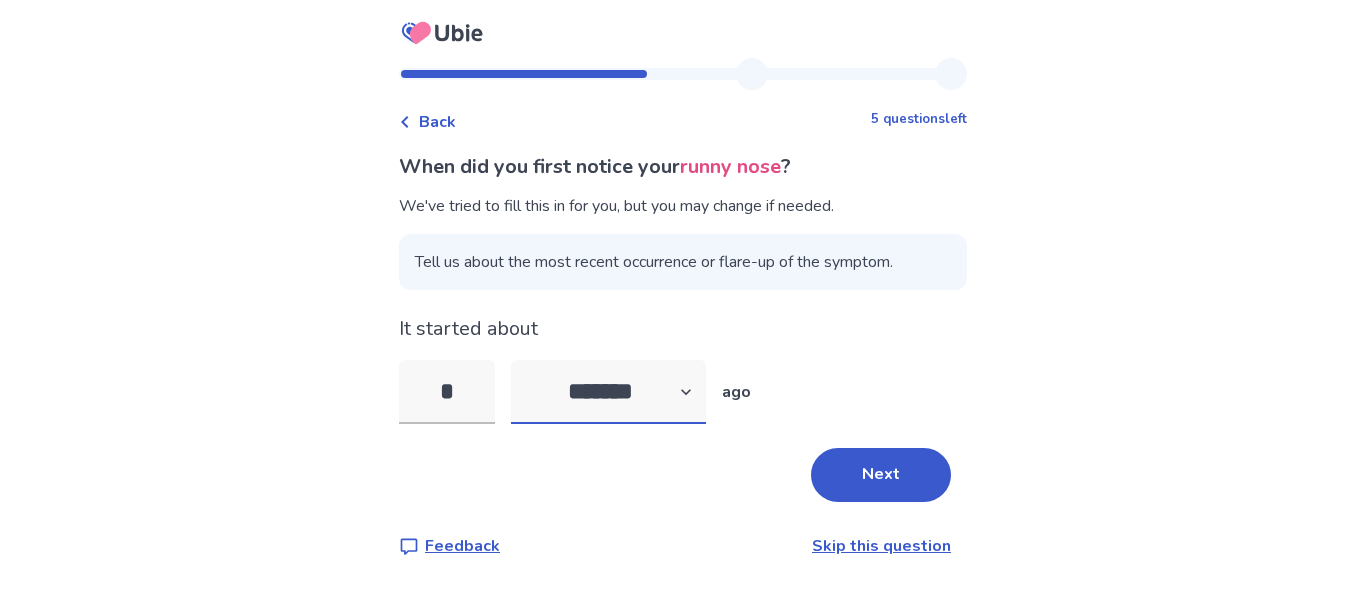 click on "******* ****** ******* ******** *******" at bounding box center (608, 392) 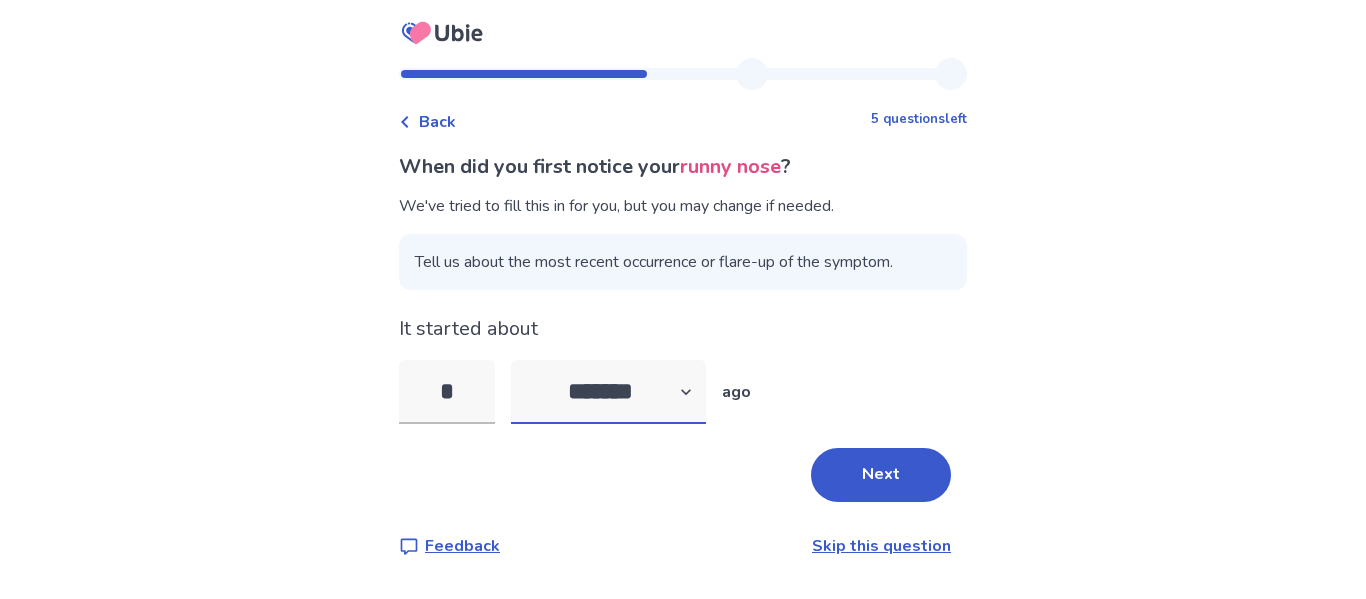 select on "*" 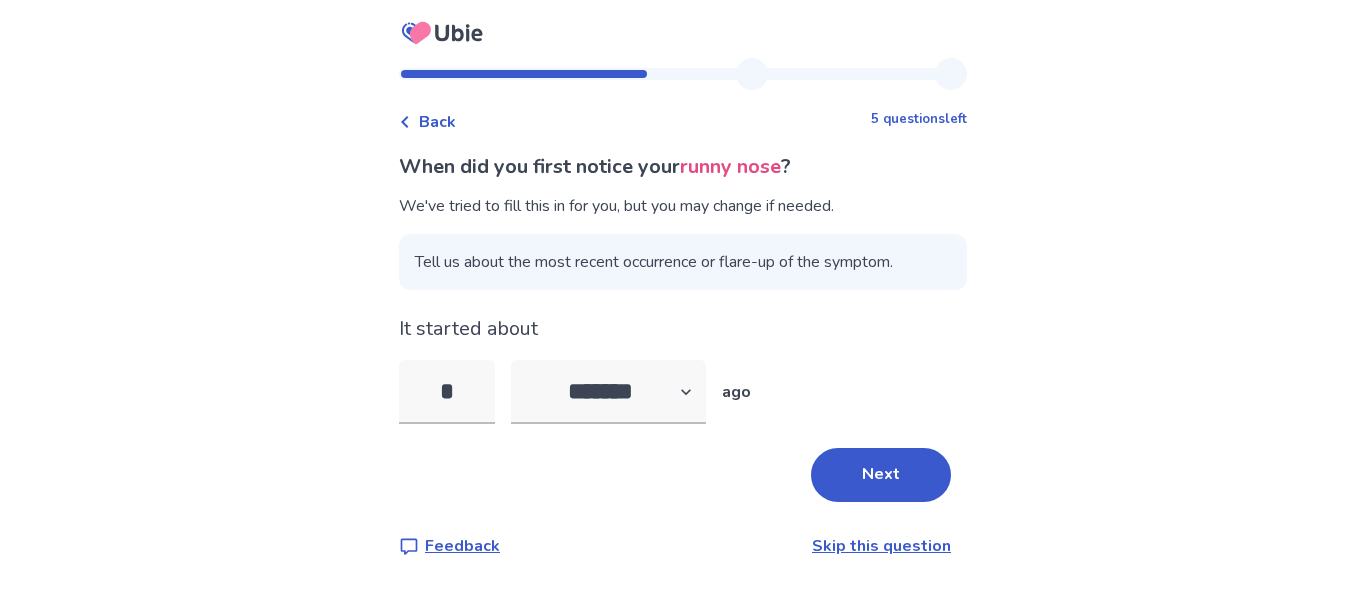 click on "When did you first notice your  runny nose ? We've tried to fill this in for you, but you may change if needed.
Tell us about the most recent occurrence or flare-up of the symptom. It started about  * ******* ****** ******* ******** *******  ago Next Feedback Skip this question" at bounding box center [683, 355] 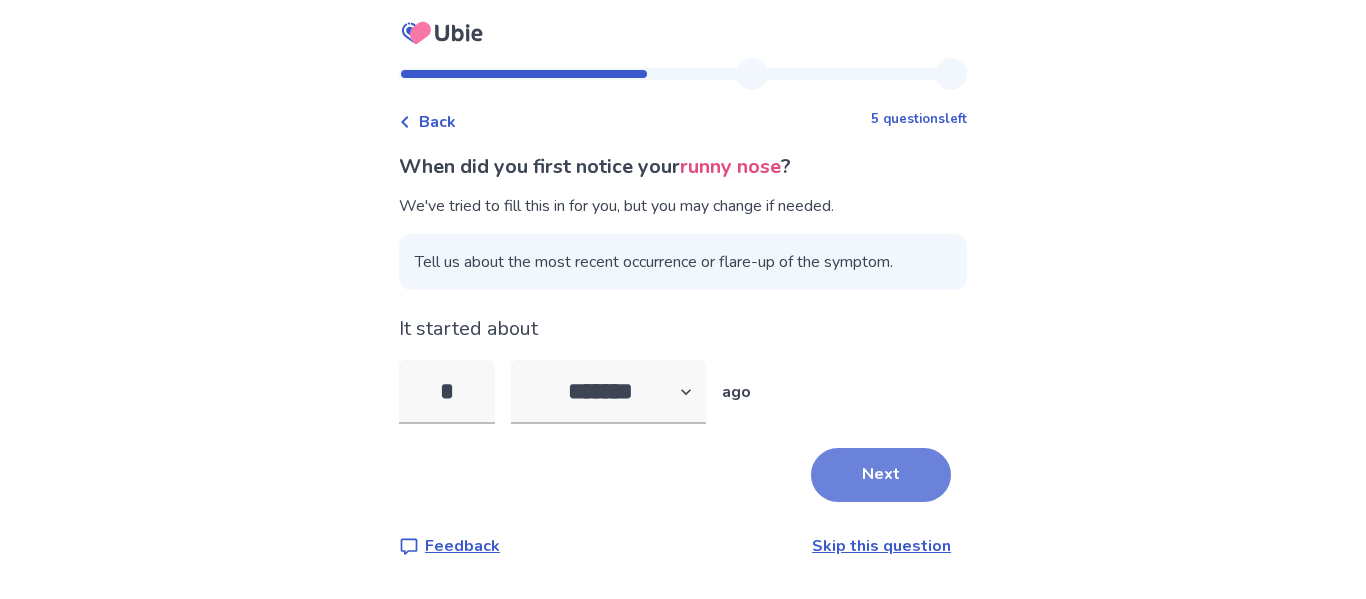 click on "Next" at bounding box center (881, 475) 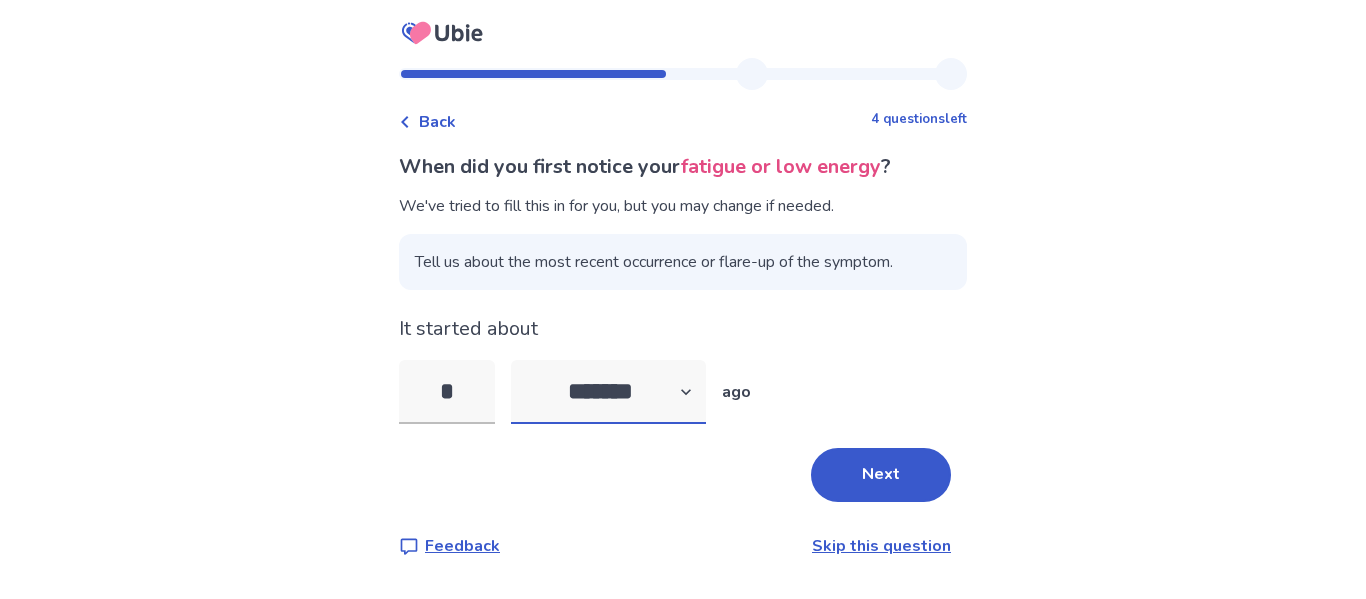 click on "******* ****** ******* ******** *******" at bounding box center (608, 392) 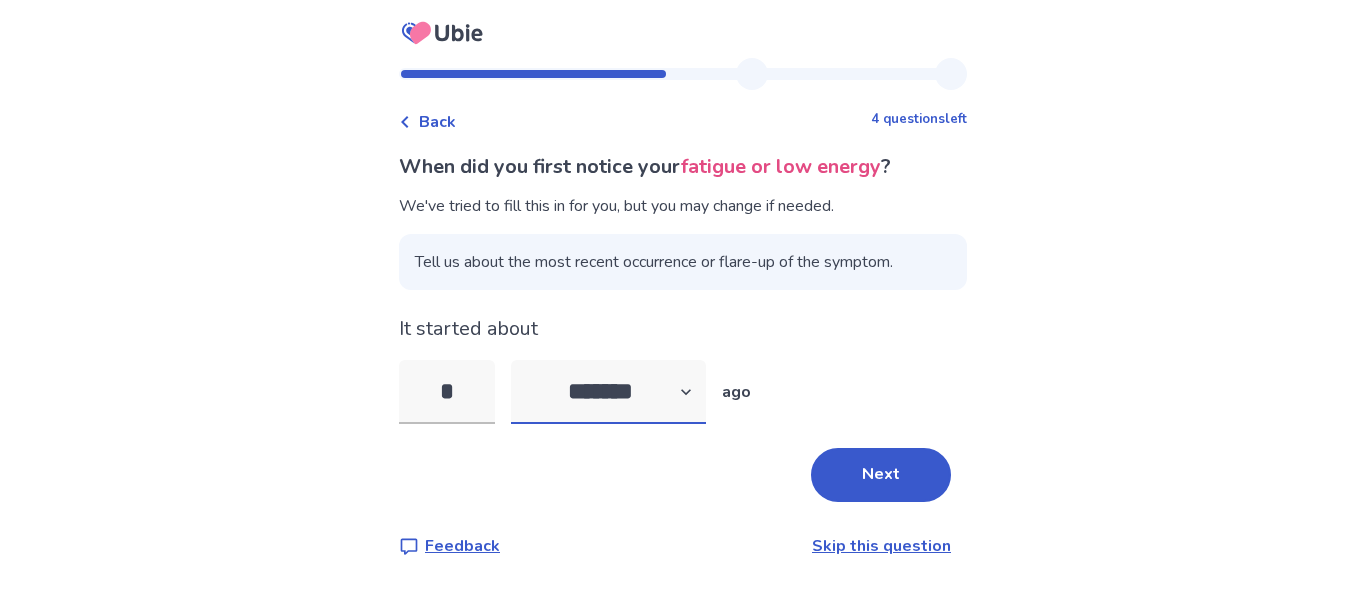 select on "*" 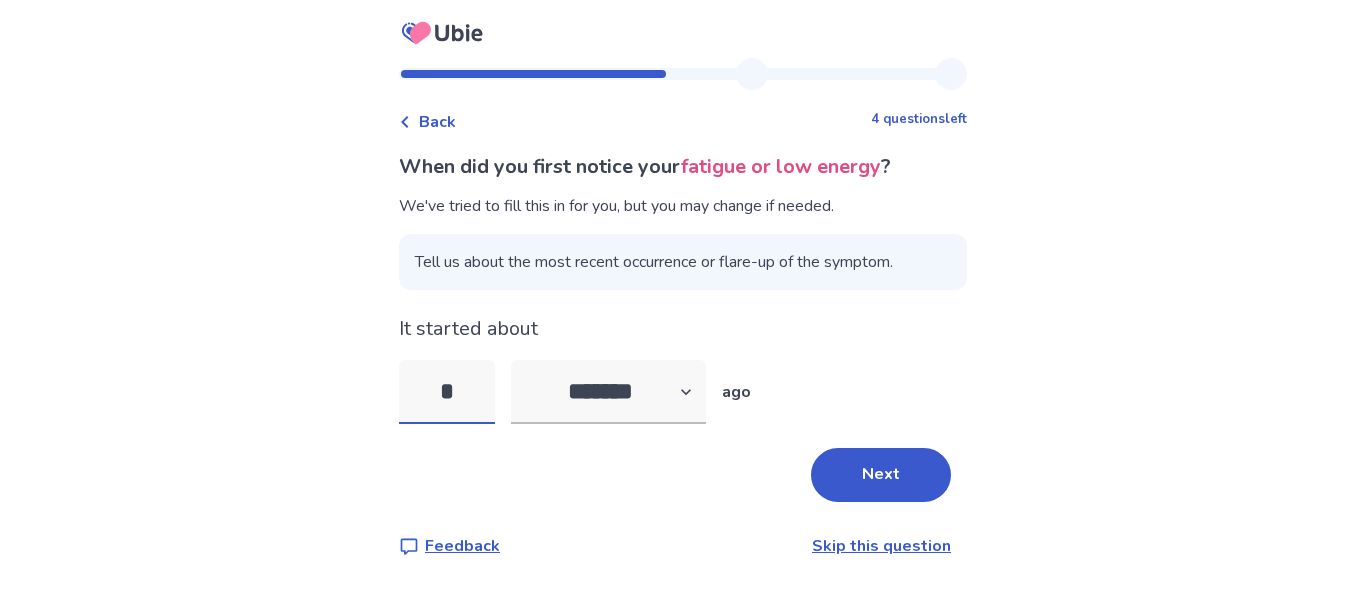 click on "*" at bounding box center [447, 392] 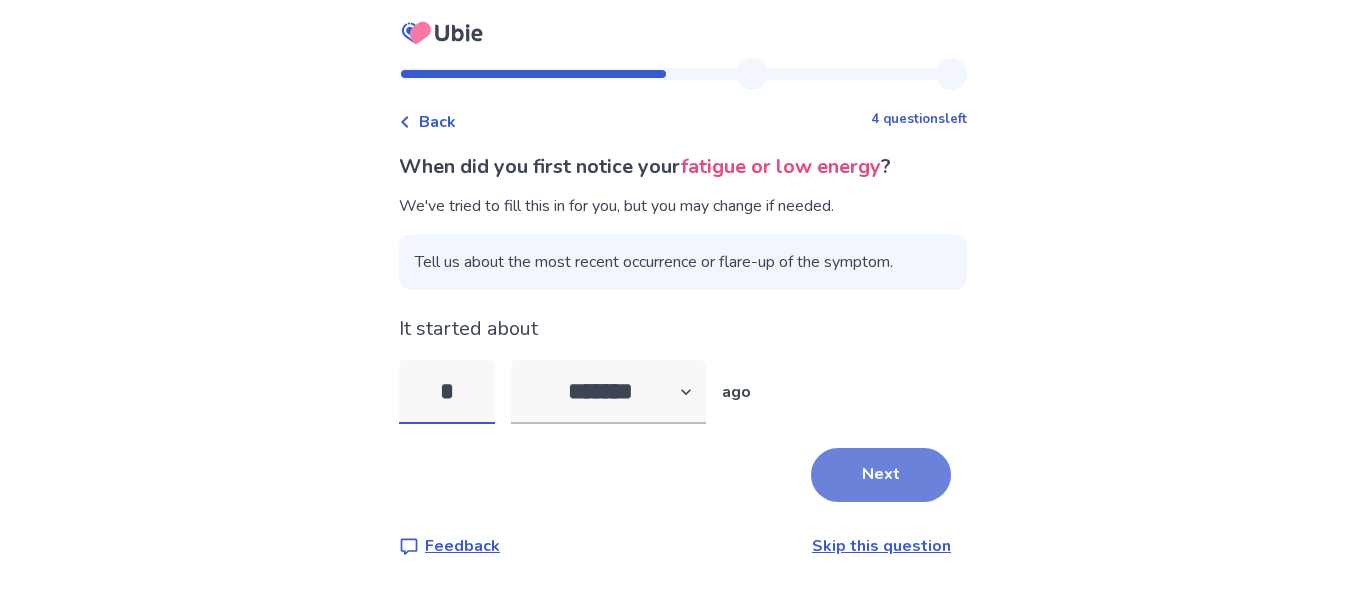 type on "*" 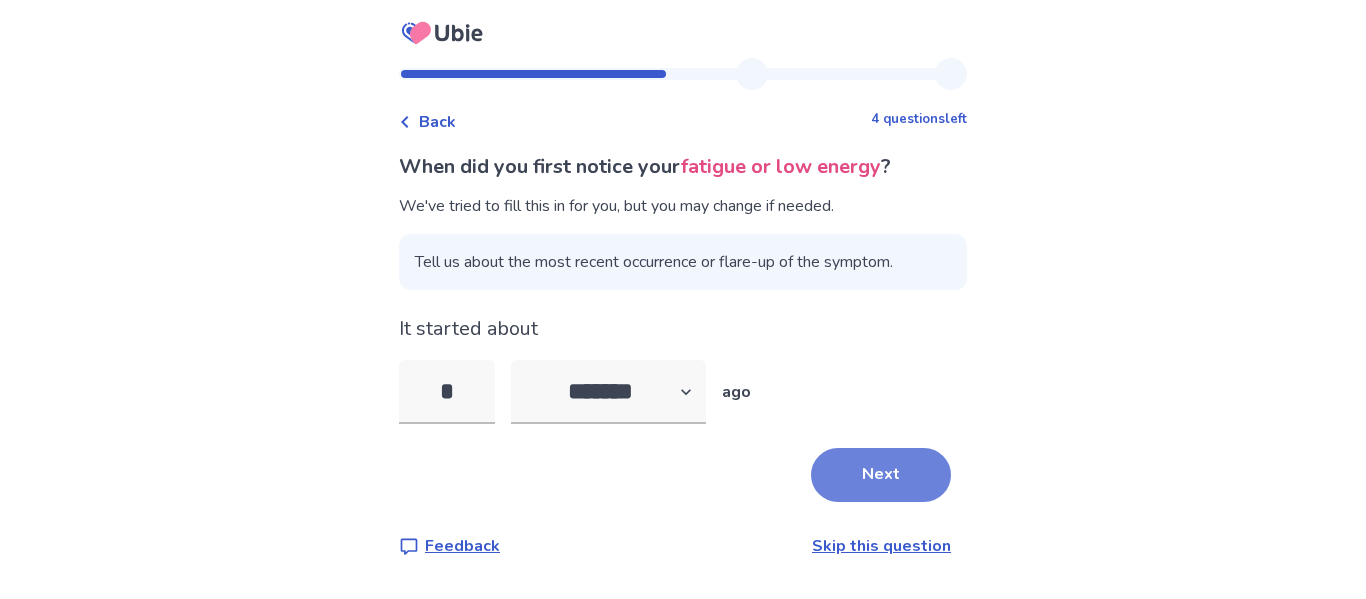 click on "Next" at bounding box center (881, 475) 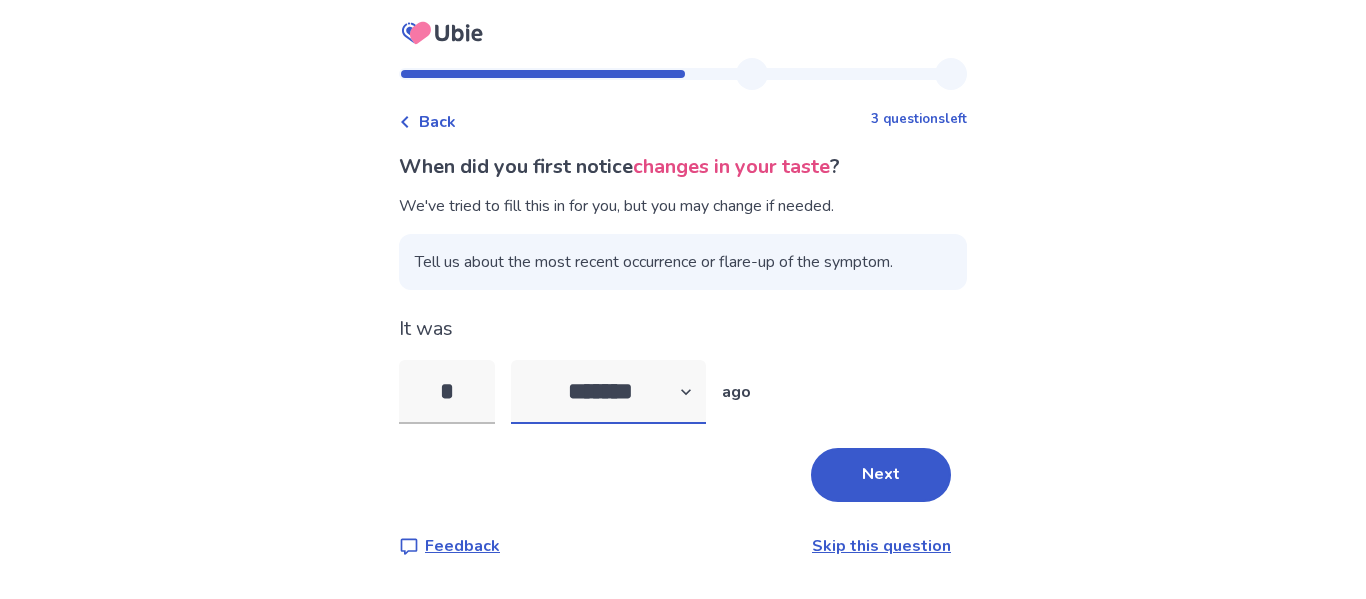 click on "******* ****** ******* ******** *******" at bounding box center (608, 392) 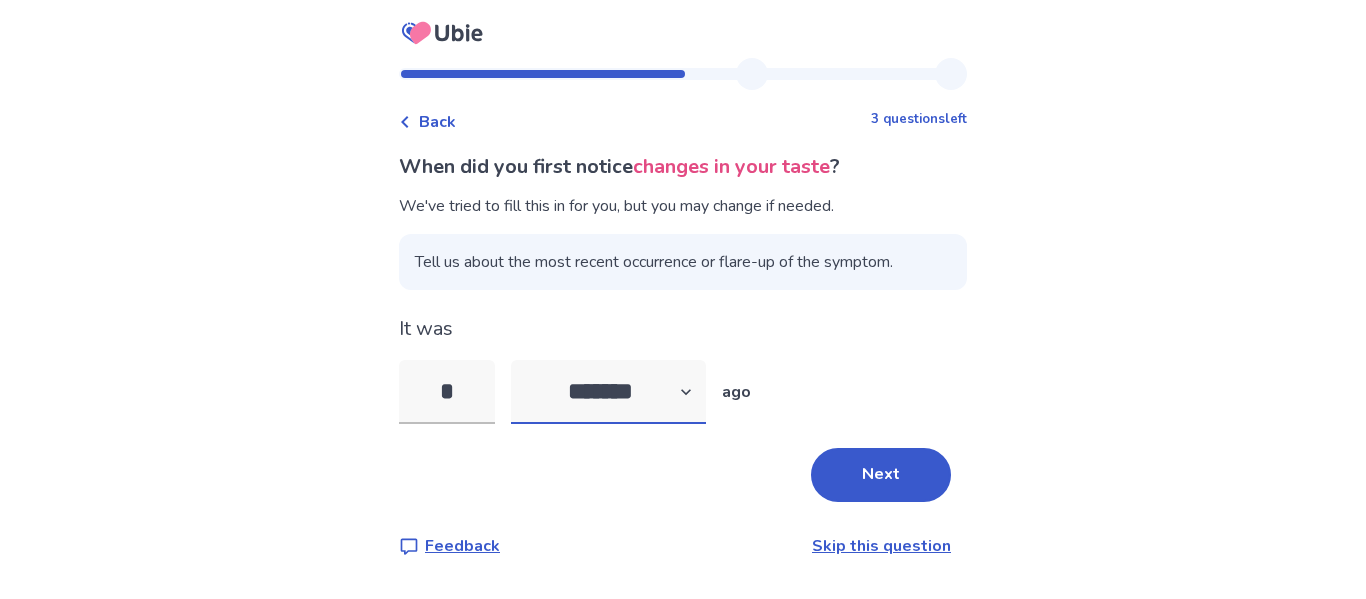 select on "*" 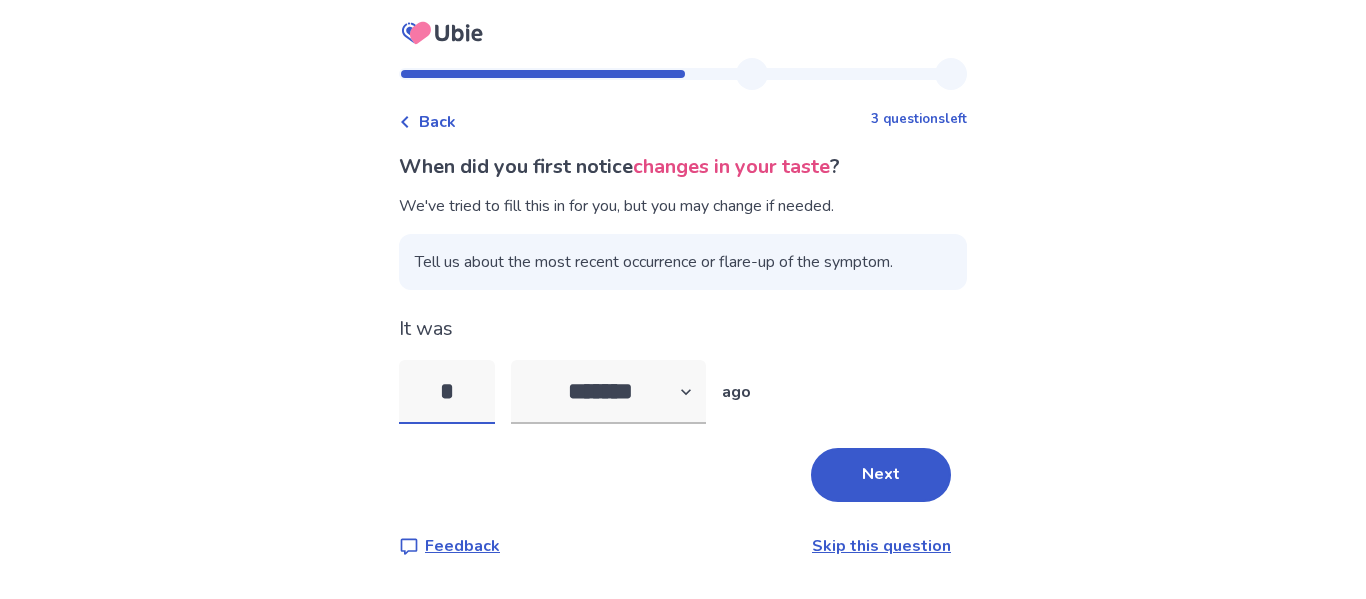 click on "*" at bounding box center [447, 392] 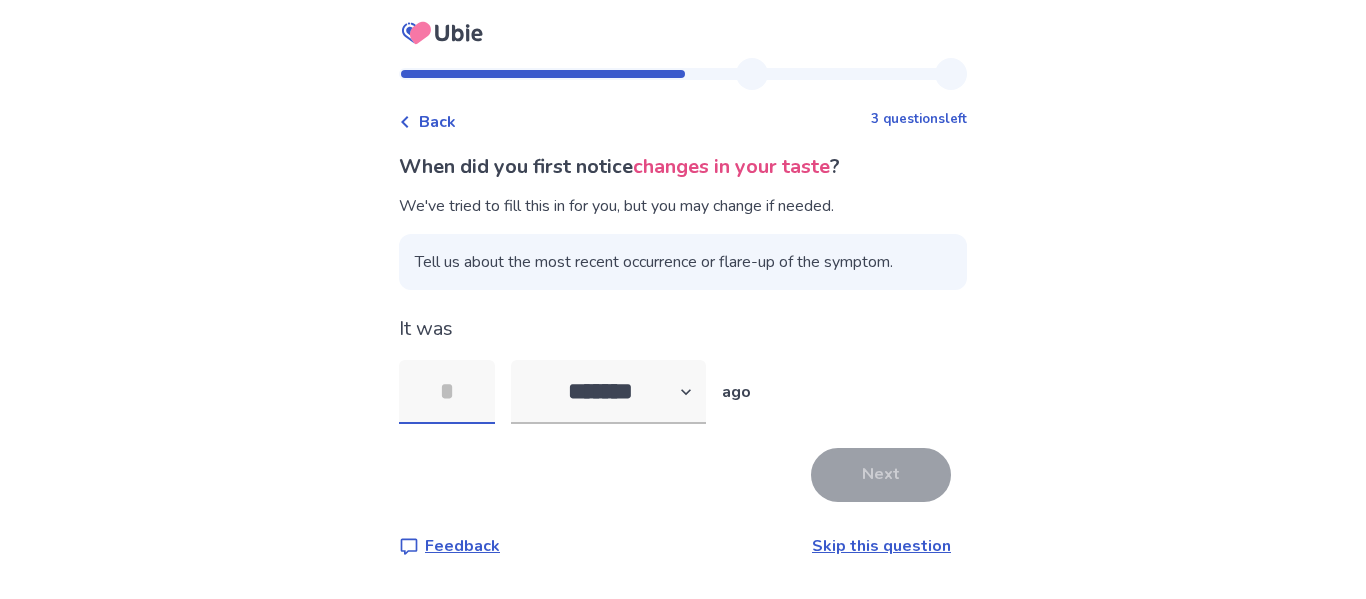type on "*" 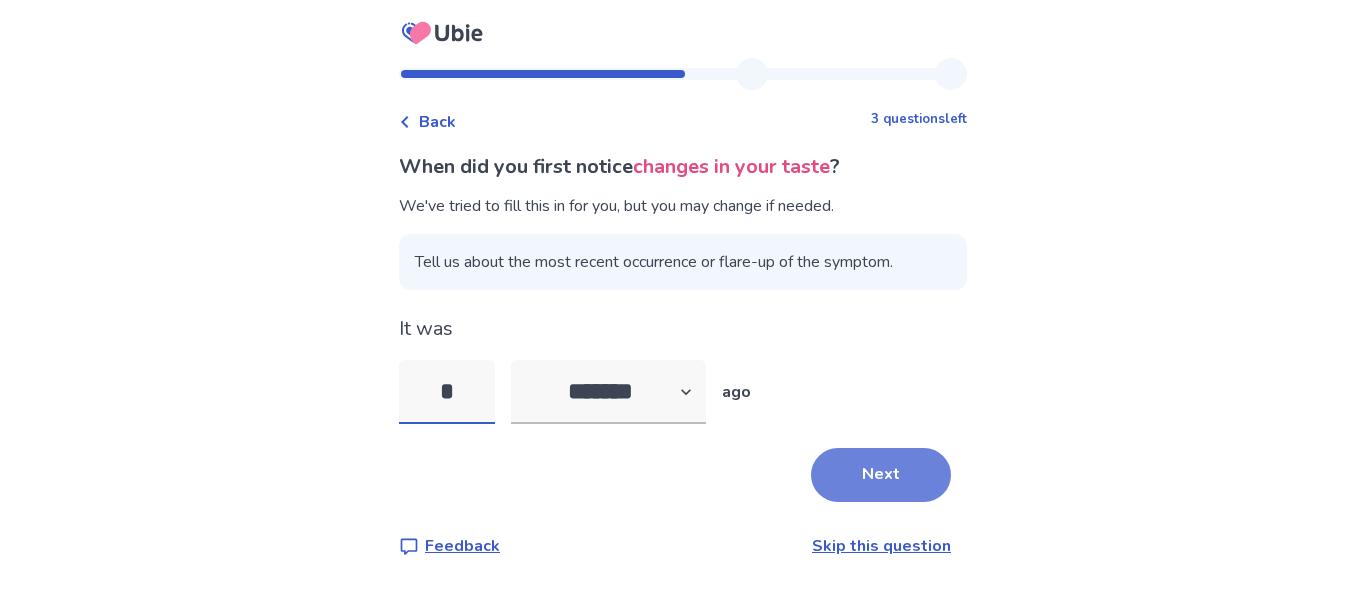 type on "*" 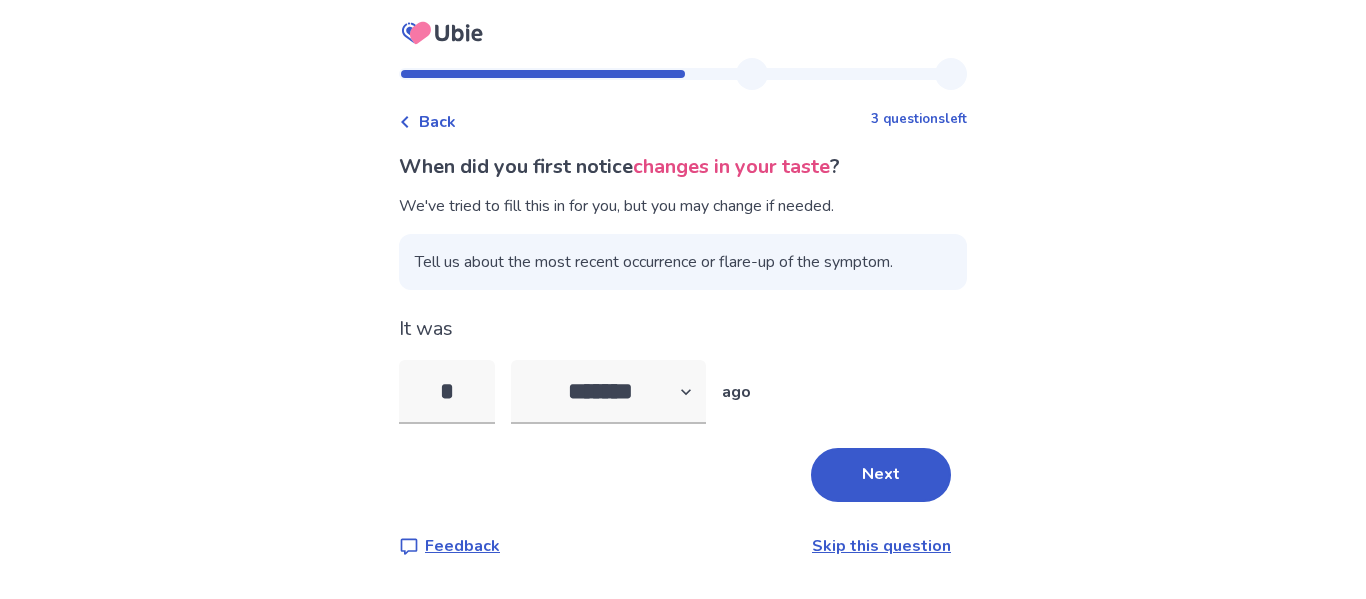 drag, startPoint x: 898, startPoint y: 493, endPoint x: 884, endPoint y: 509, distance: 21.260292 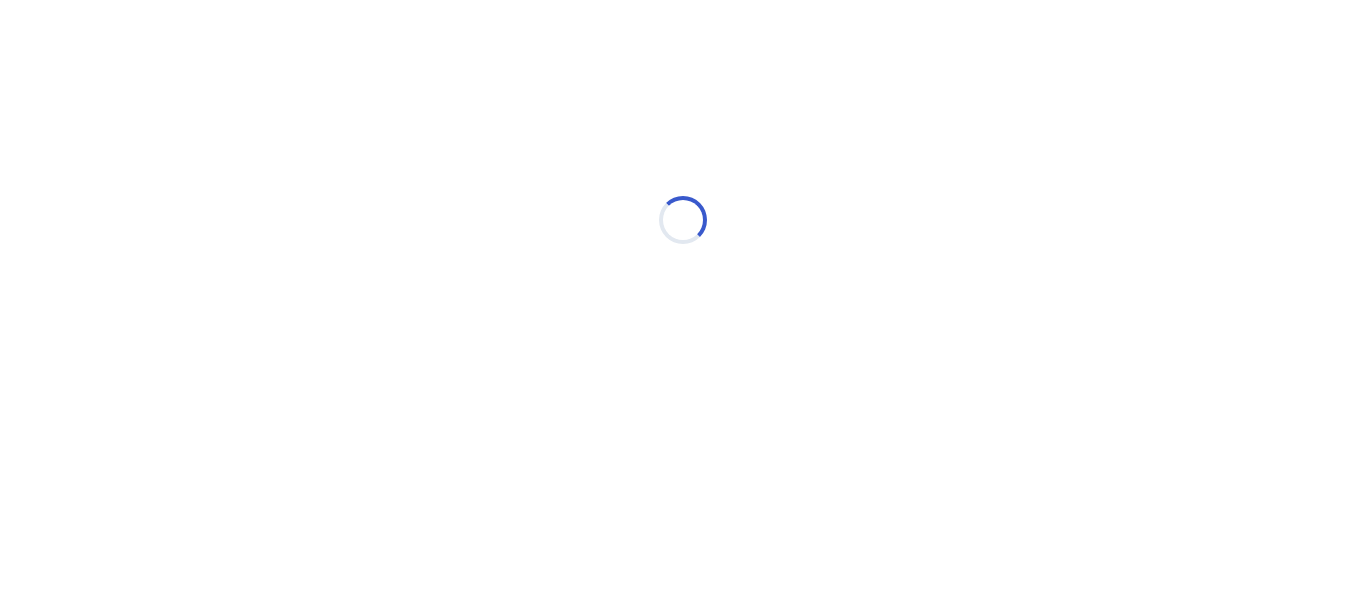 select on "*" 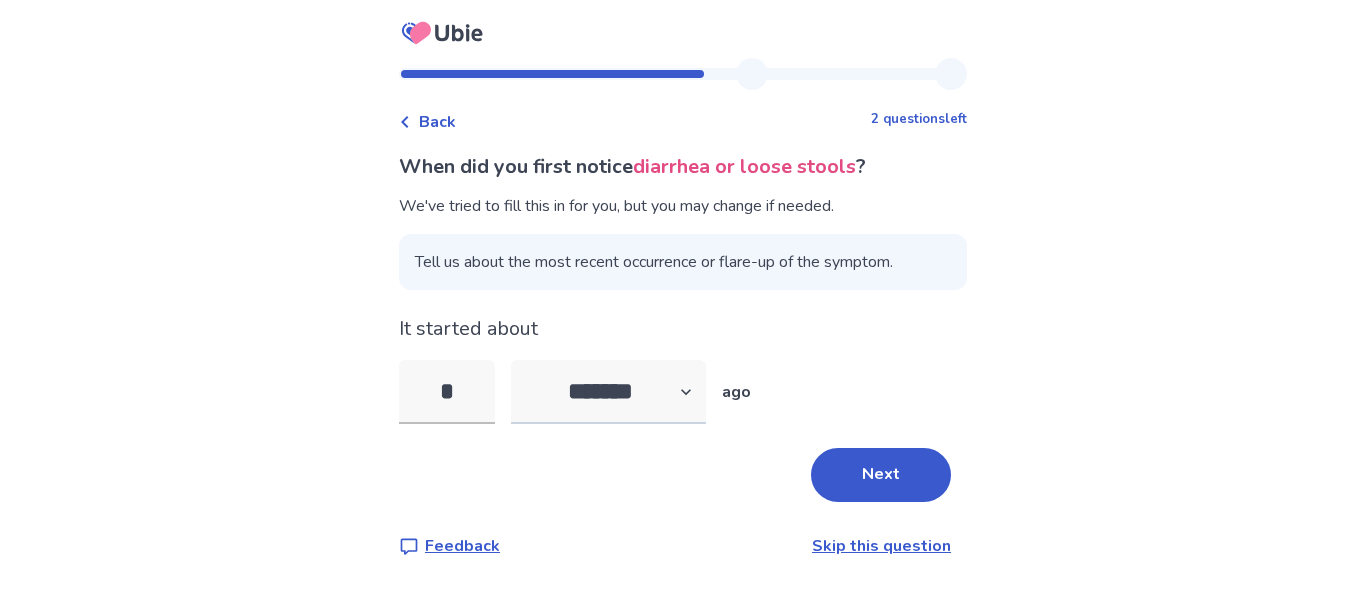 type on "*" 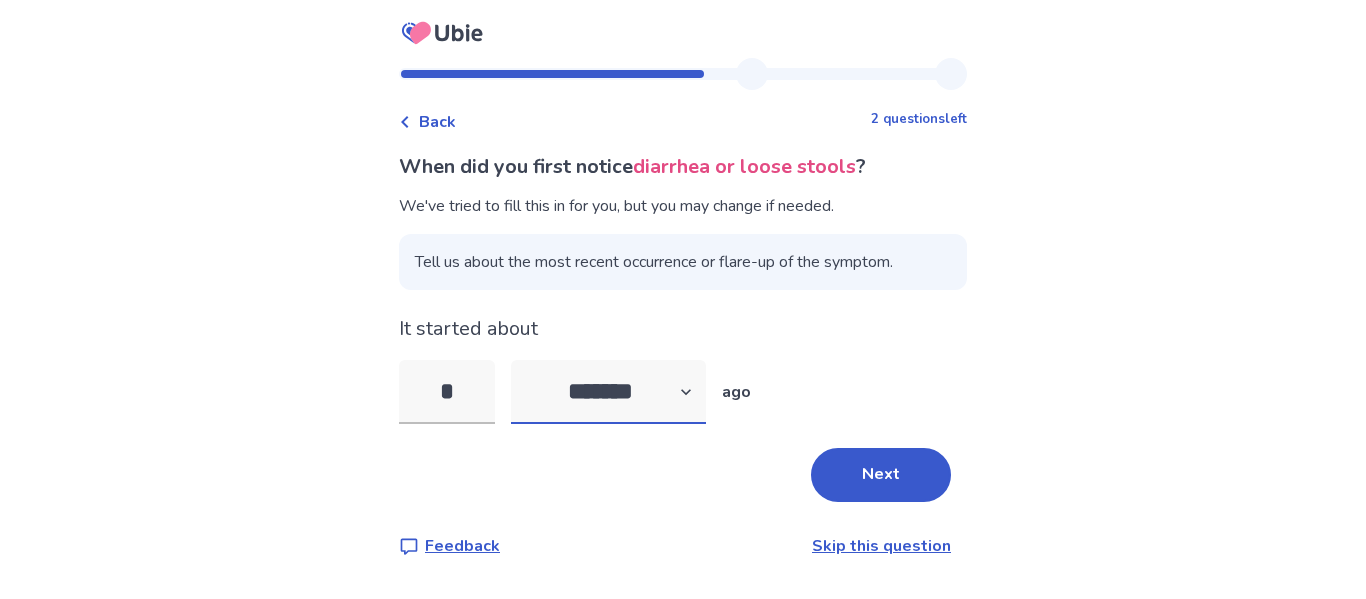 click on "******* ****** ******* ******** *******" at bounding box center (608, 392) 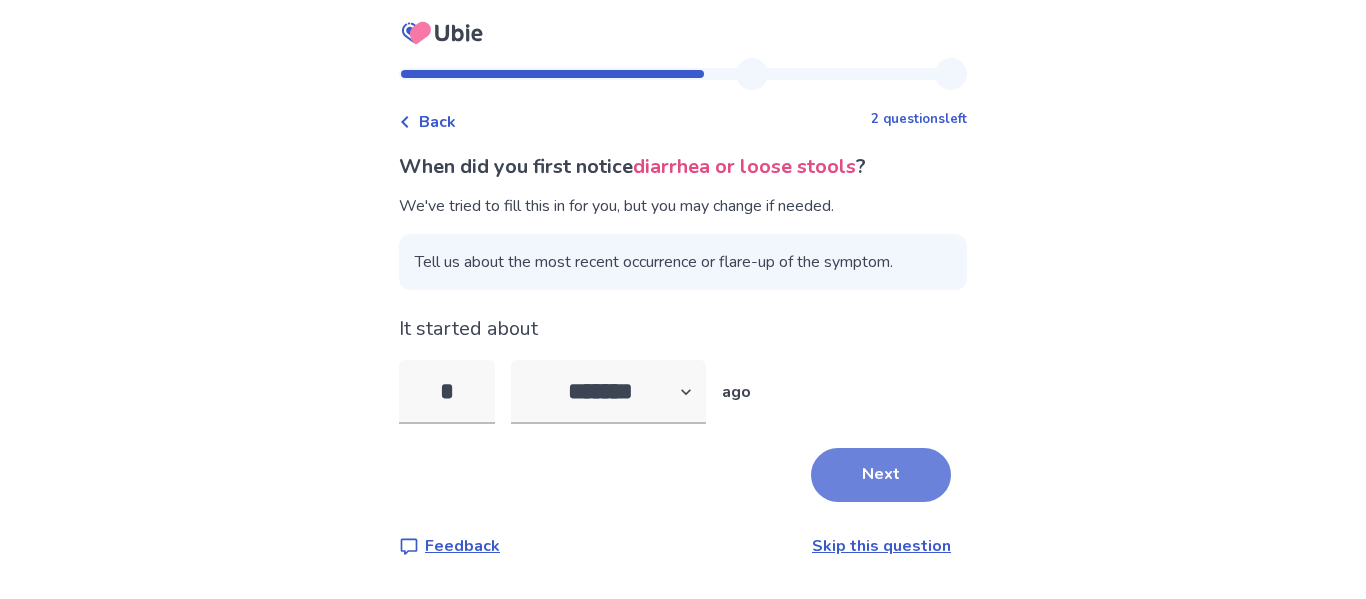 click on "Next" at bounding box center [881, 475] 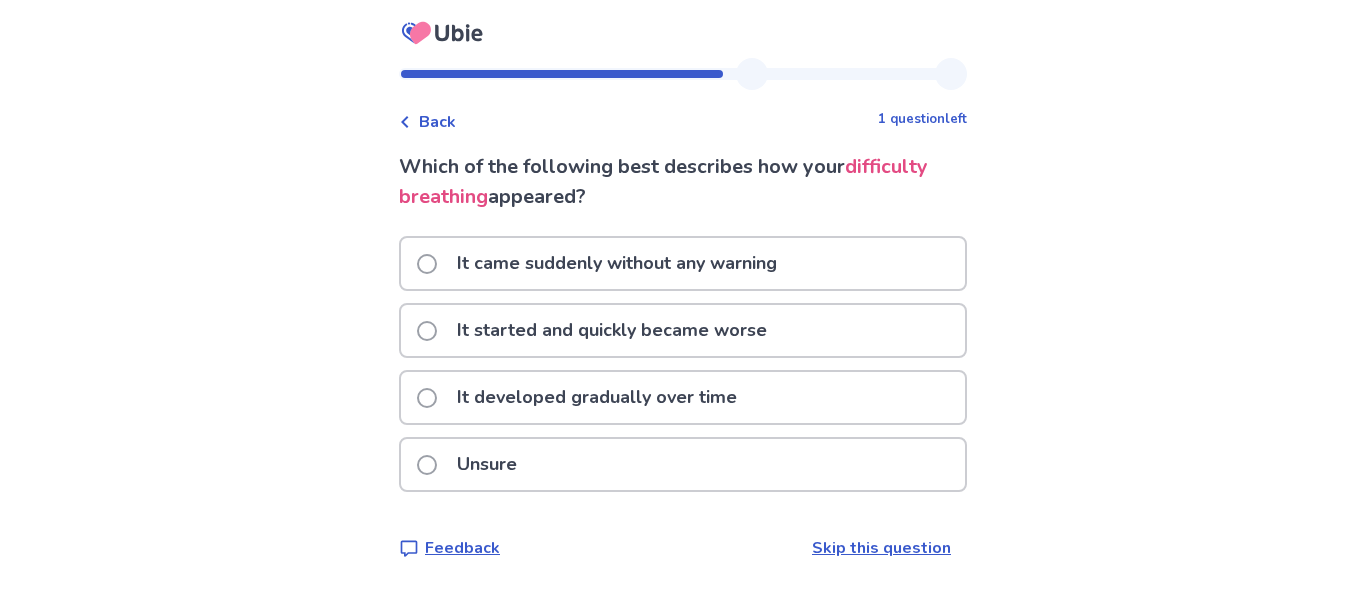 click on "It started and quickly became worse" at bounding box center (612, 330) 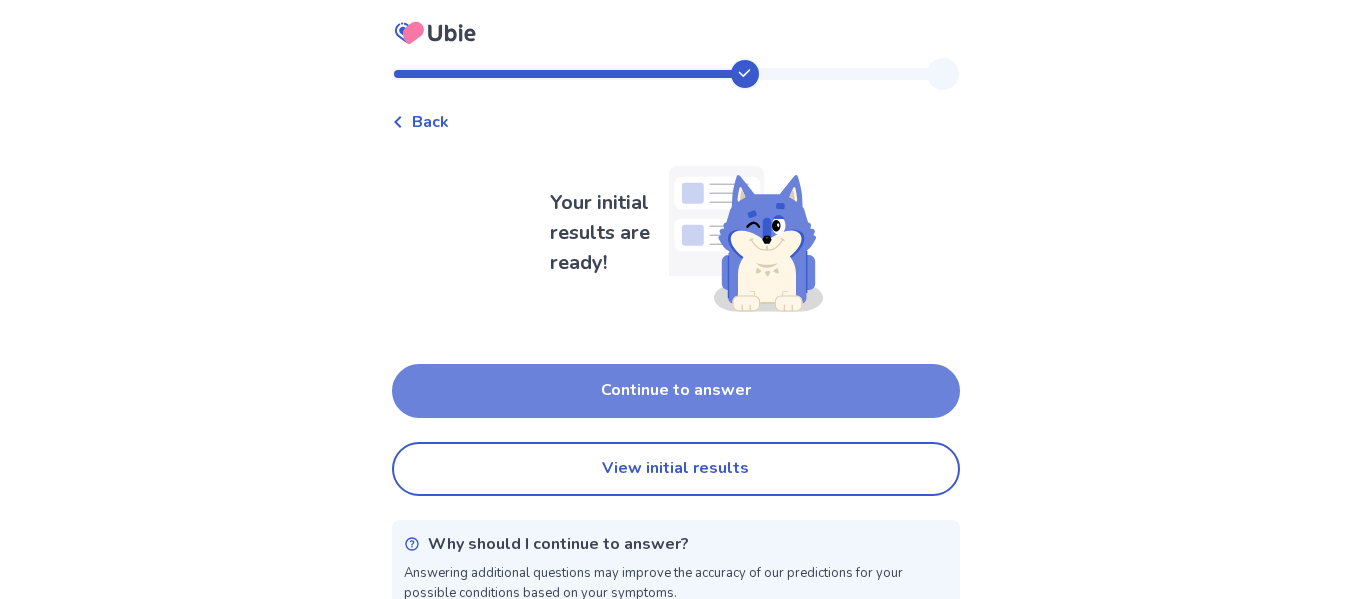 click on "Continue to answer" at bounding box center [676, 391] 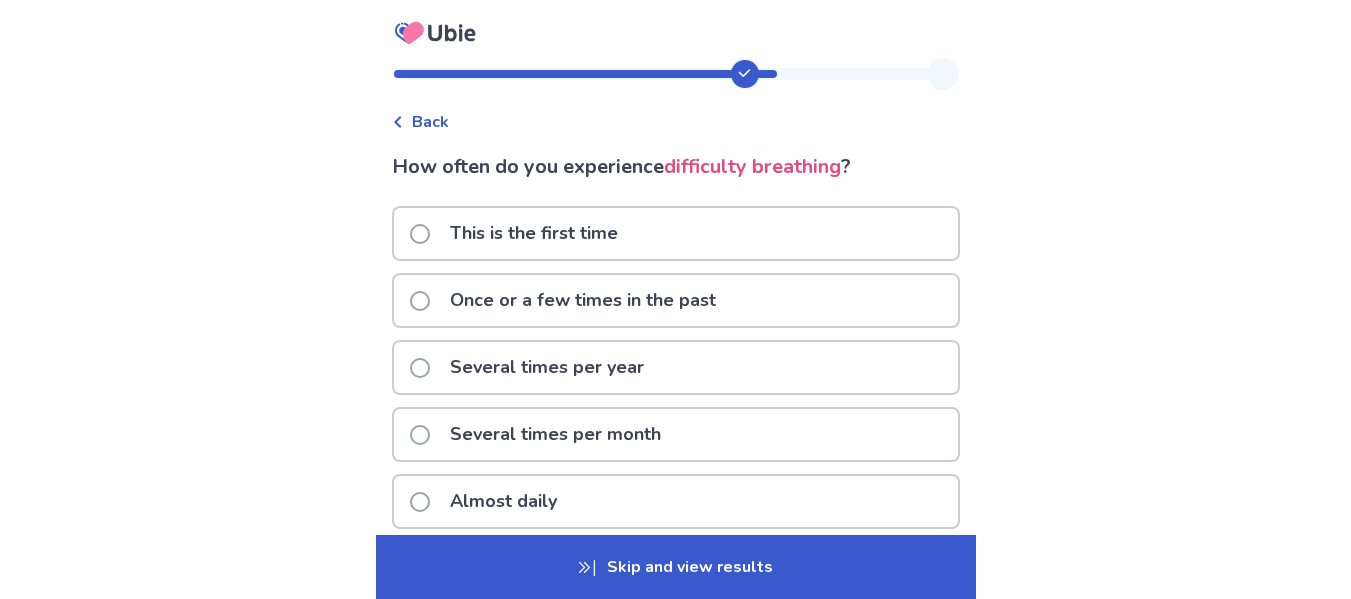click on "Almost daily" at bounding box center (676, 501) 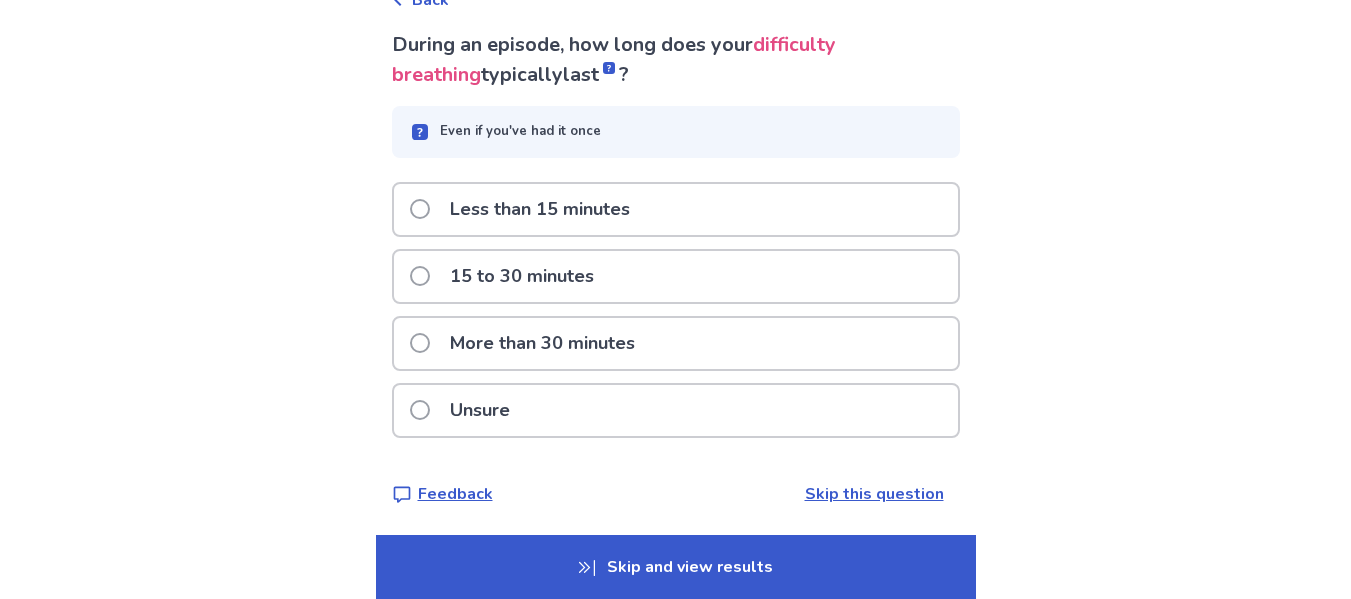 scroll, scrollTop: 125, scrollLeft: 0, axis: vertical 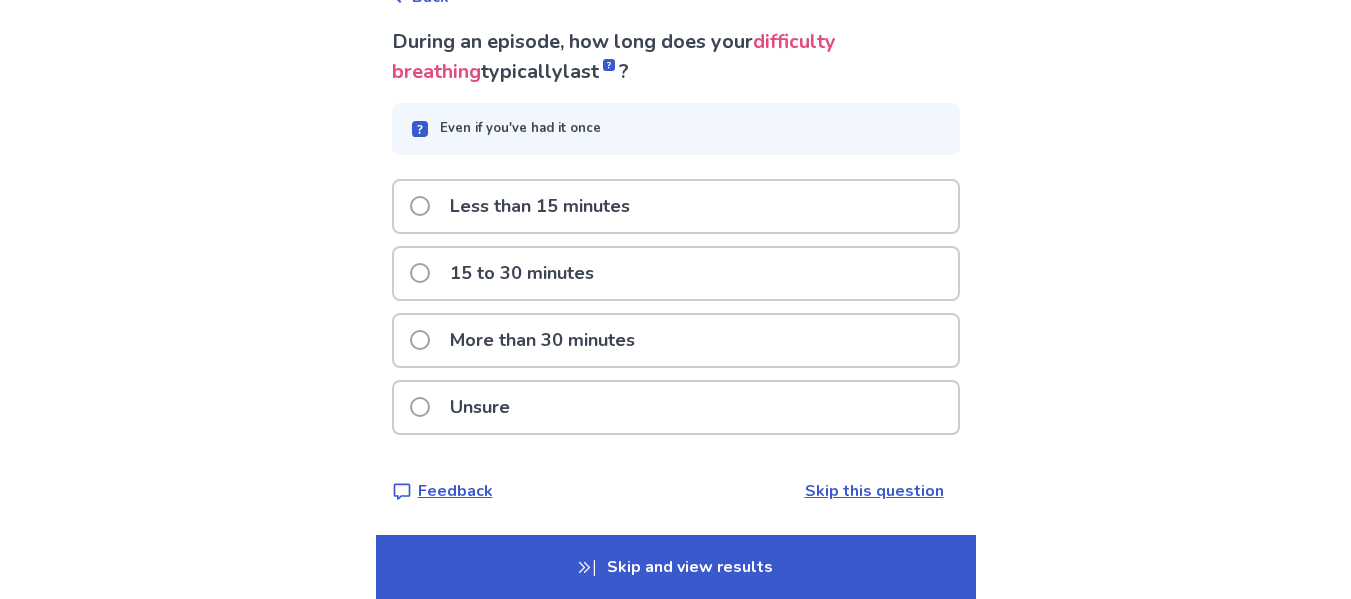 click on "Less than 15 minutes" at bounding box center [540, 206] 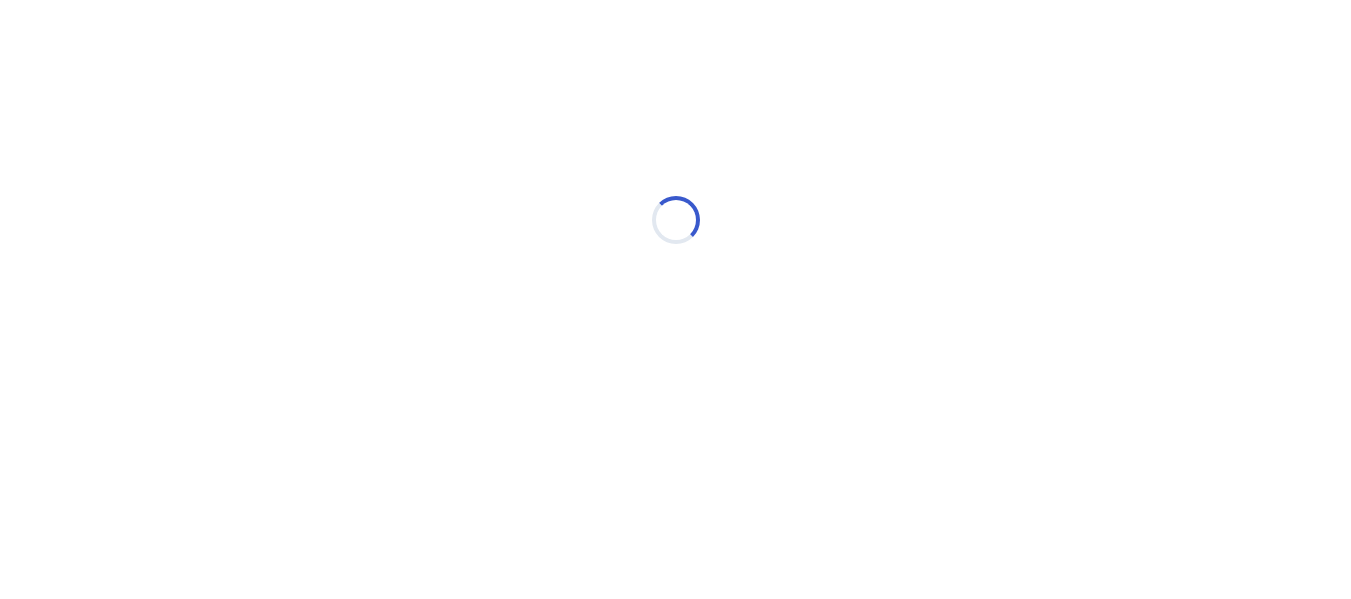 scroll, scrollTop: 0, scrollLeft: 0, axis: both 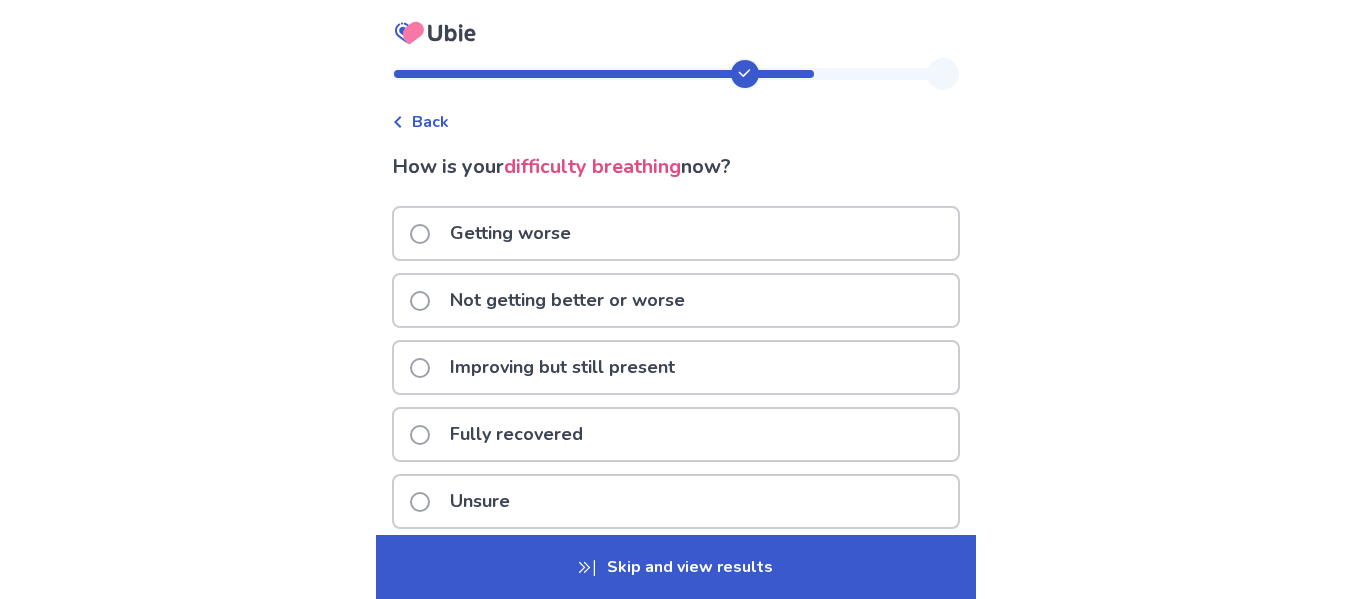 click on "Unsure" at bounding box center (676, 501) 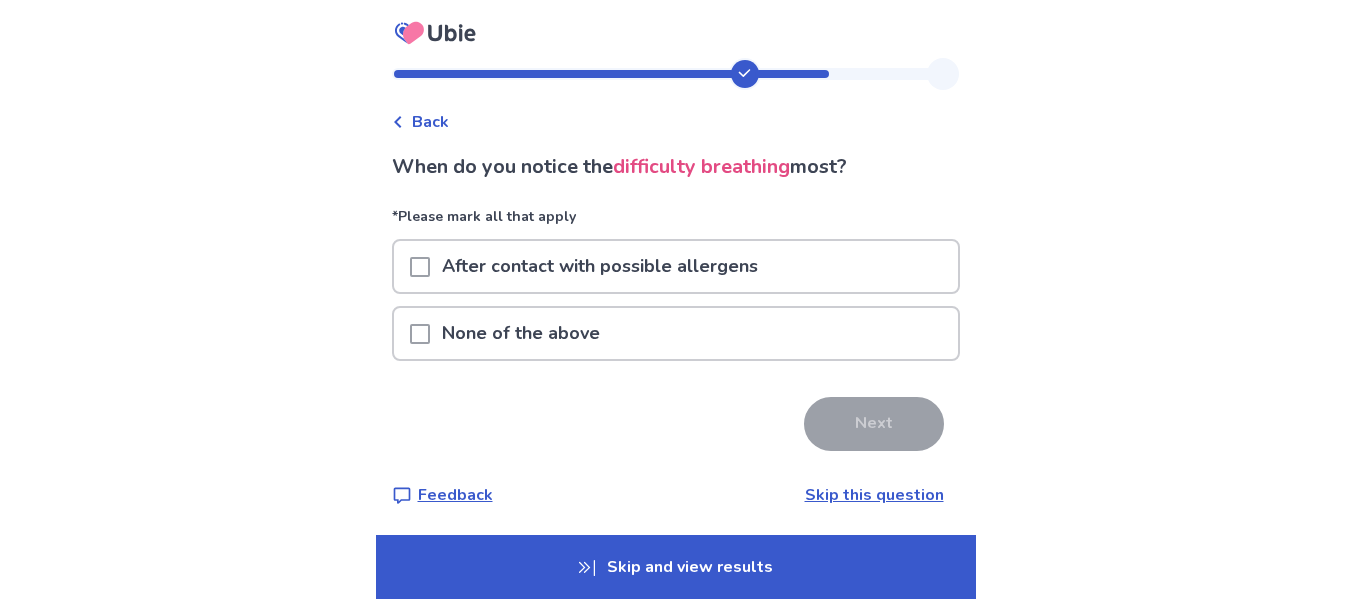 click on "None of the above" at bounding box center [521, 333] 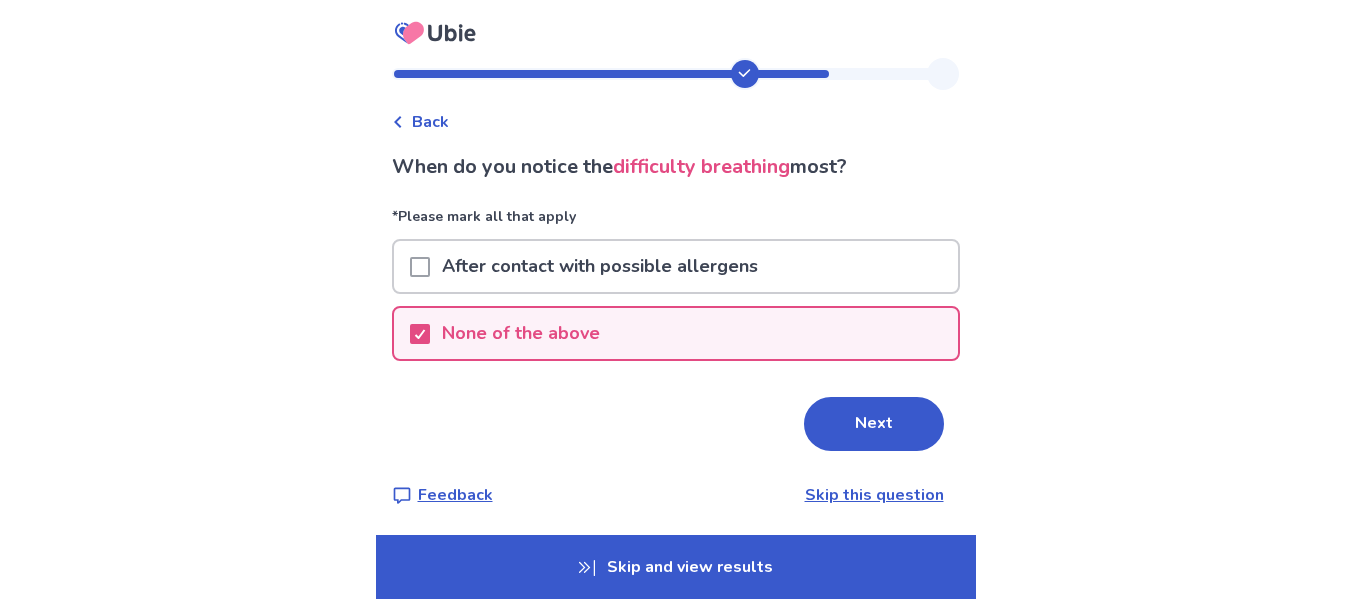 click on "When do you notice the  difficulty breathing  most? *Please mark all that apply After contact with possible allergens None of the above Next Feedback Skip this question" at bounding box center (676, 329) 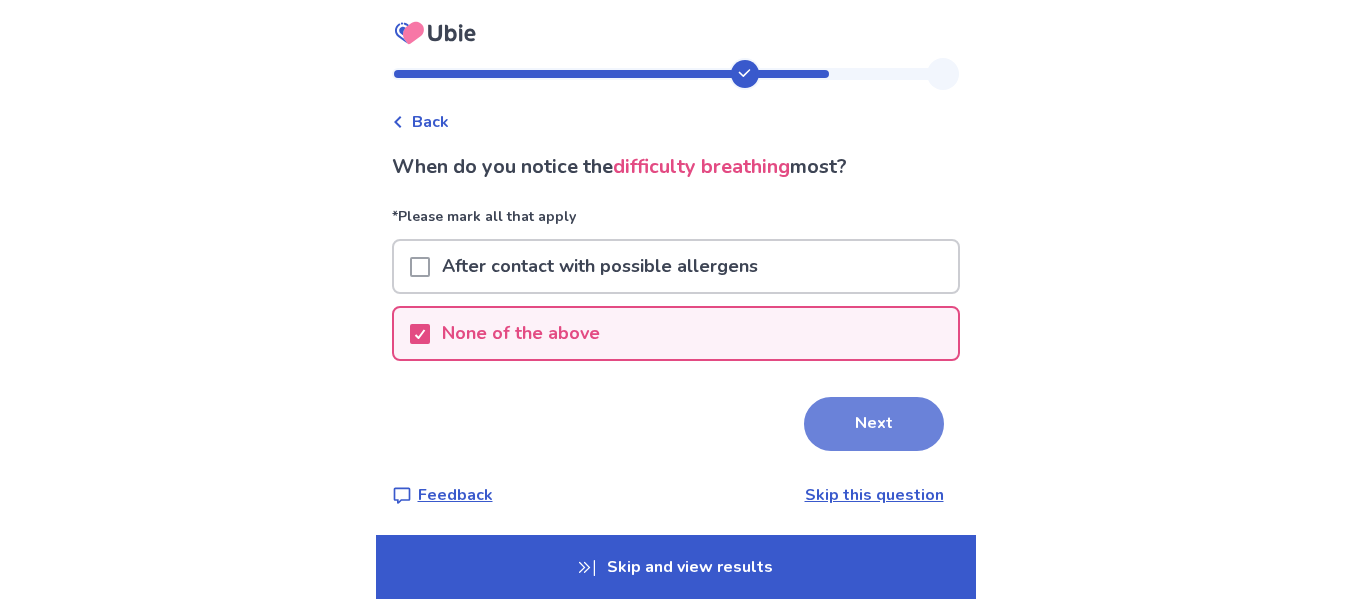 click on "Next" at bounding box center [874, 424] 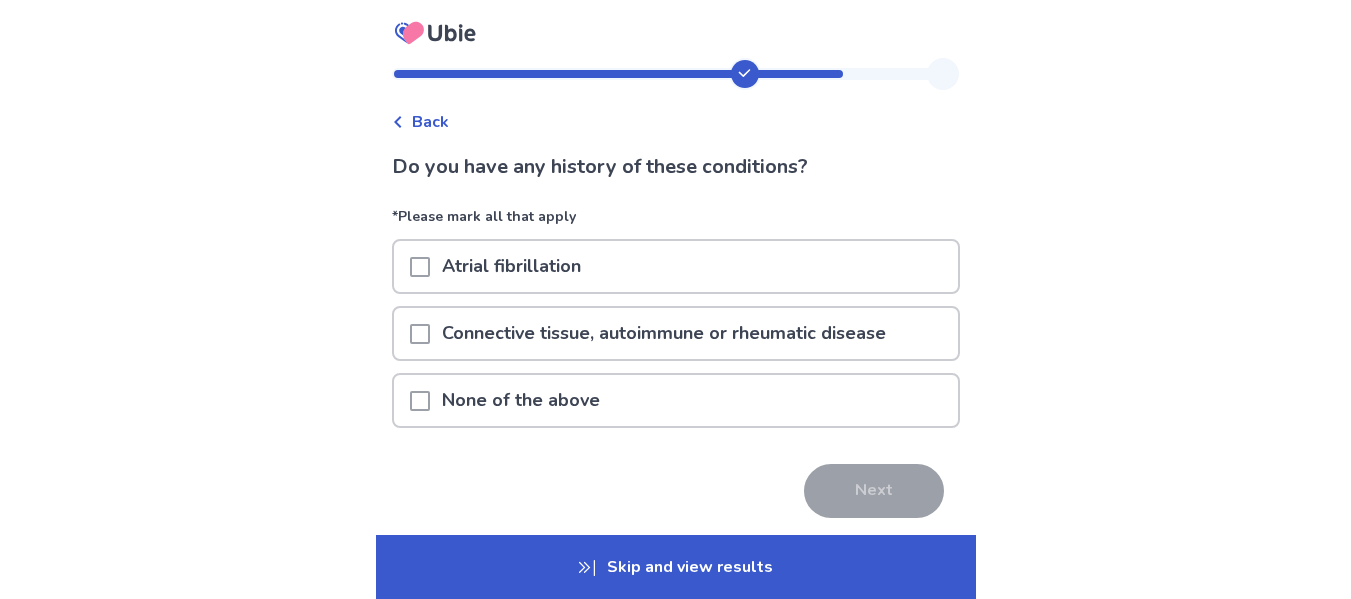 click on "None of the above" at bounding box center (676, 400) 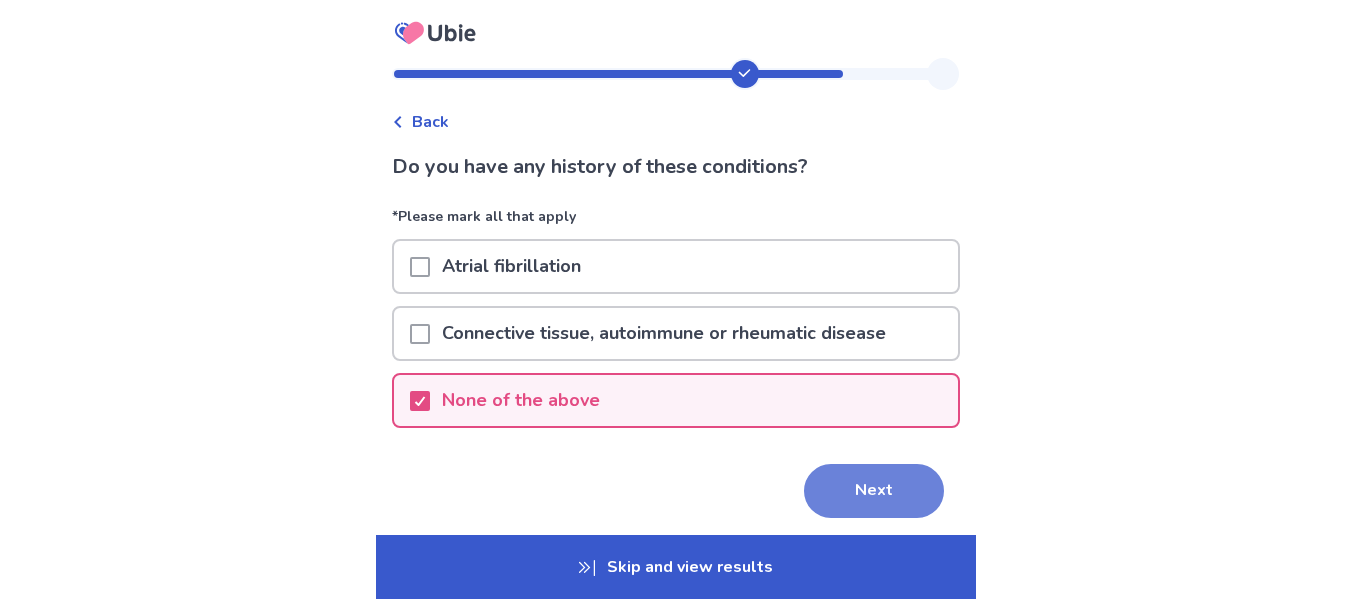 click on "Next" at bounding box center (874, 491) 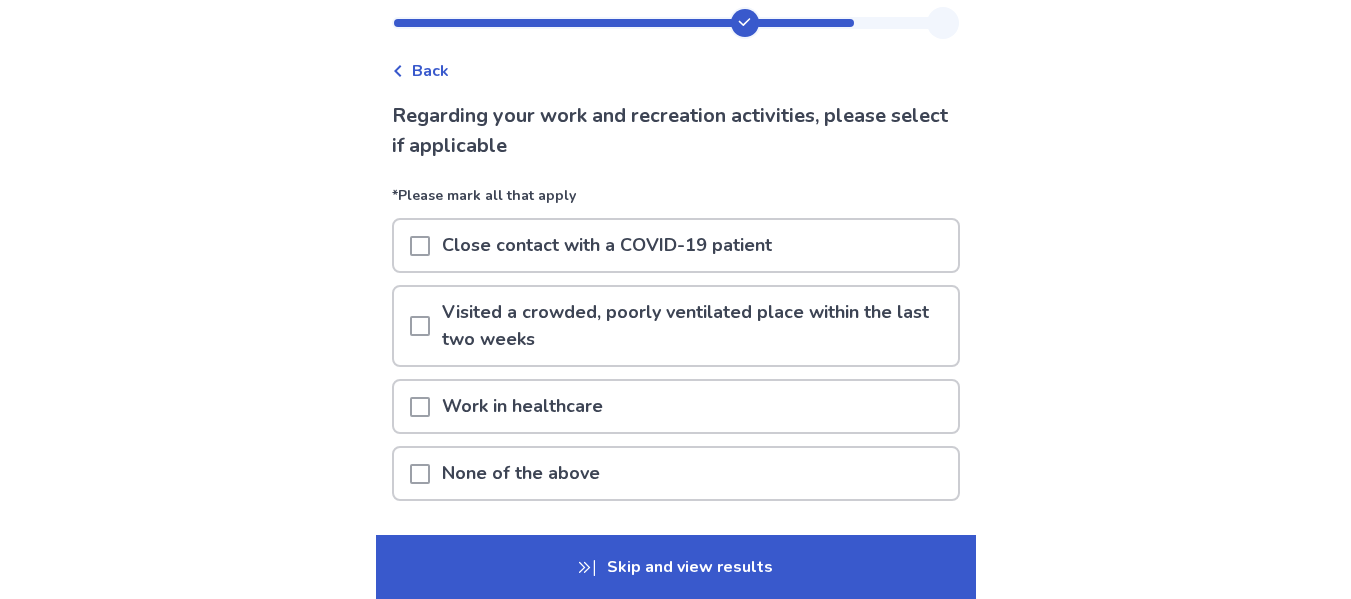 scroll, scrollTop: 100, scrollLeft: 0, axis: vertical 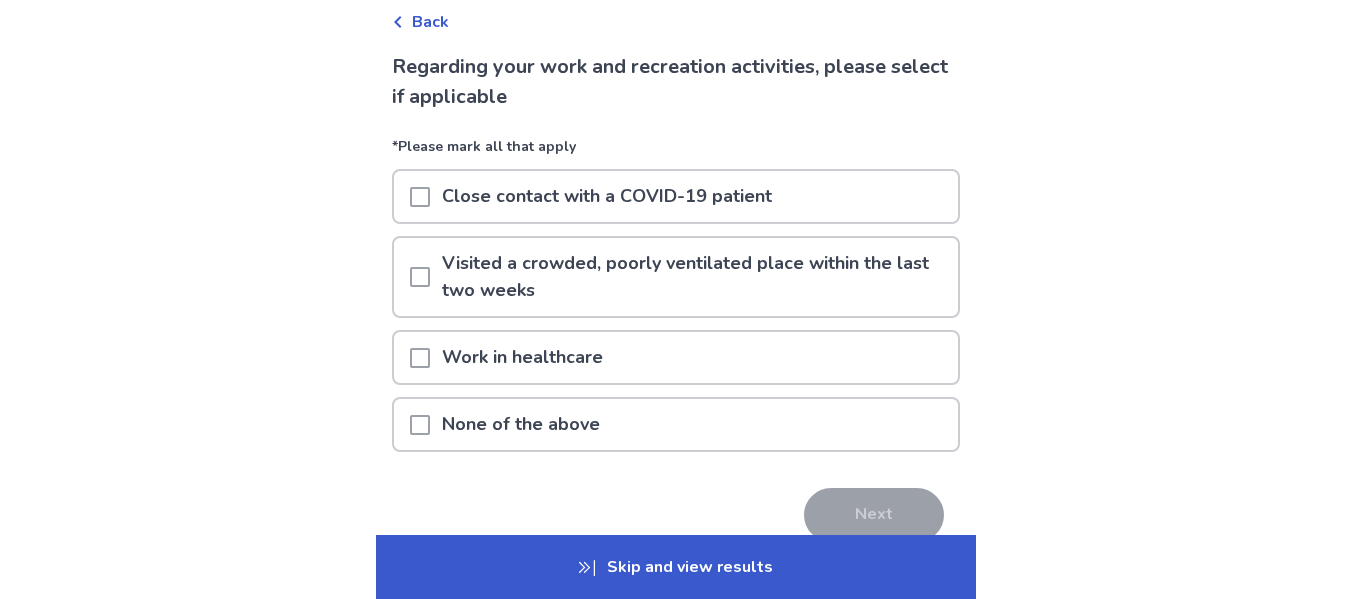click on "None of the above" at bounding box center [521, 424] 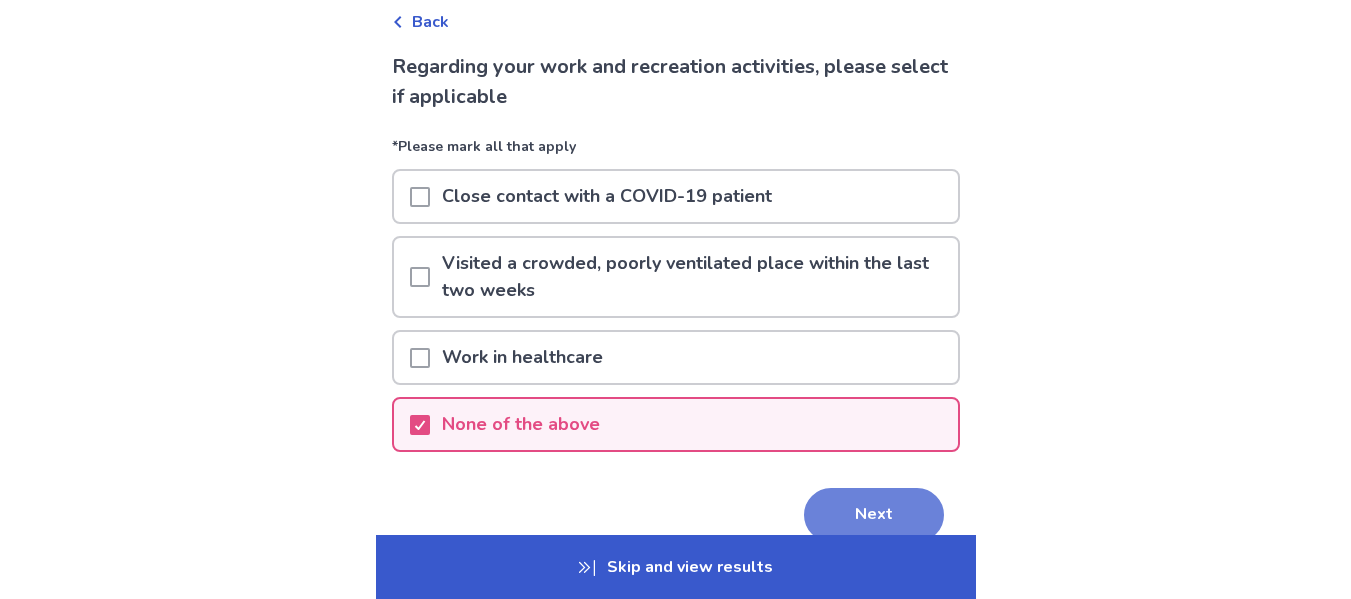click on "Next" at bounding box center (874, 515) 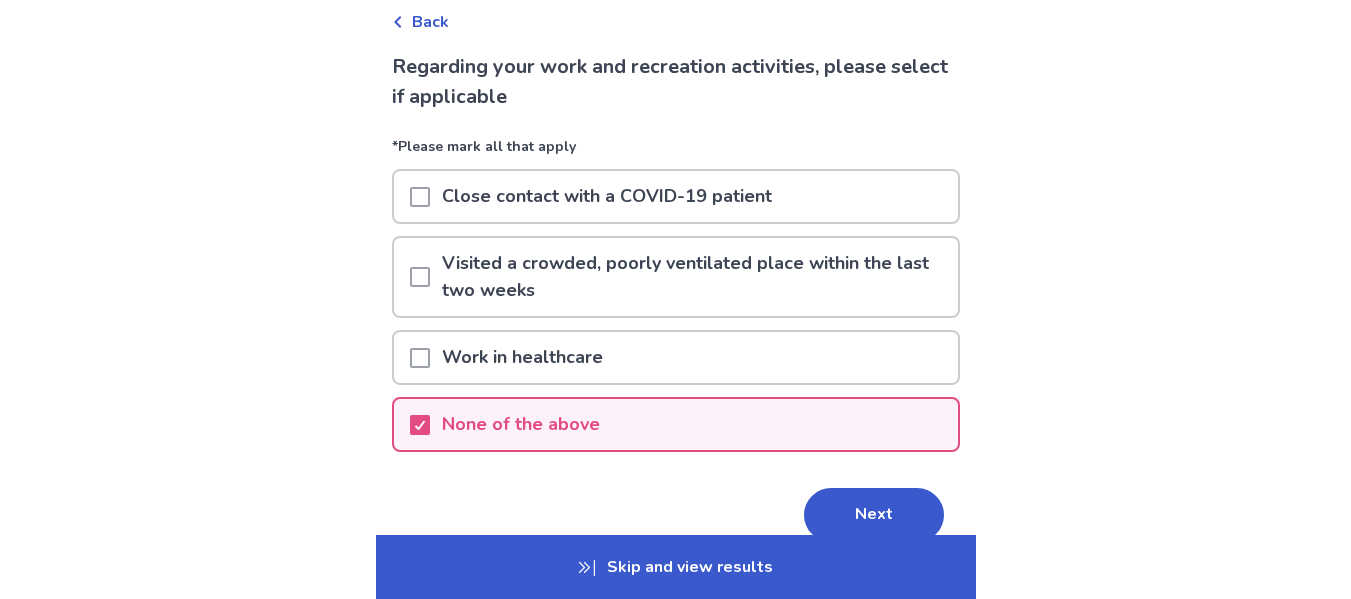 scroll, scrollTop: 0, scrollLeft: 0, axis: both 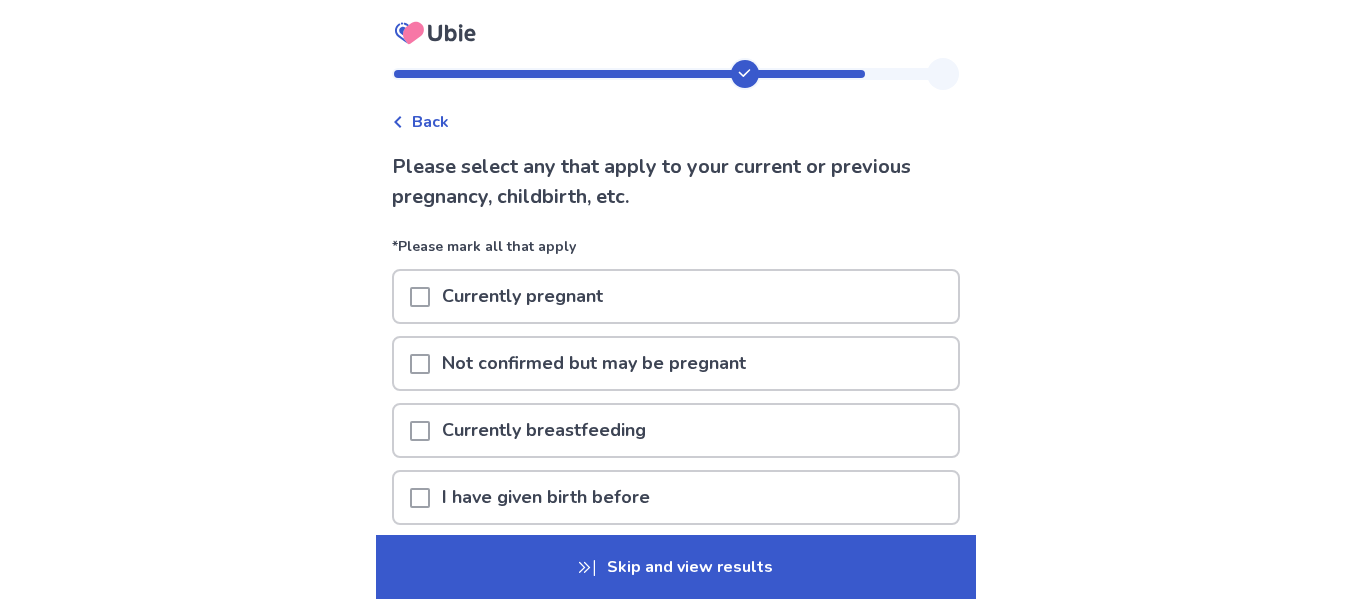 click on "I have given birth before" at bounding box center (546, 497) 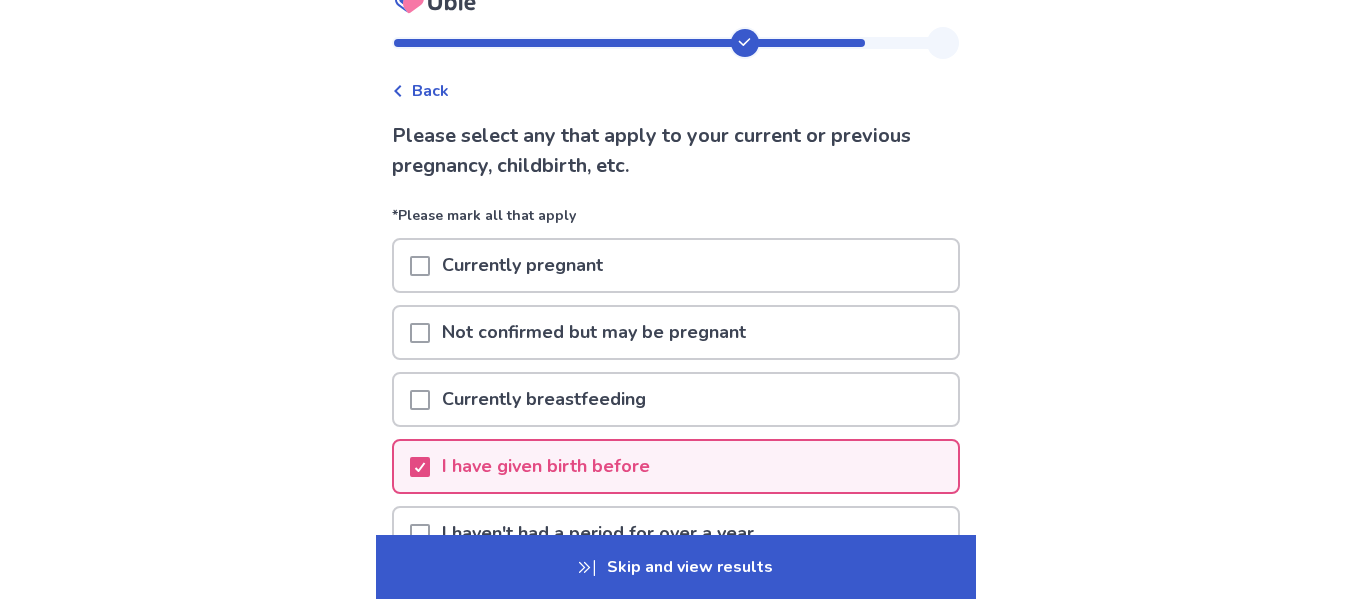 scroll, scrollTop: 200, scrollLeft: 0, axis: vertical 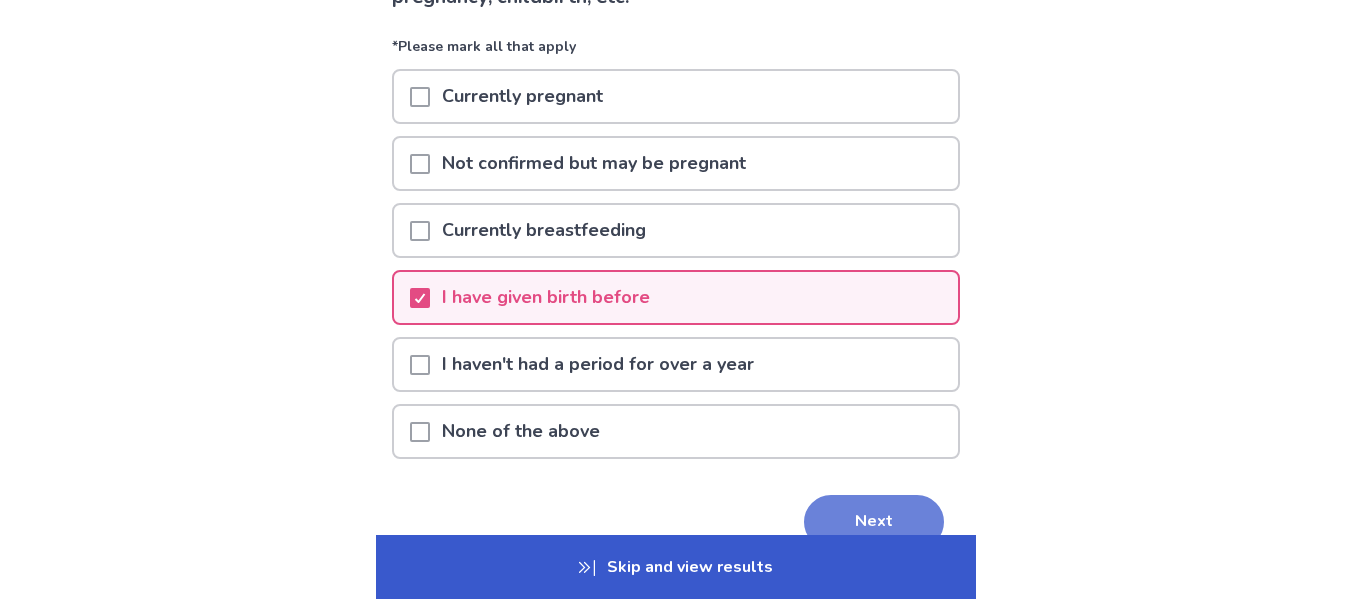 click on "Next" at bounding box center (874, 522) 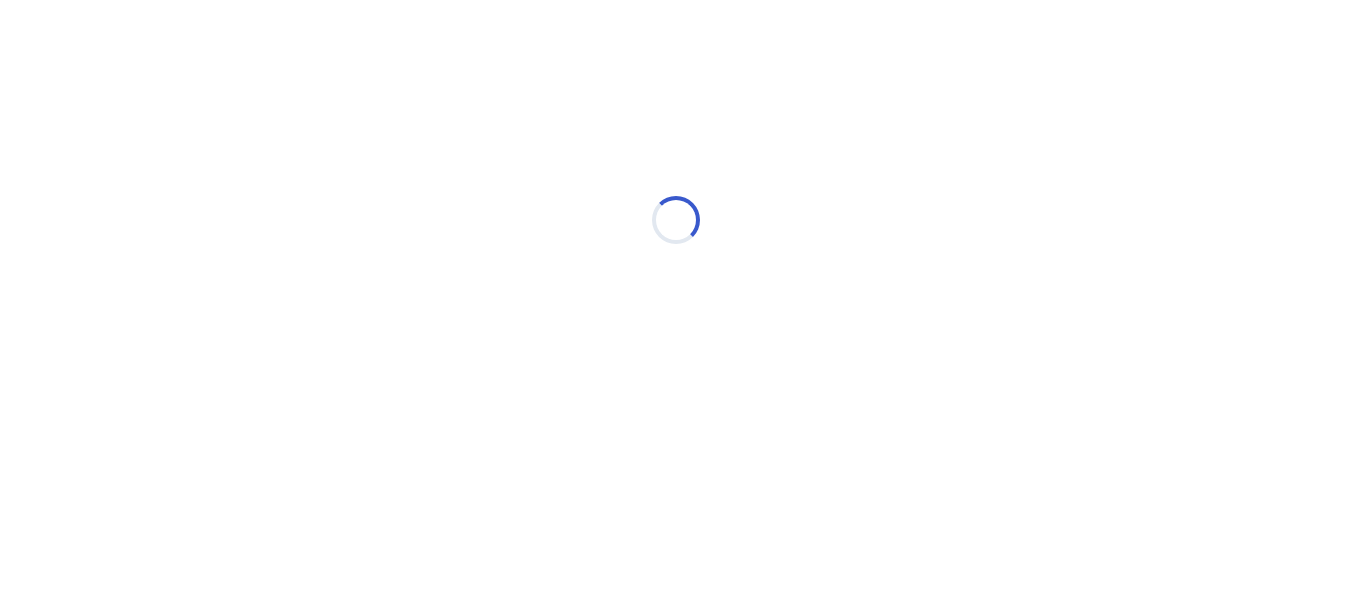 scroll, scrollTop: 0, scrollLeft: 0, axis: both 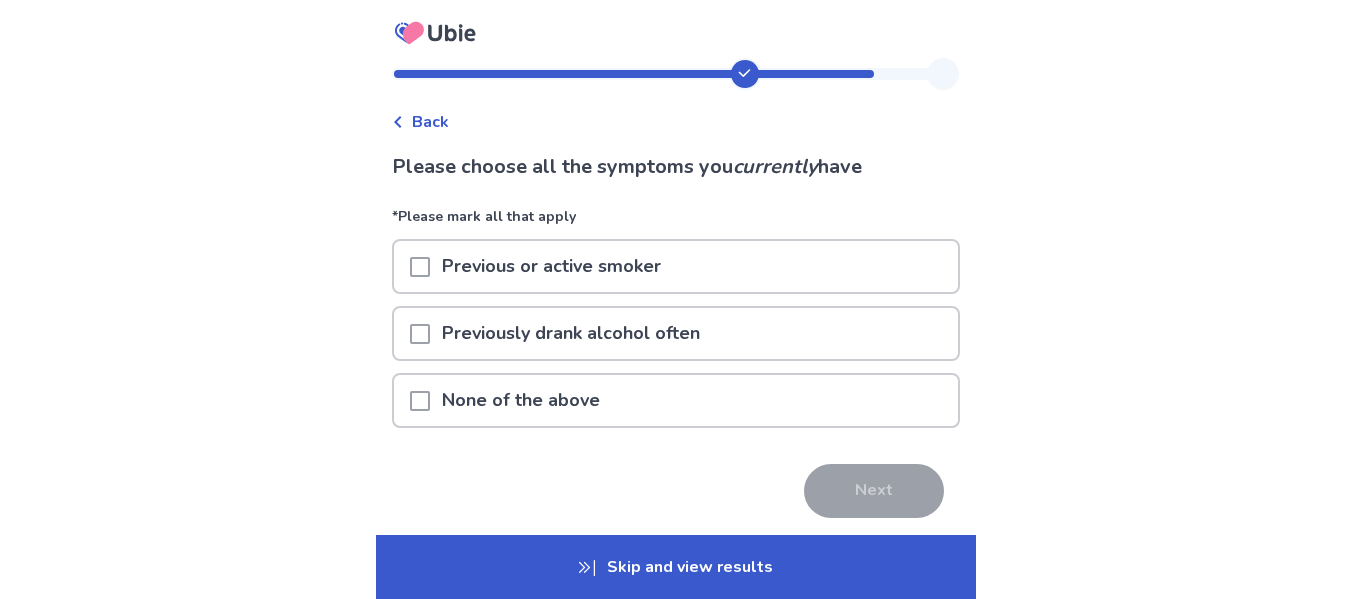 click on "Previously drank alcohol often" at bounding box center [571, 333] 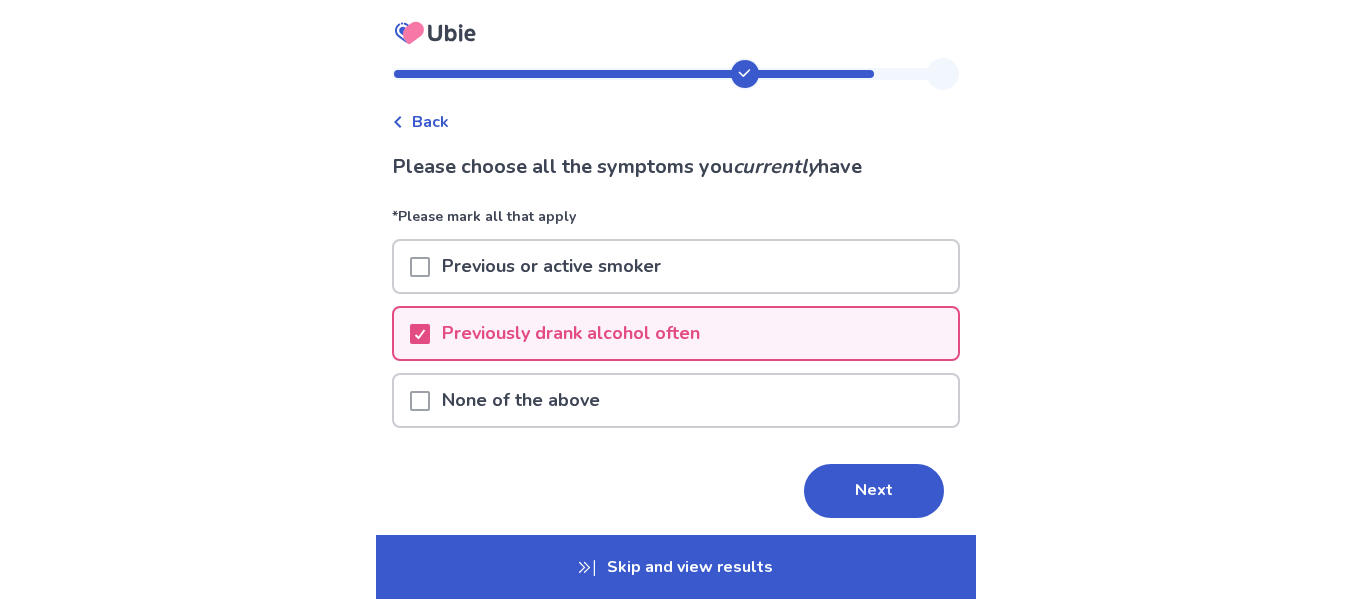 click on "Previous or active smoker" at bounding box center [551, 266] 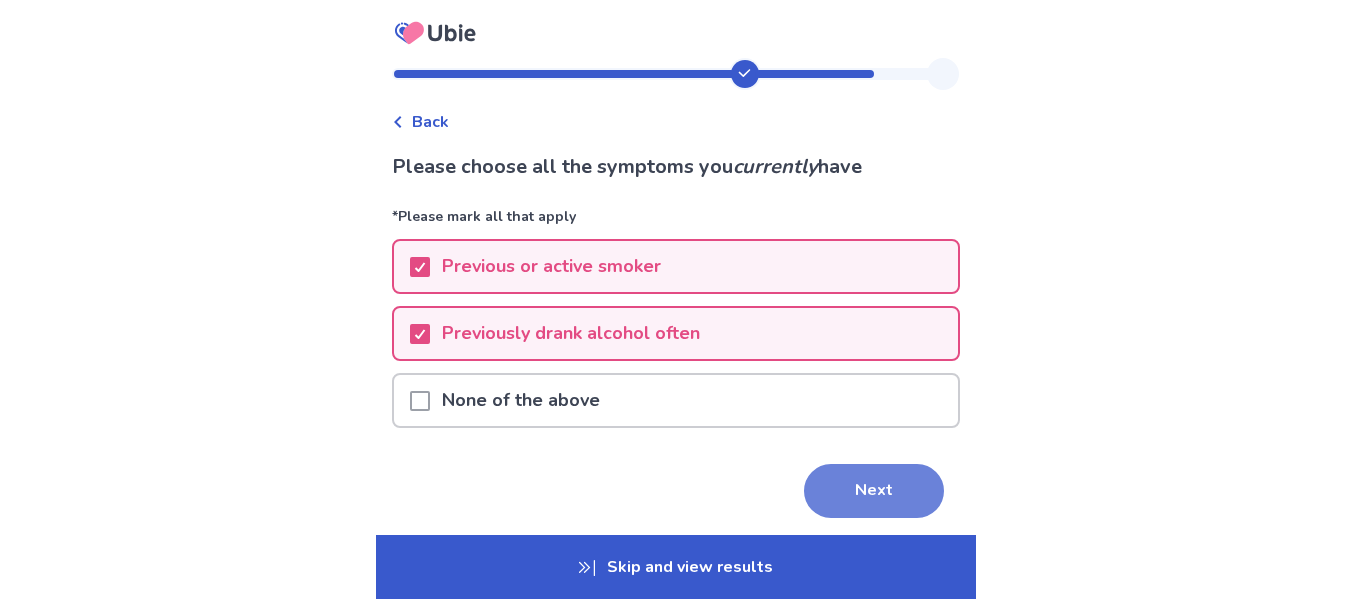 click on "Next" at bounding box center [874, 491] 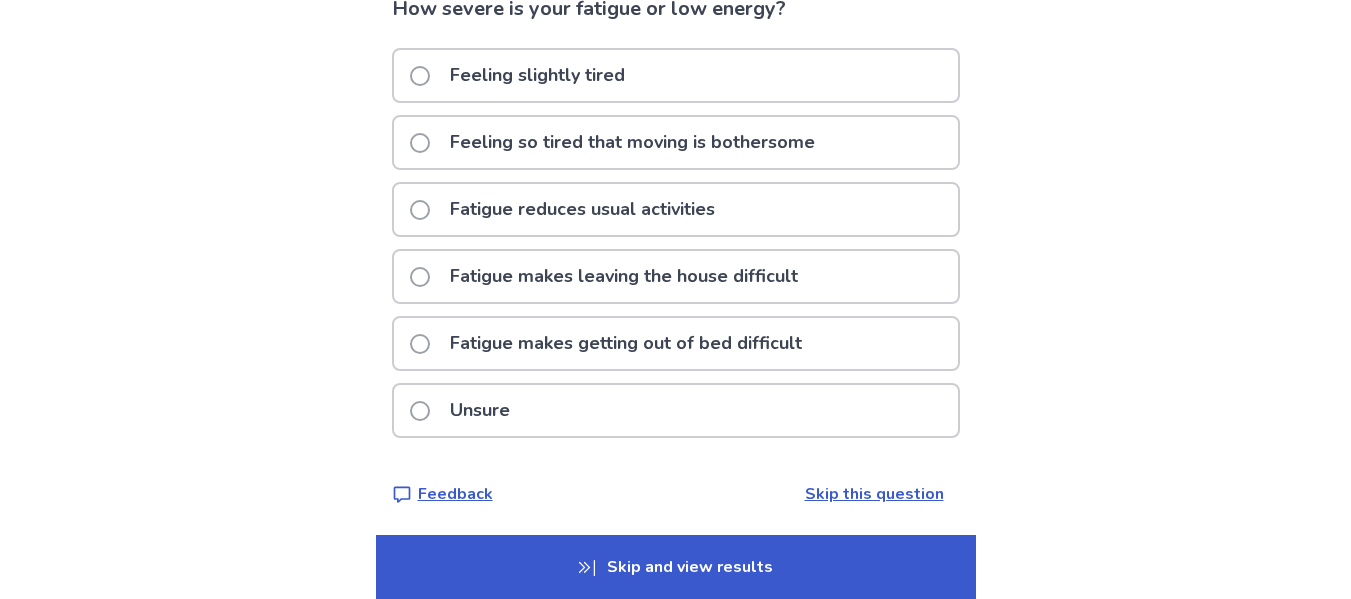 scroll, scrollTop: 161, scrollLeft: 0, axis: vertical 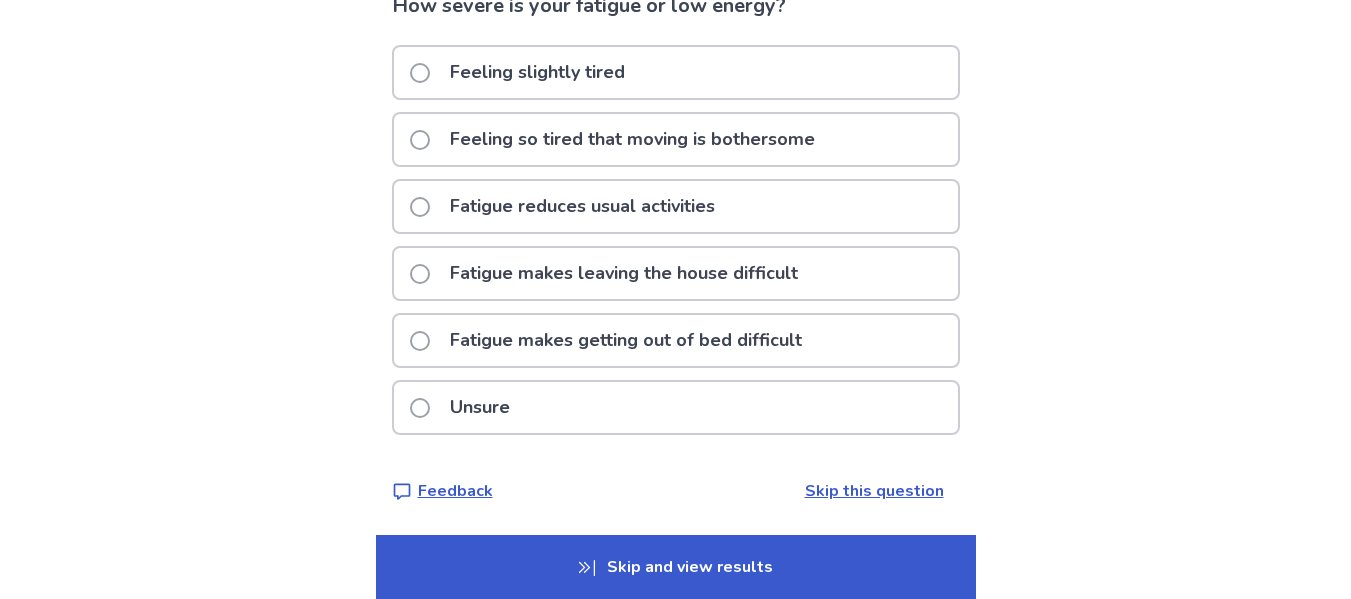 click on "Fatigue makes getting out of bed difficult" at bounding box center [626, 340] 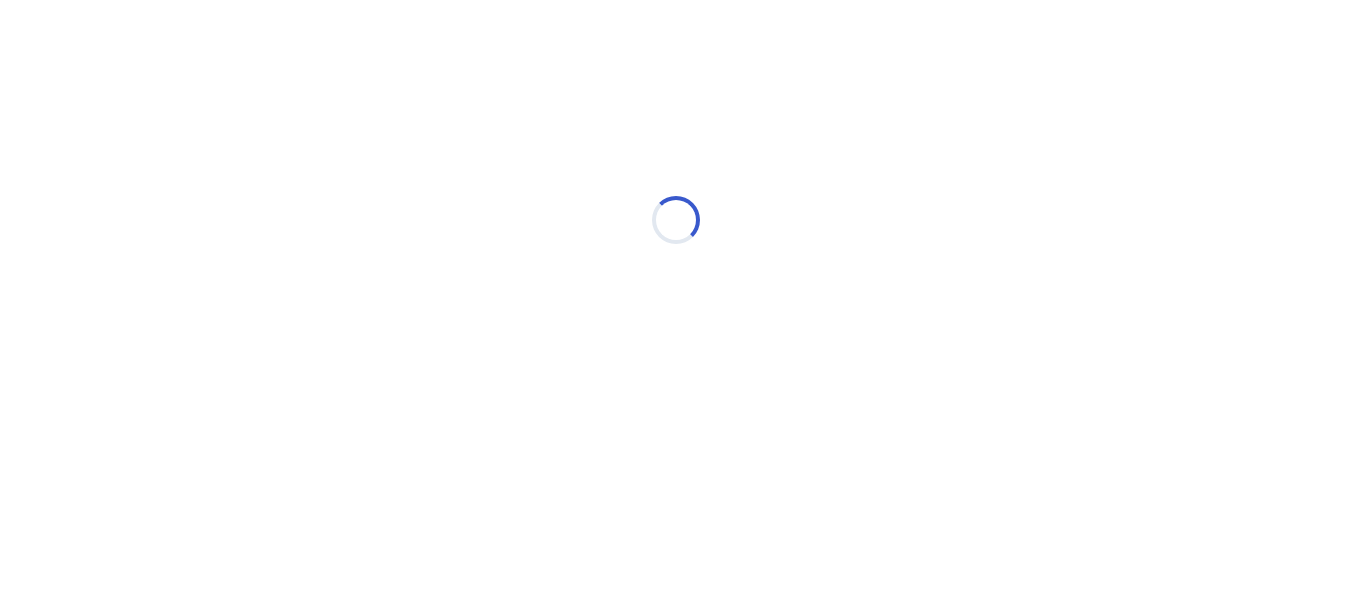 scroll, scrollTop: 0, scrollLeft: 0, axis: both 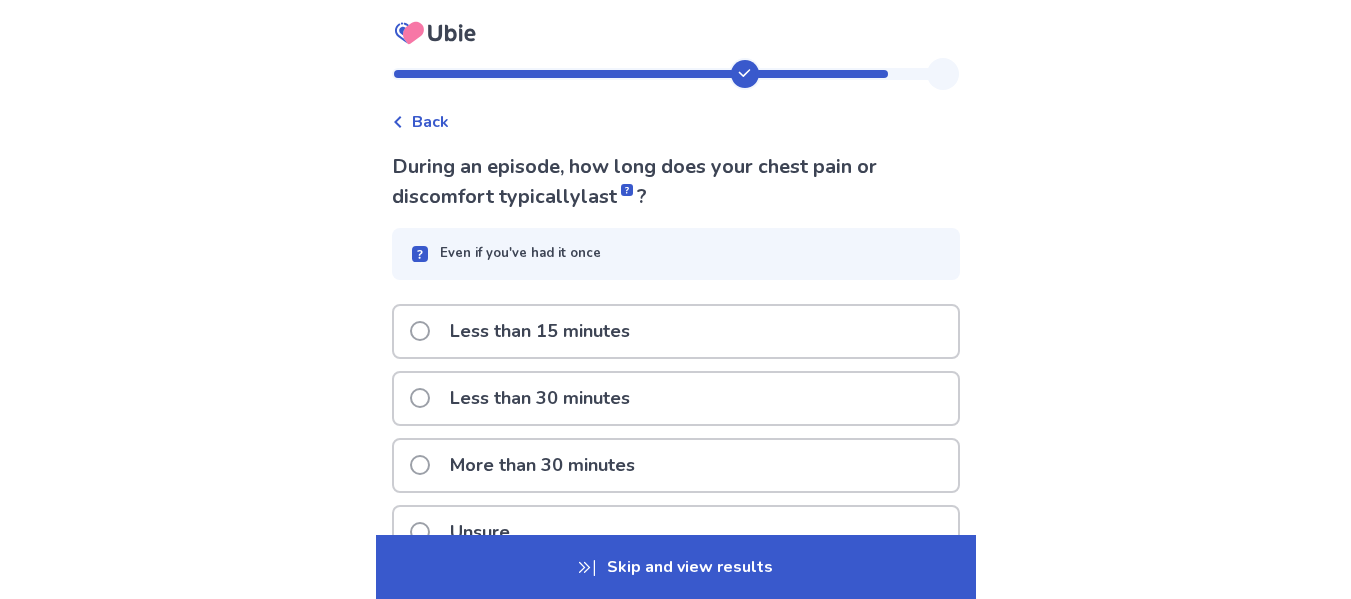 click on "Less than 15 minutes" at bounding box center (676, 331) 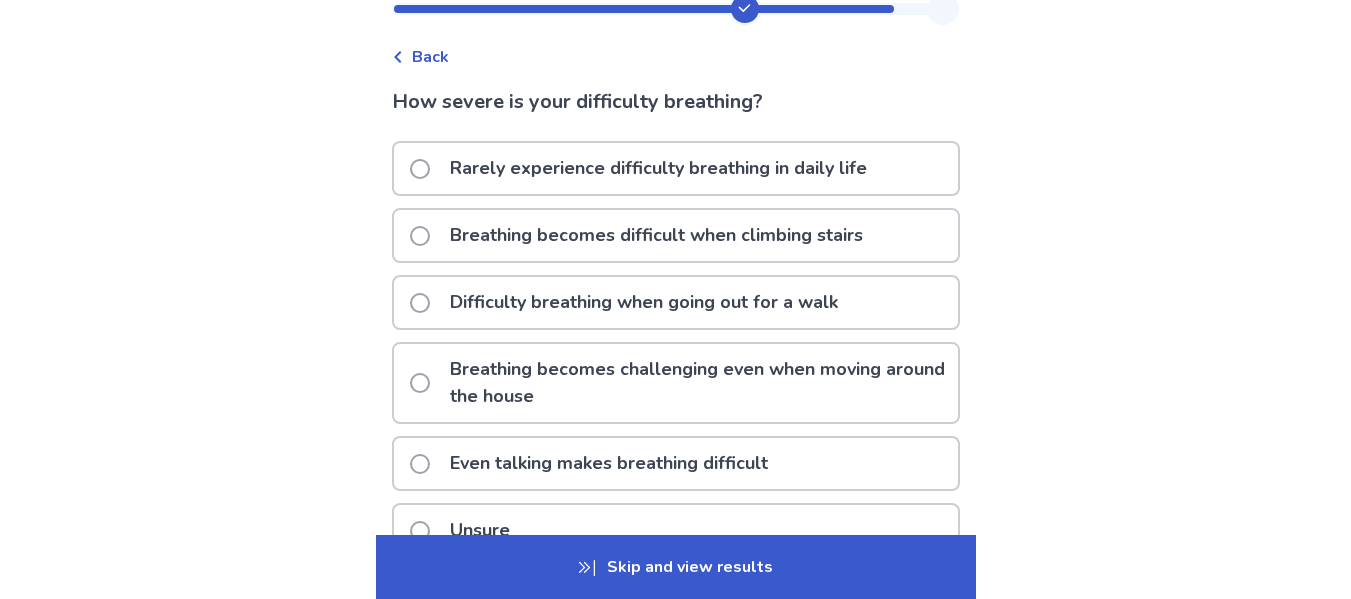 scroll, scrollTop: 100, scrollLeft: 0, axis: vertical 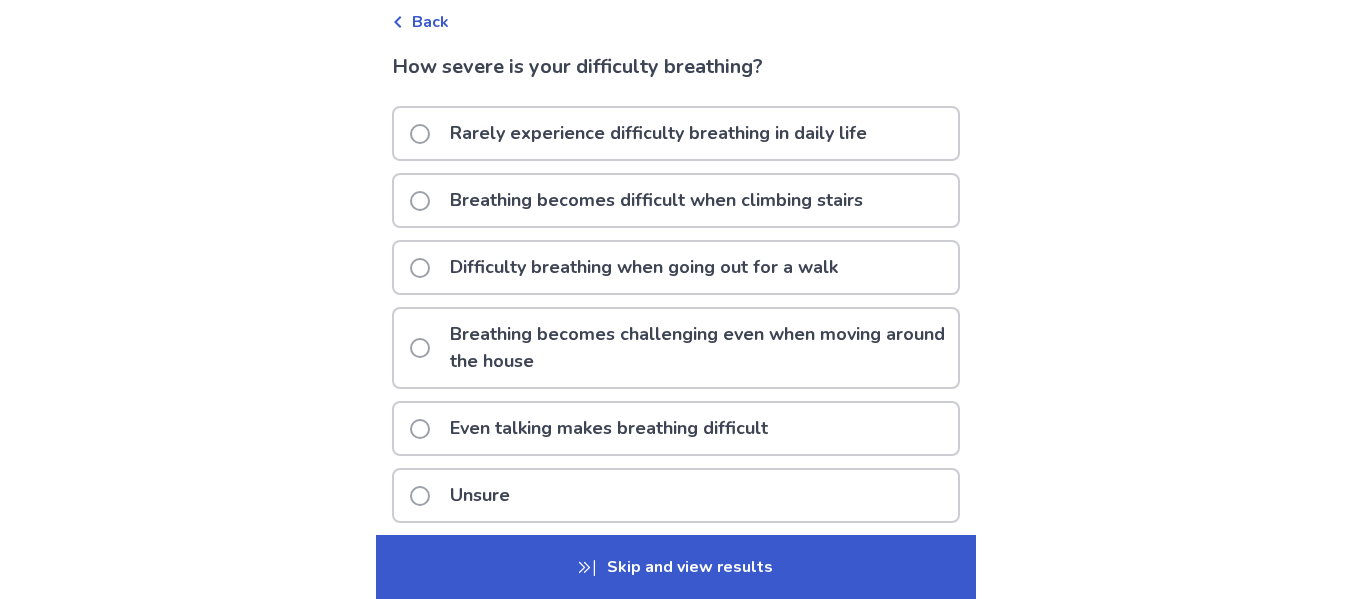 click on "Breathing becomes challenging even when moving around the house" at bounding box center [698, 348] 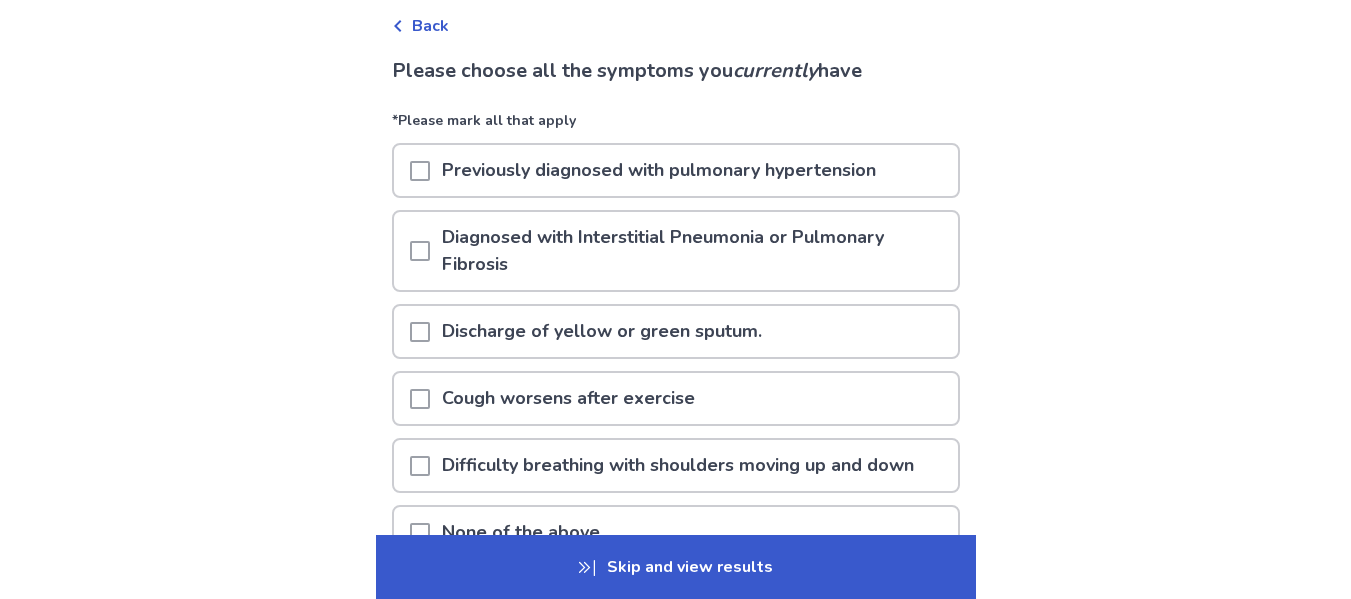 scroll, scrollTop: 200, scrollLeft: 0, axis: vertical 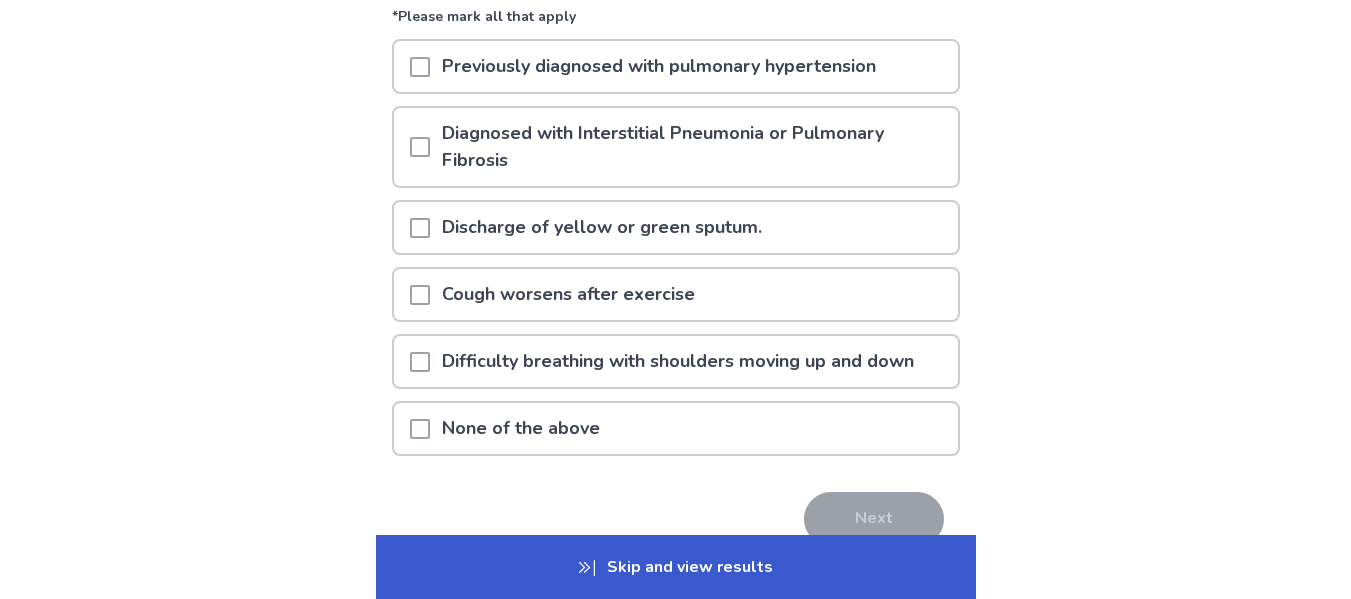 click on "Cough worsens after exercise" at bounding box center [568, 294] 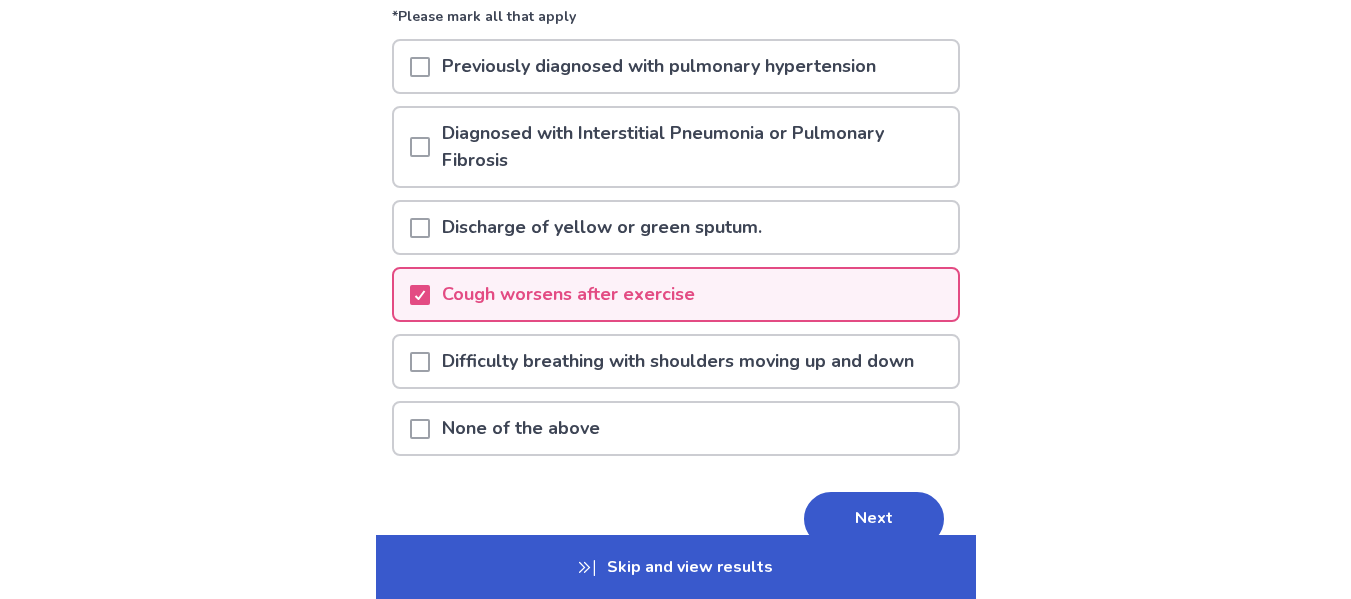 click on "Difficulty breathing with shoulders moving up and down" at bounding box center [678, 361] 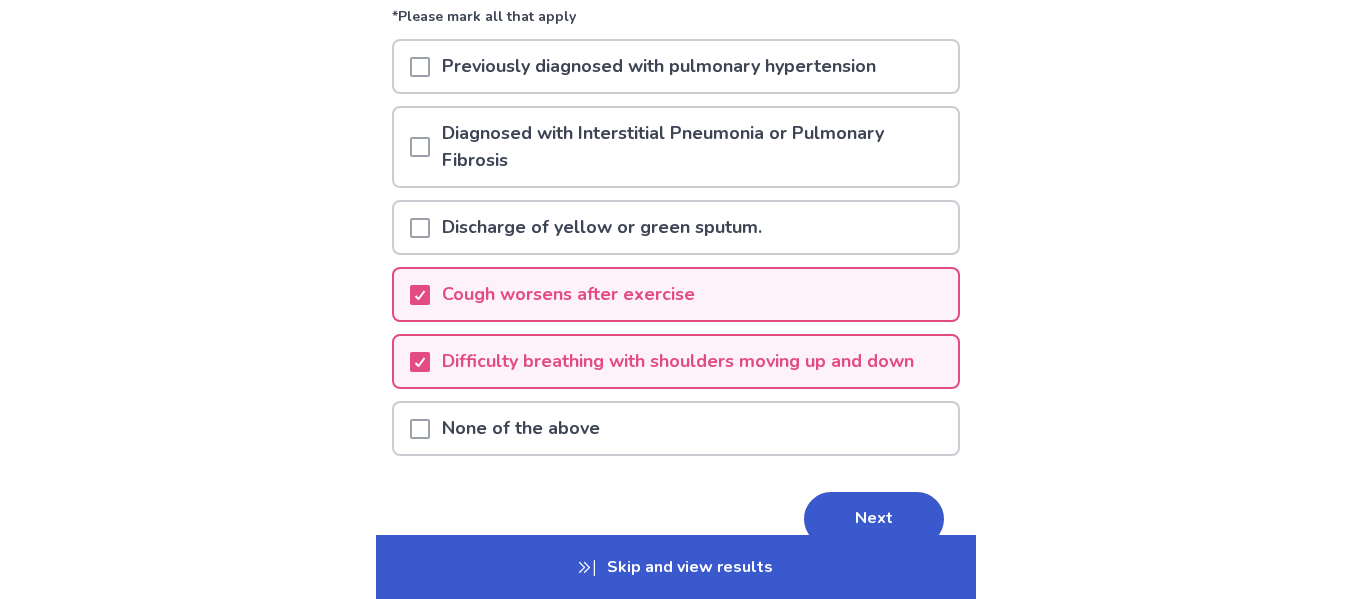 click on "Please choose all the symptoms you  currently  have *Please mark all that apply Previously diagnosed with pulmonary hypertension Diagnosed with Interstitial Pneumonia or Pulmonary Fibrosis Discharge of yellow or green sputum. Cough worsens after exercise Difficulty breathing with shoulders moving up and down None of the above Next Feedback Skip this question" at bounding box center (676, 277) 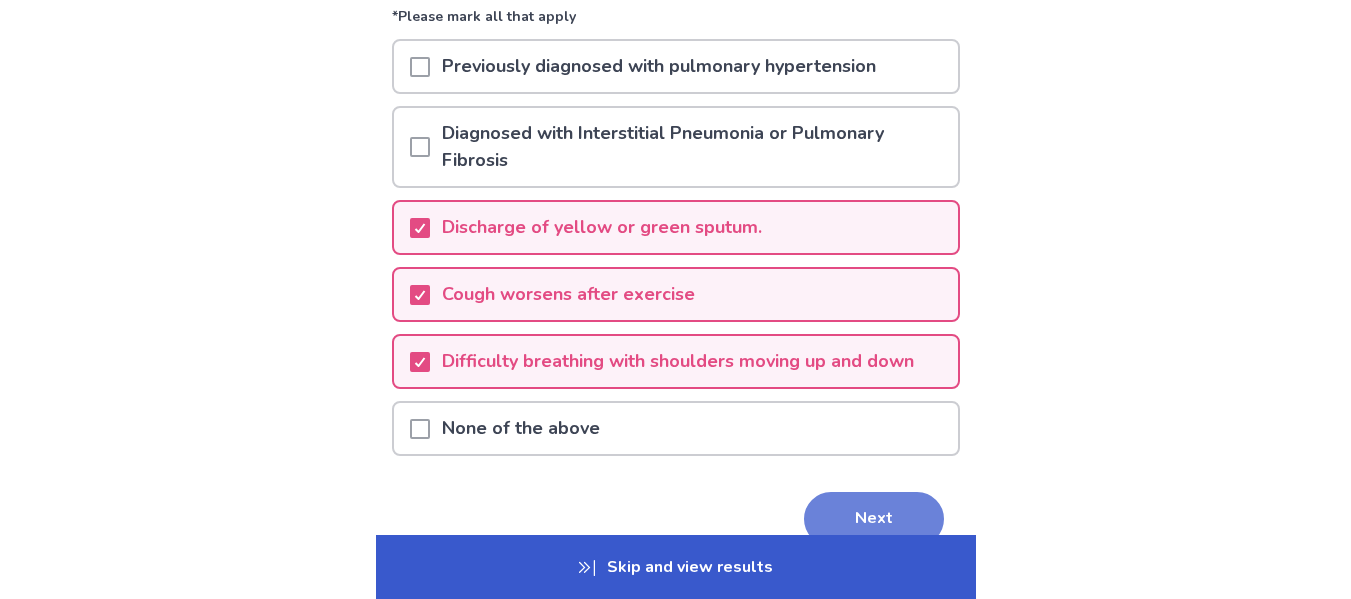 click on "Next" at bounding box center [874, 519] 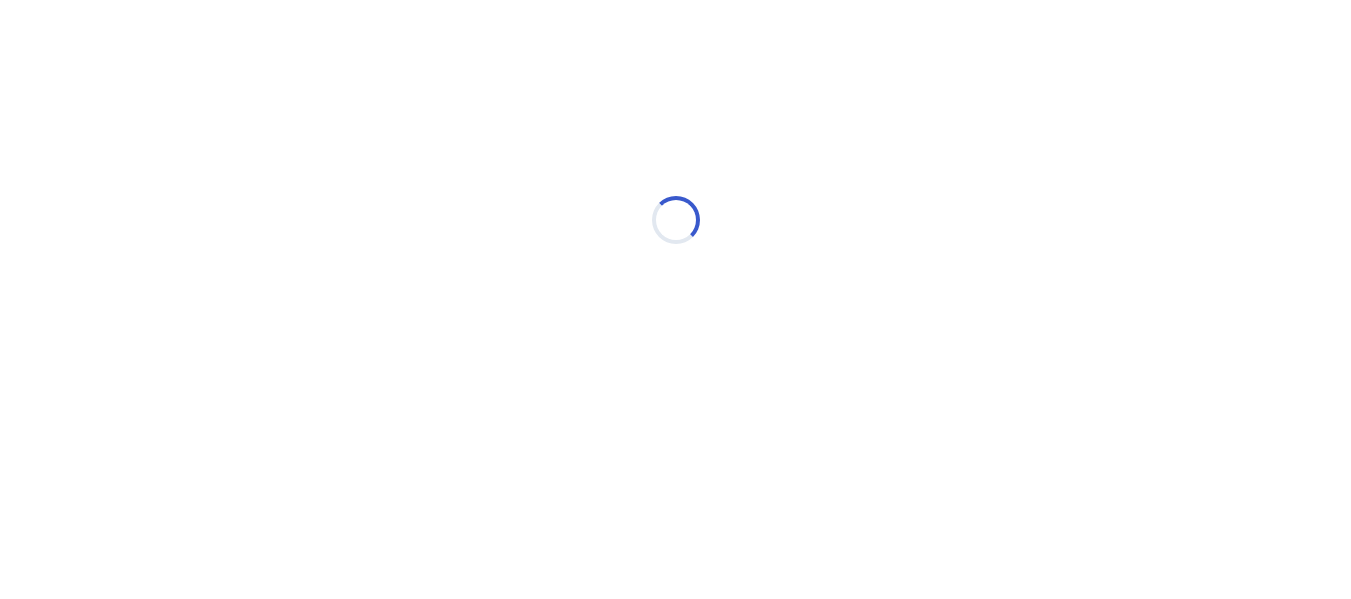 scroll, scrollTop: 0, scrollLeft: 0, axis: both 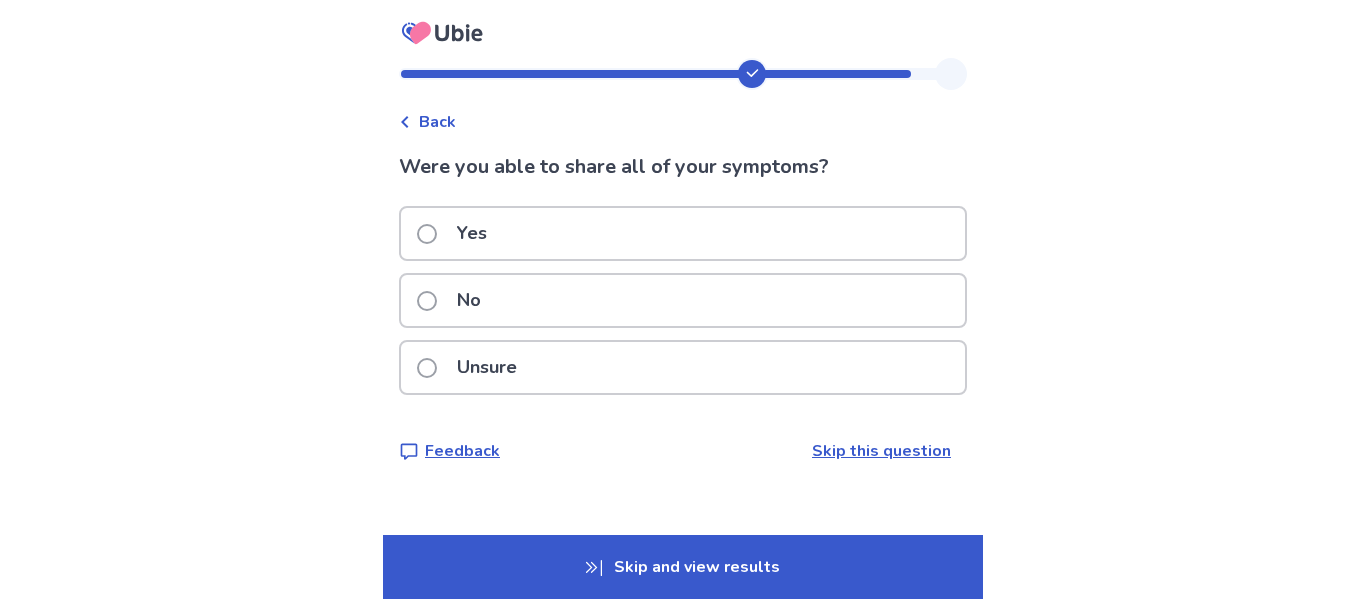click on "Yes" at bounding box center [683, 233] 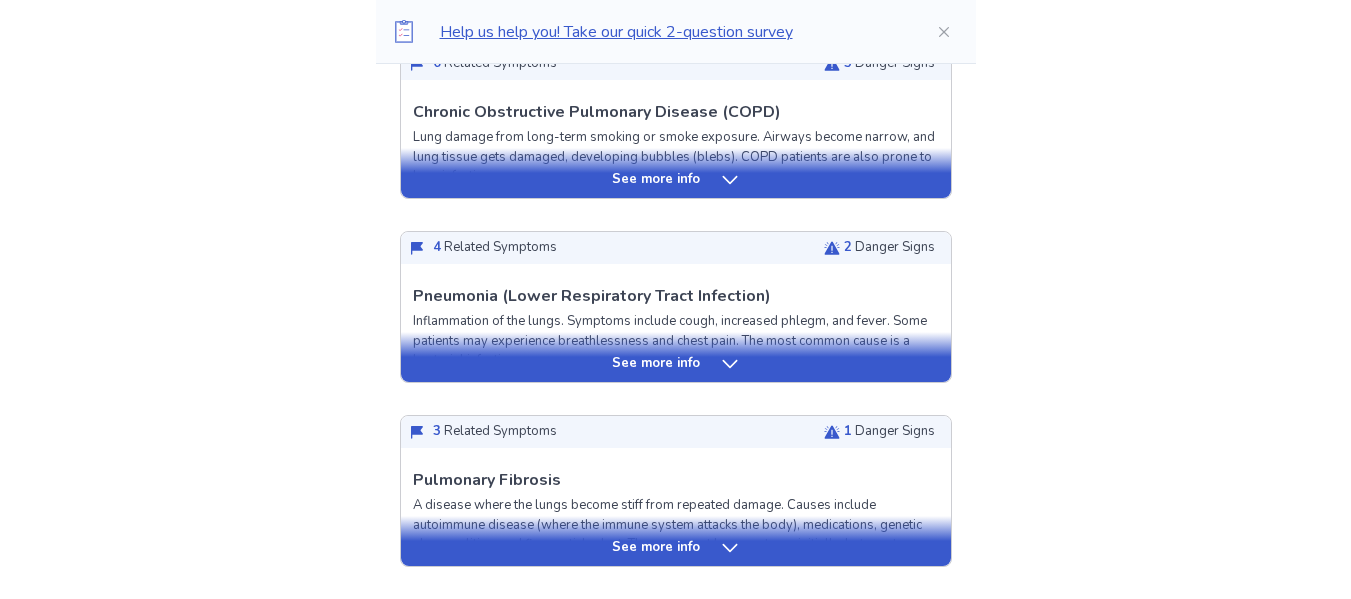 scroll, scrollTop: 900, scrollLeft: 0, axis: vertical 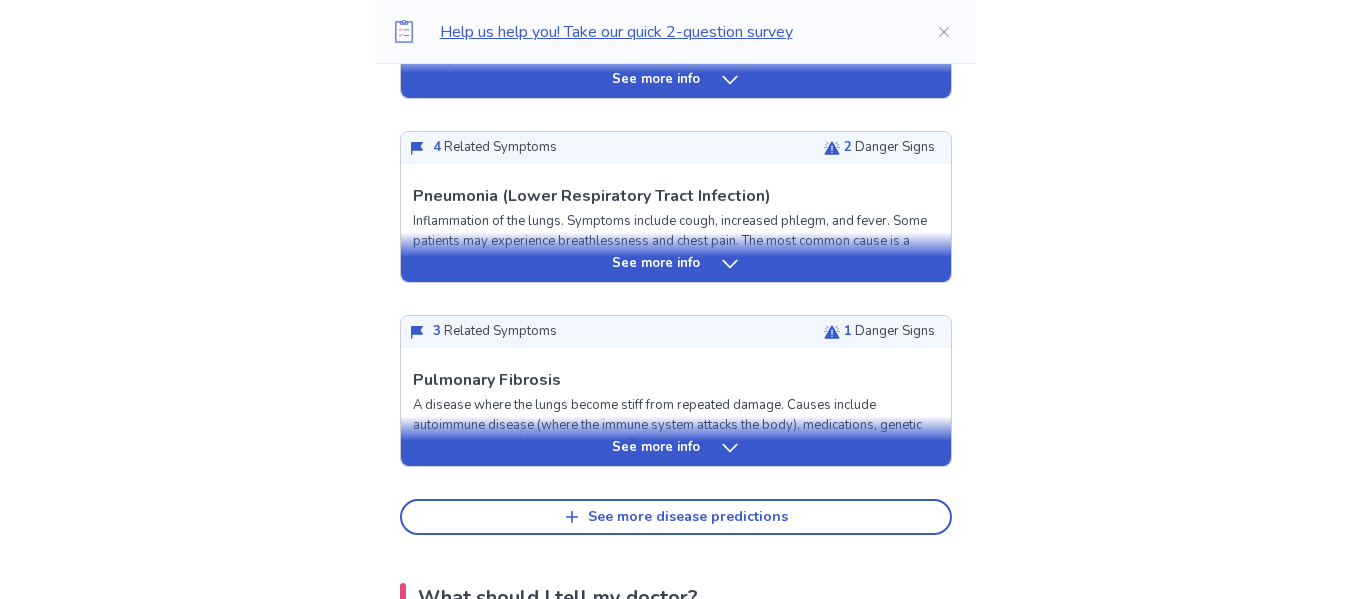 click on "See more info" at bounding box center (676, 448) 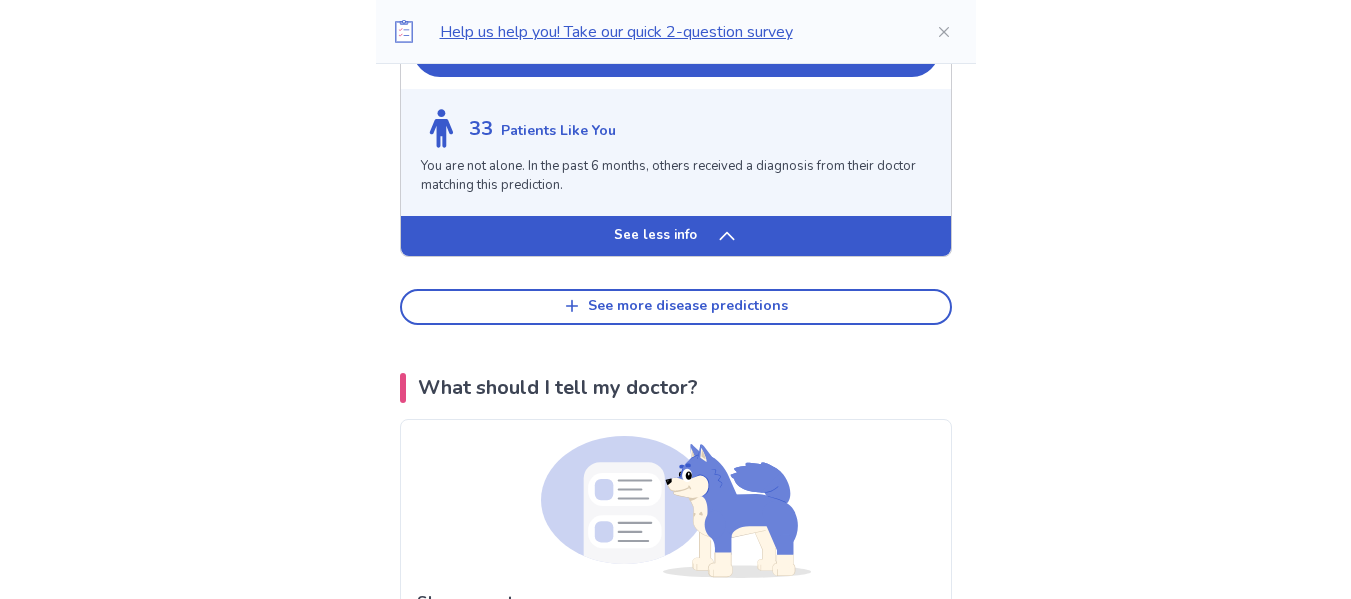 scroll, scrollTop: 2600, scrollLeft: 0, axis: vertical 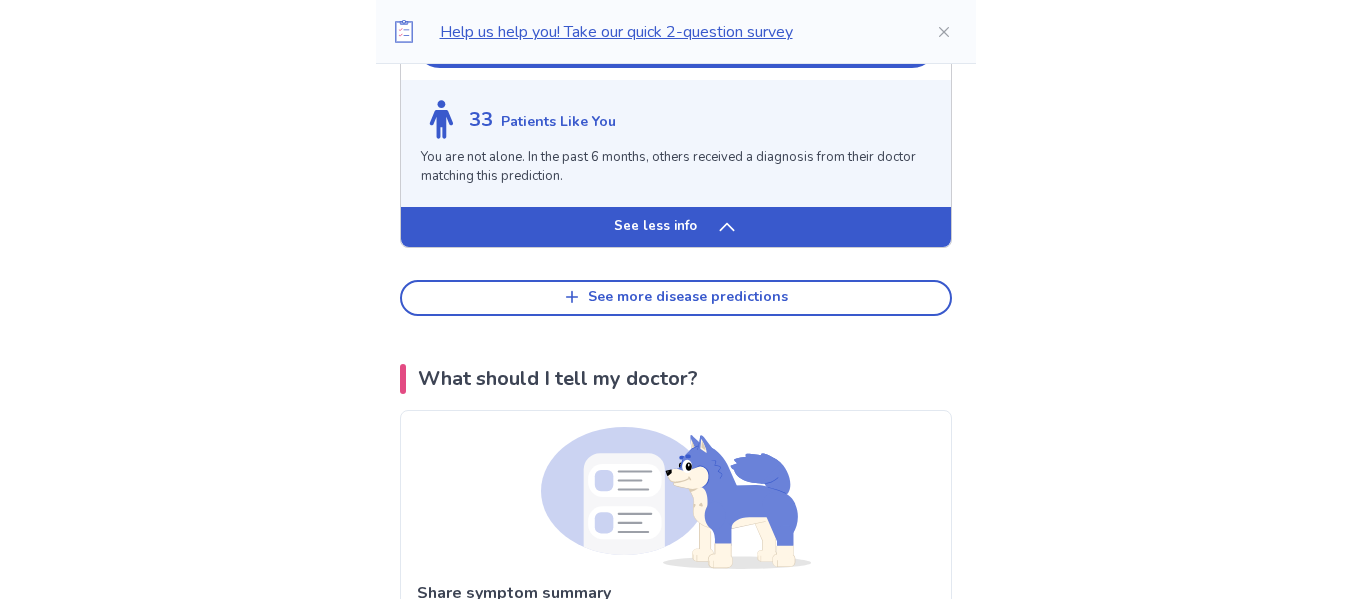 click on "See less info" at bounding box center (676, 227) 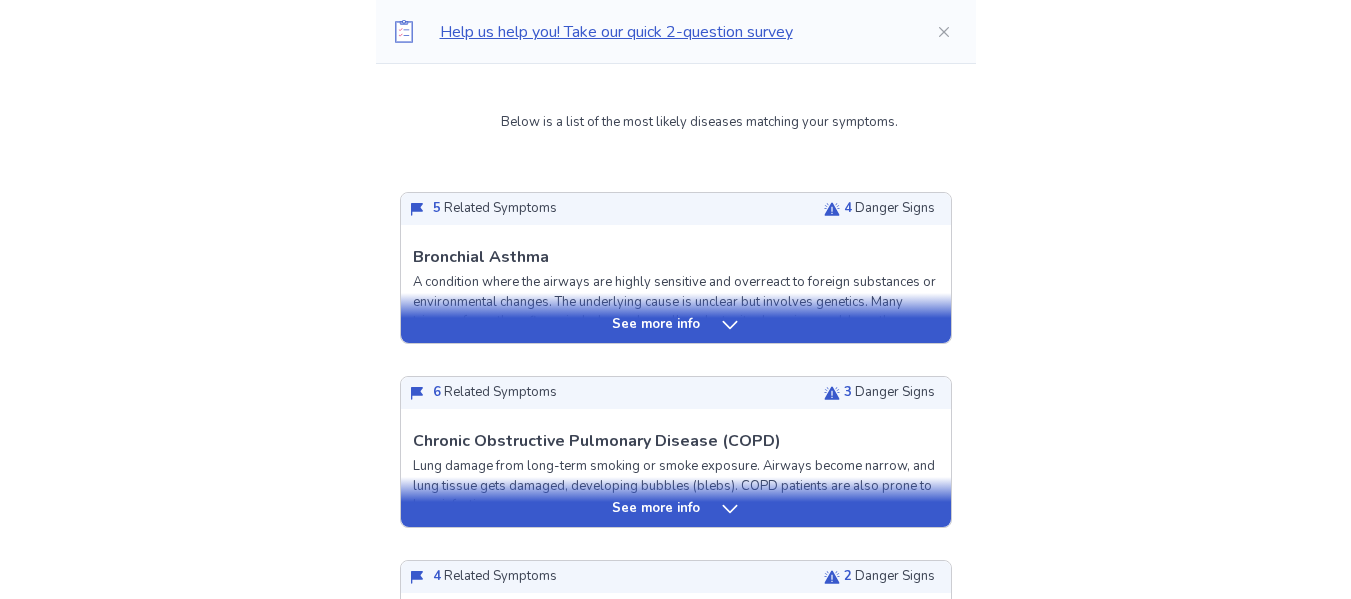 scroll, scrollTop: 671, scrollLeft: 0, axis: vertical 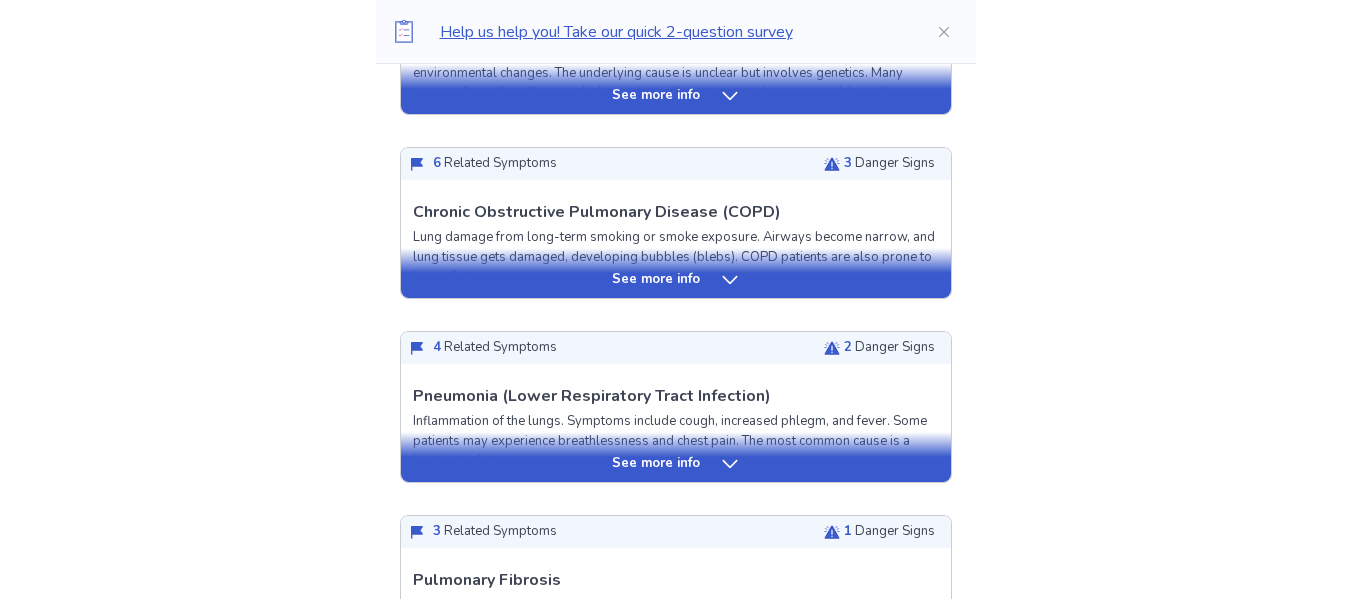 click on "See more info" at bounding box center (676, 280) 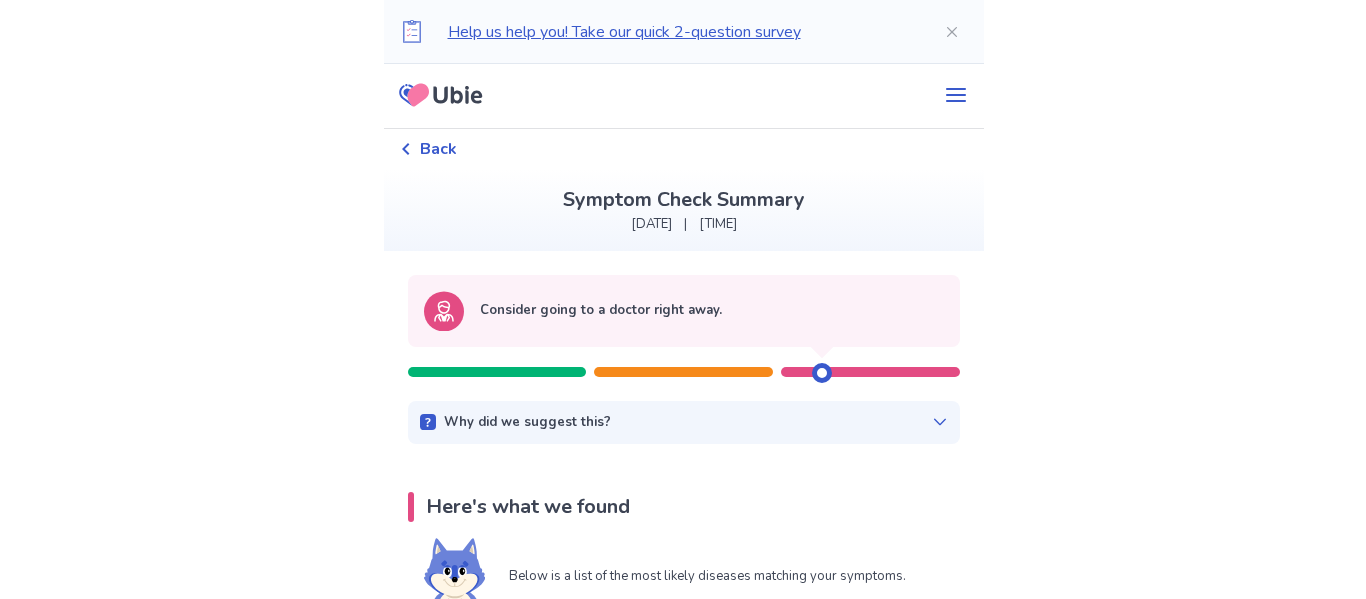 scroll, scrollTop: 0, scrollLeft: 0, axis: both 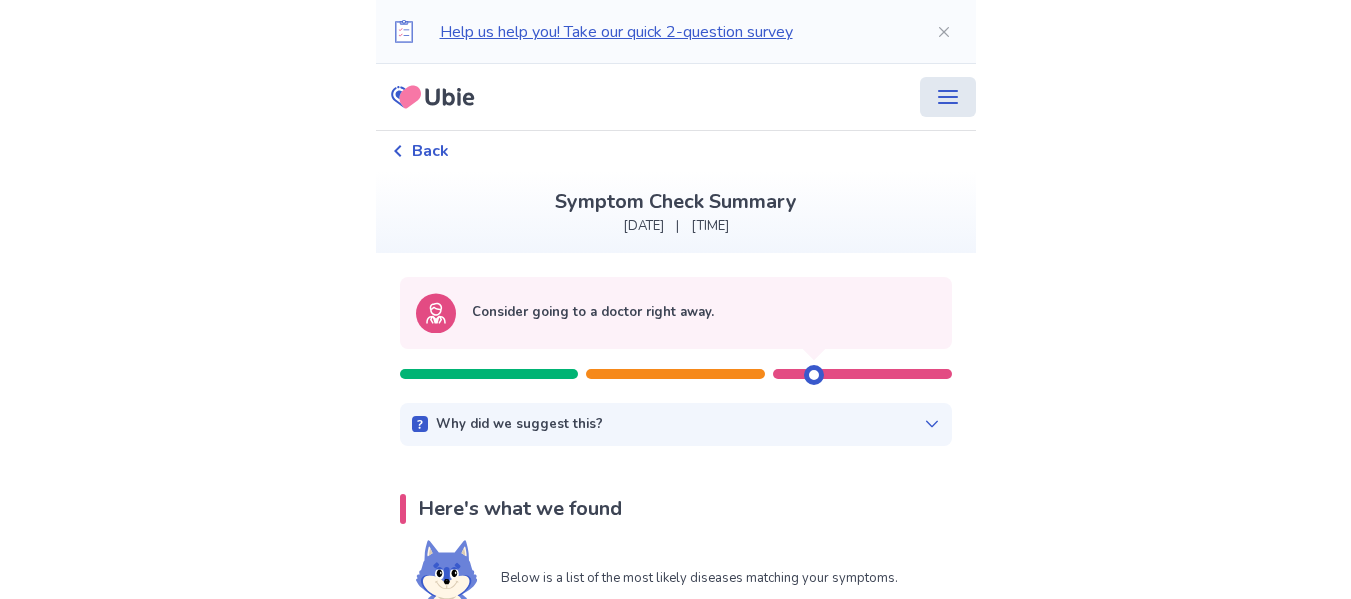 click at bounding box center (948, 97) 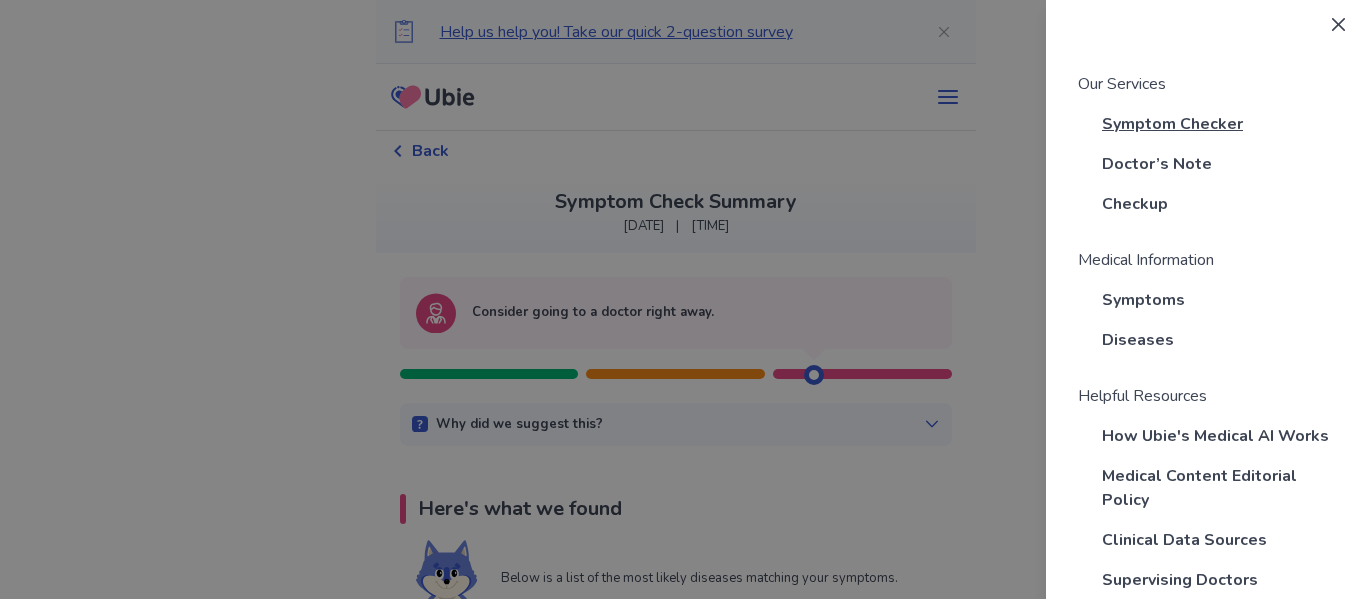 click on "Symptom Checker" at bounding box center [1172, 124] 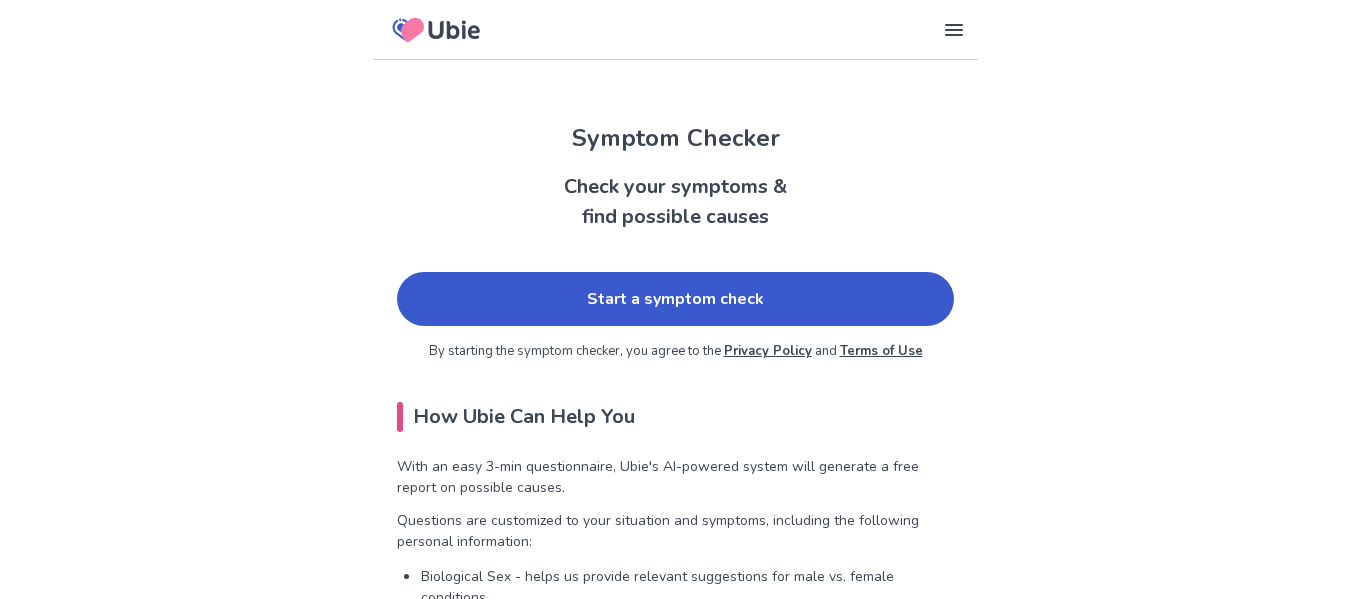 scroll, scrollTop: 0, scrollLeft: 0, axis: both 